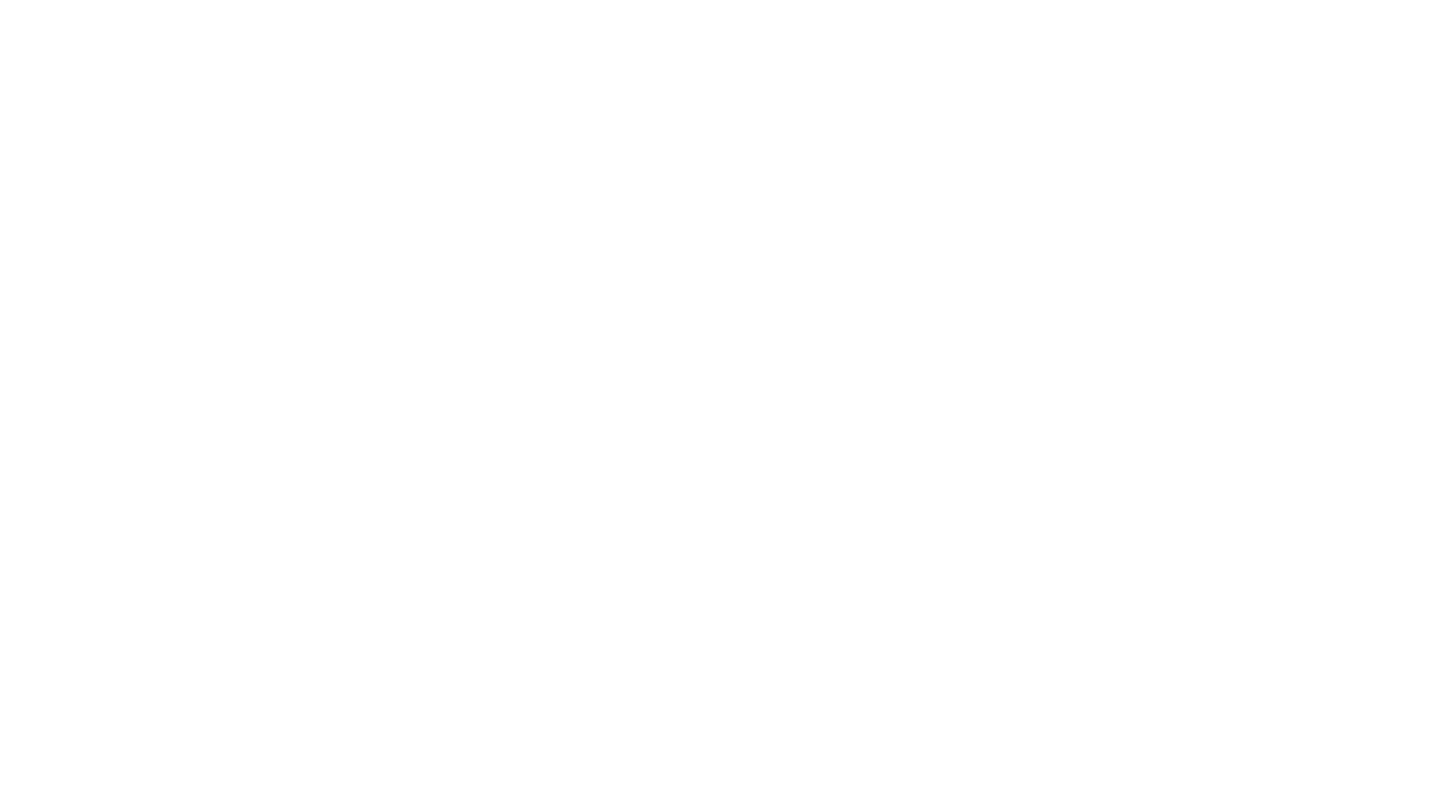 scroll, scrollTop: 0, scrollLeft: 0, axis: both 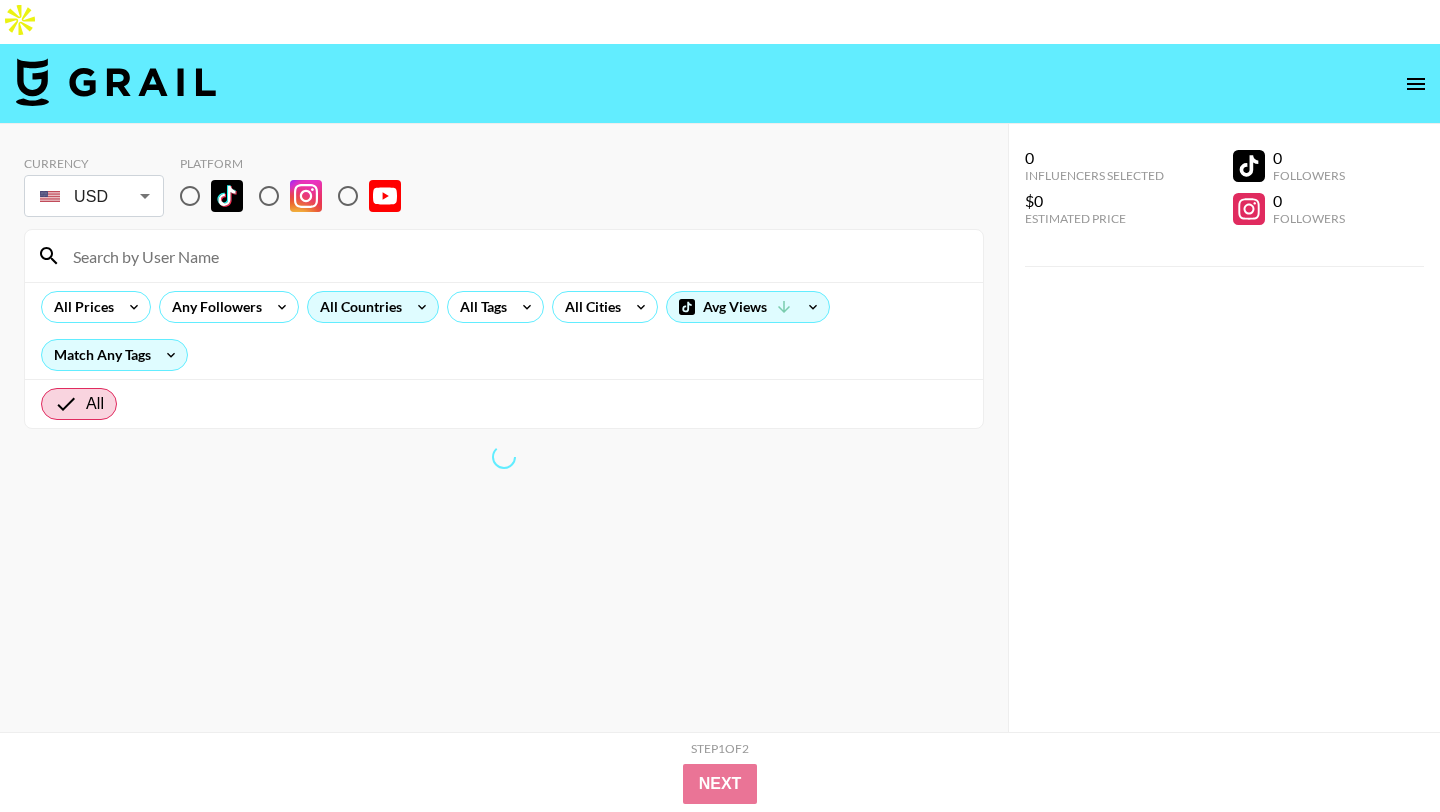 click on "All Countries" at bounding box center (357, 307) 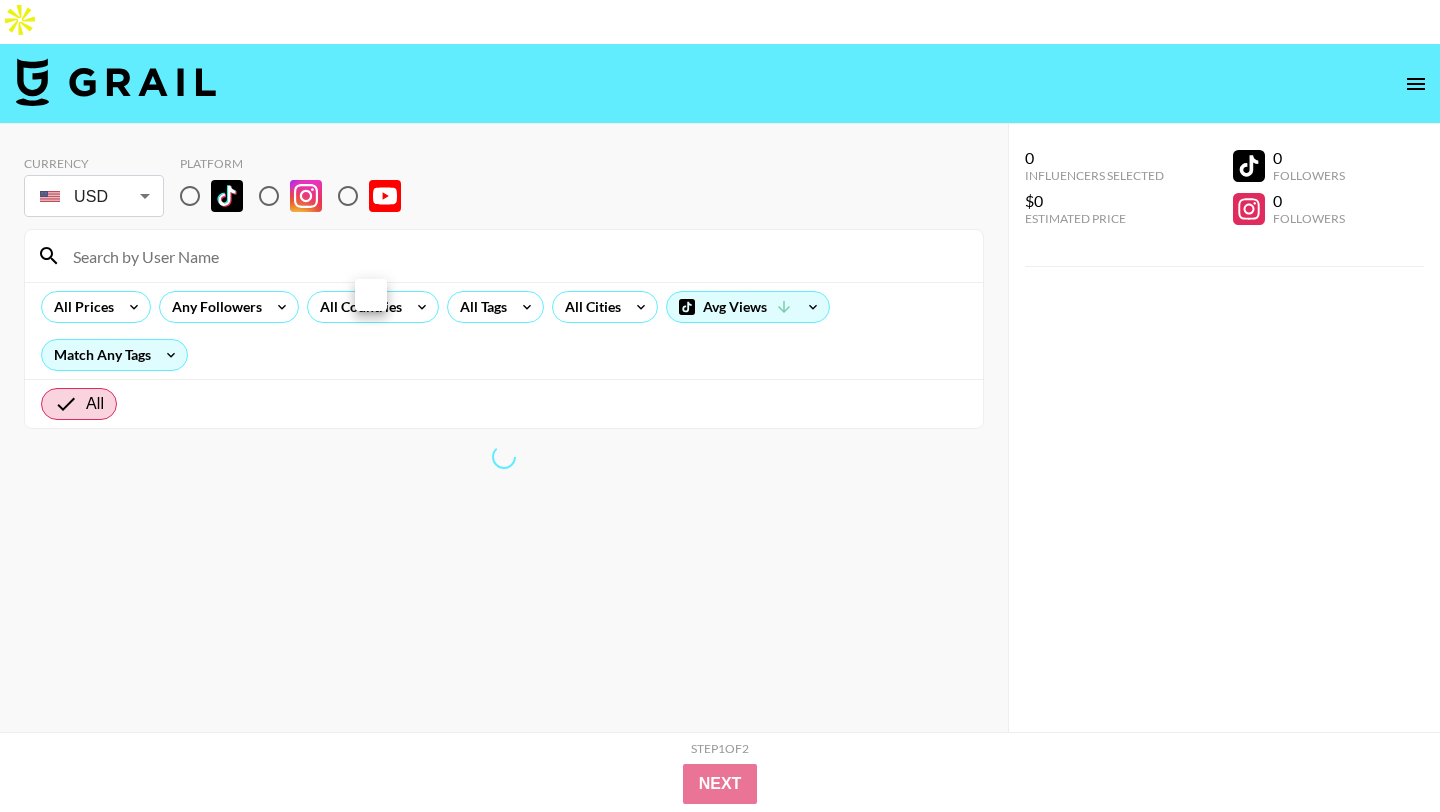 click at bounding box center (720, 406) 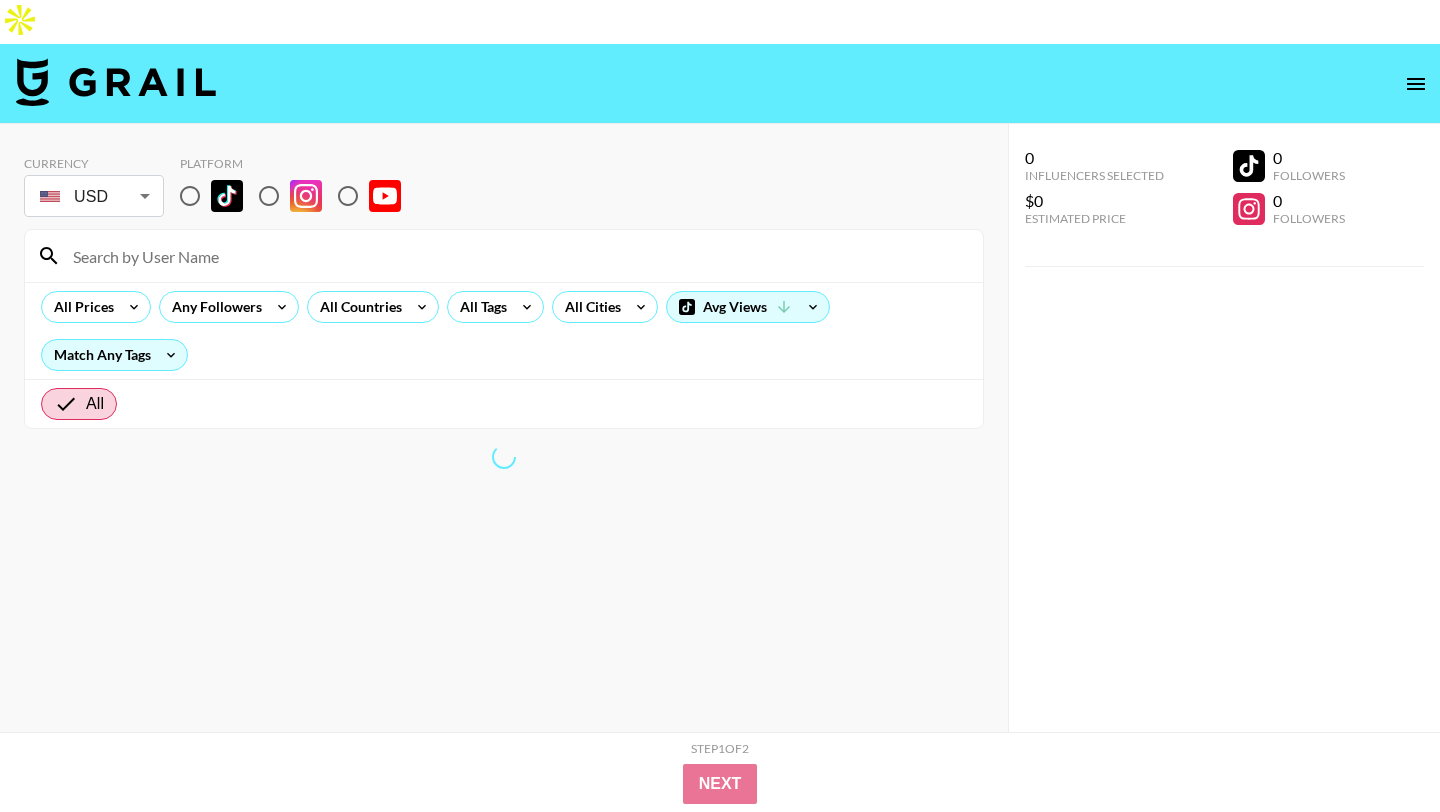 click at bounding box center (190, 196) 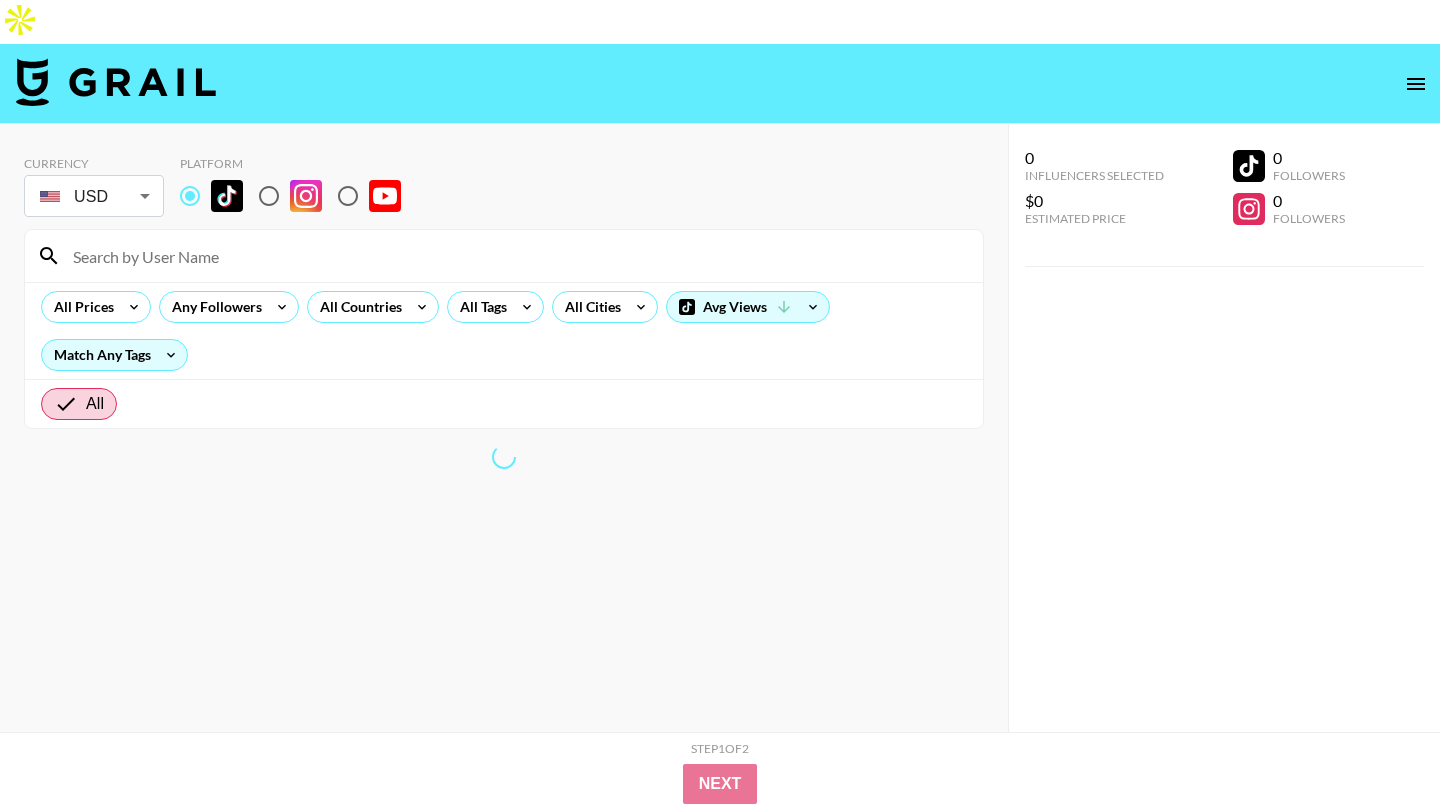 click at bounding box center (190, 196) 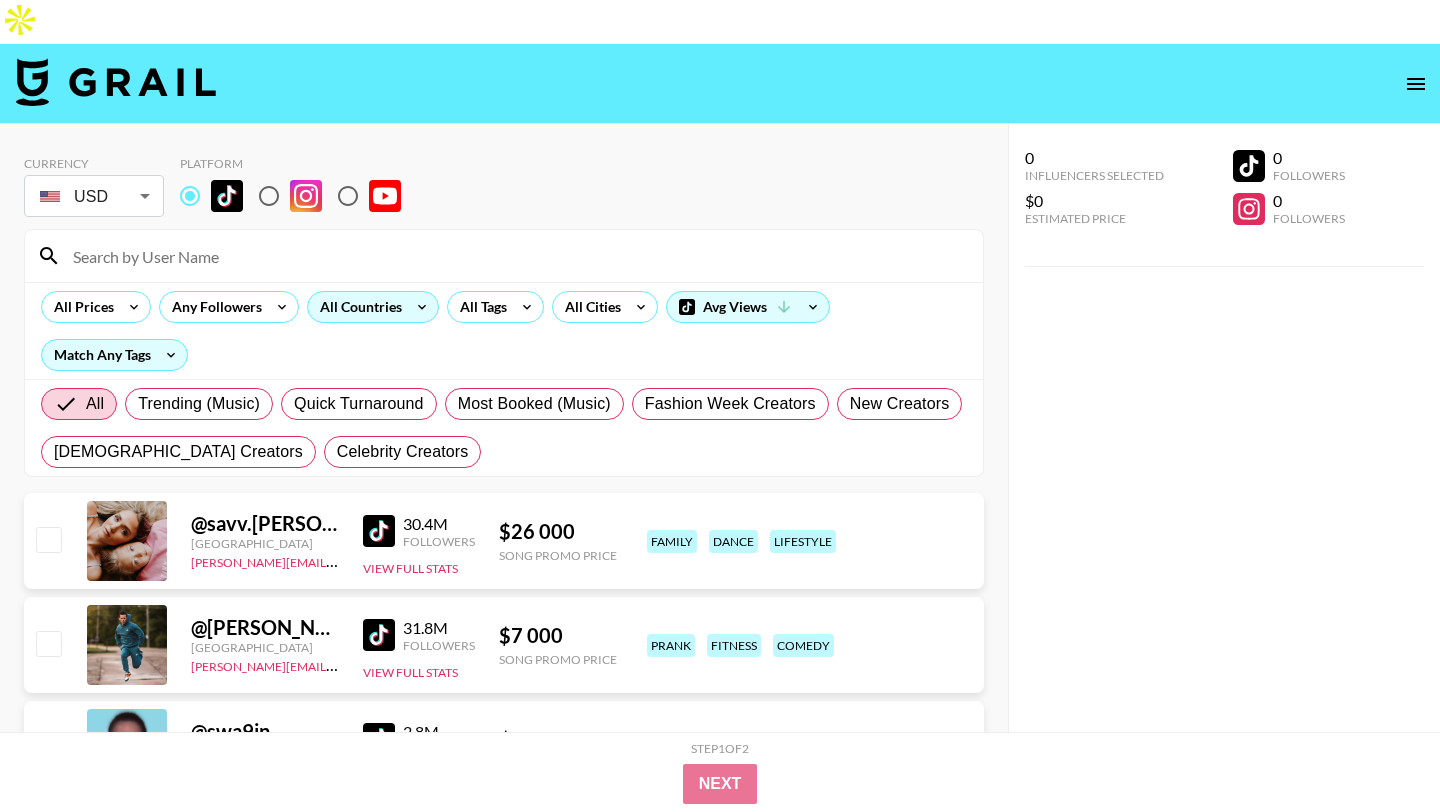 click on "All Countries" at bounding box center [357, 307] 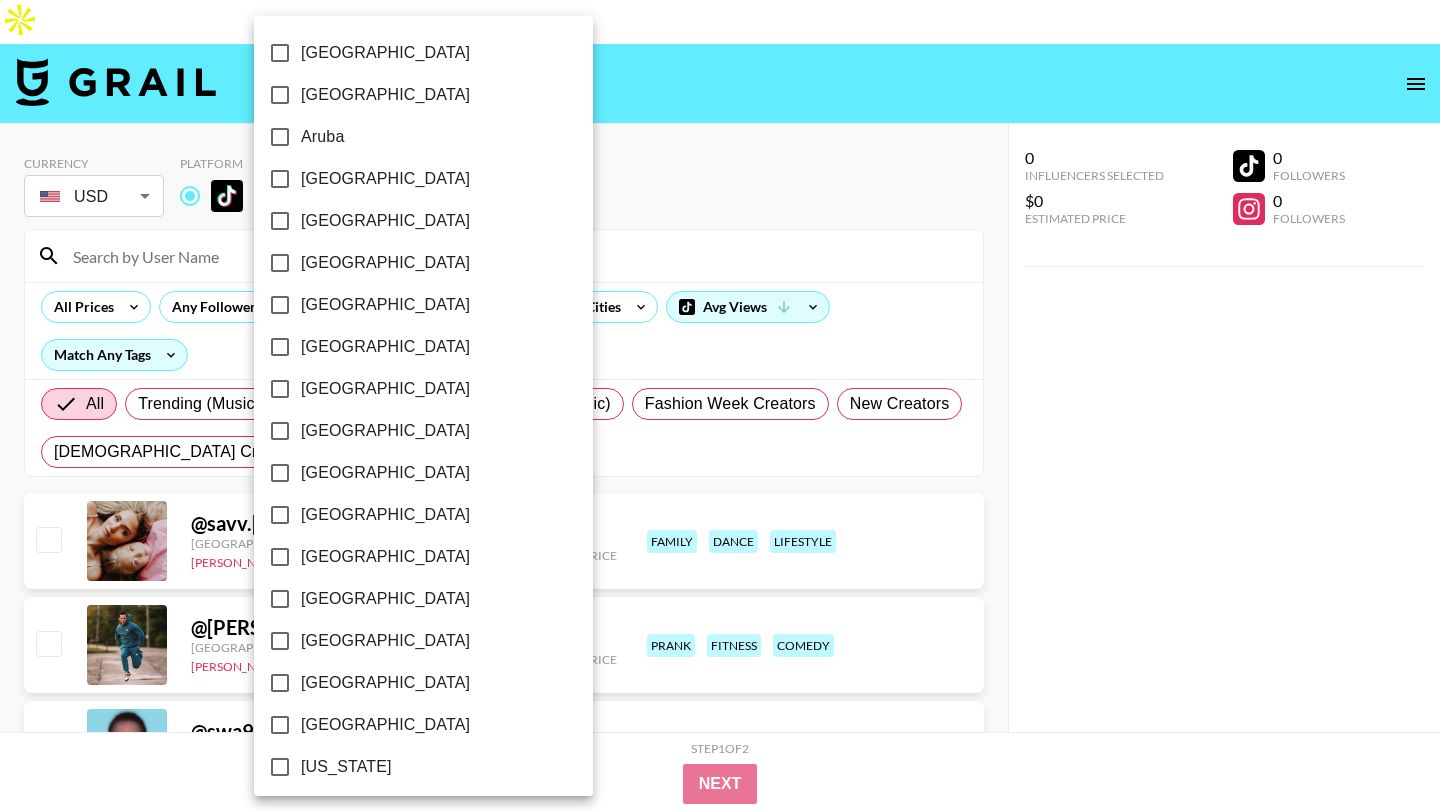 click on "[GEOGRAPHIC_DATA]" at bounding box center (410, 179) 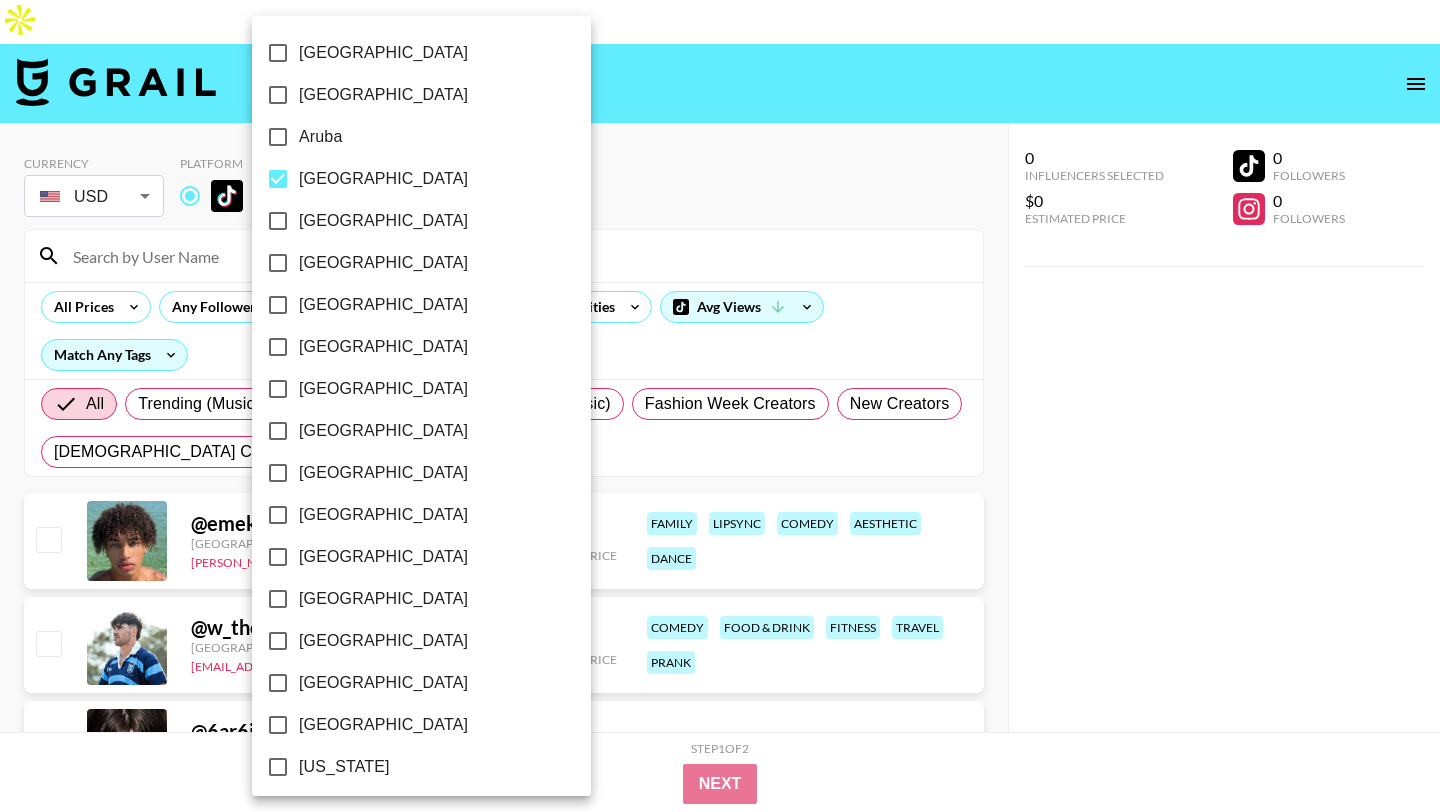click at bounding box center (720, 406) 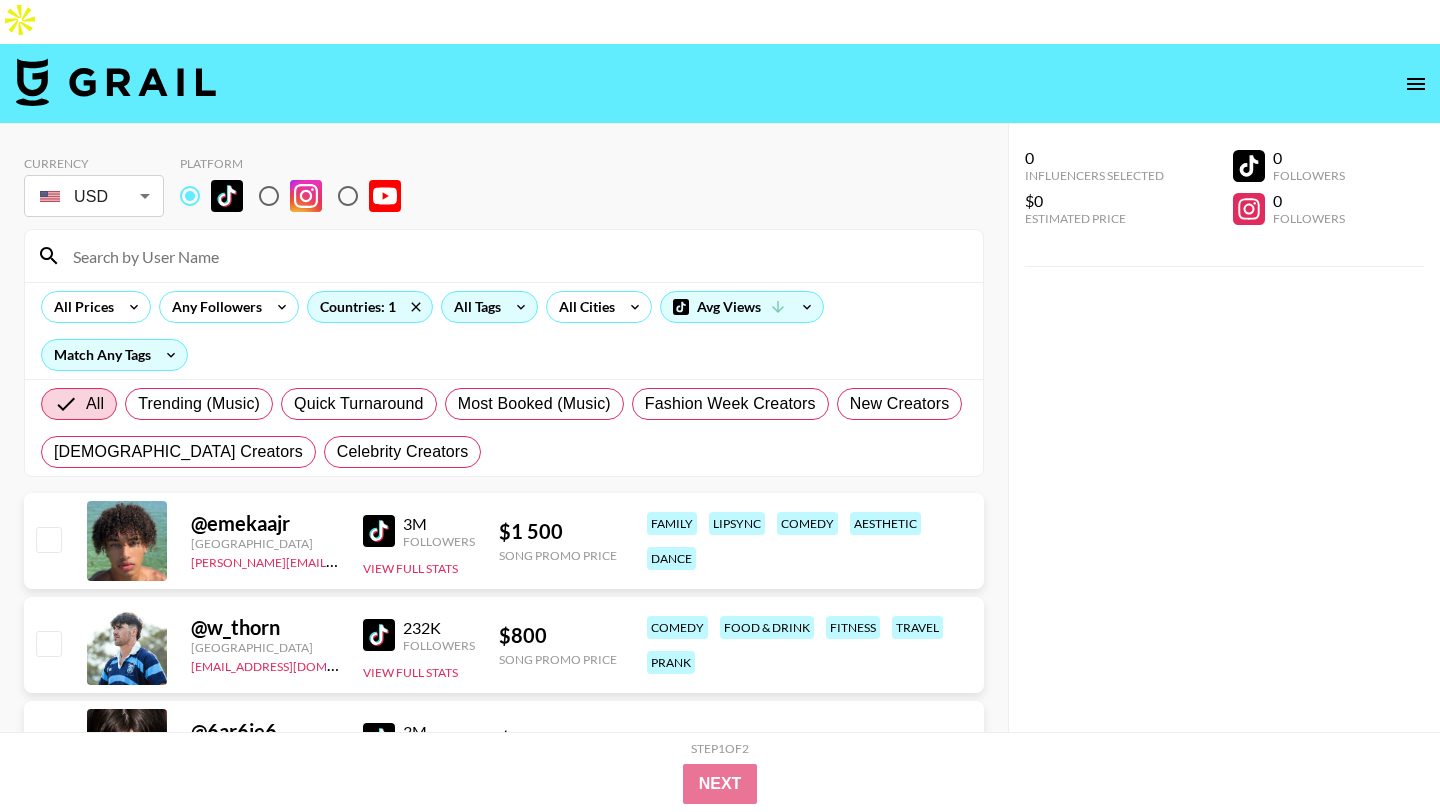 click 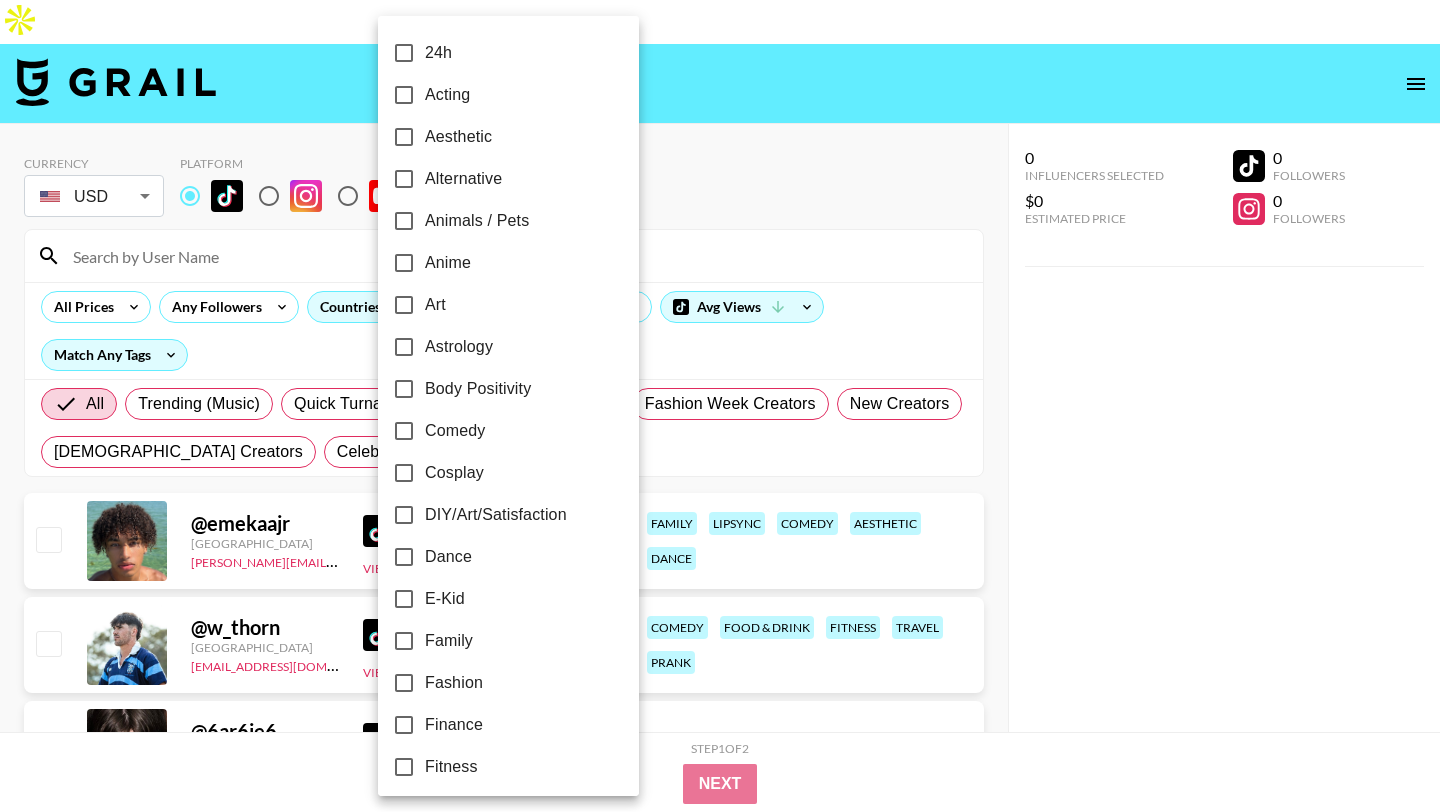 click on "Cosplay" at bounding box center (454, 473) 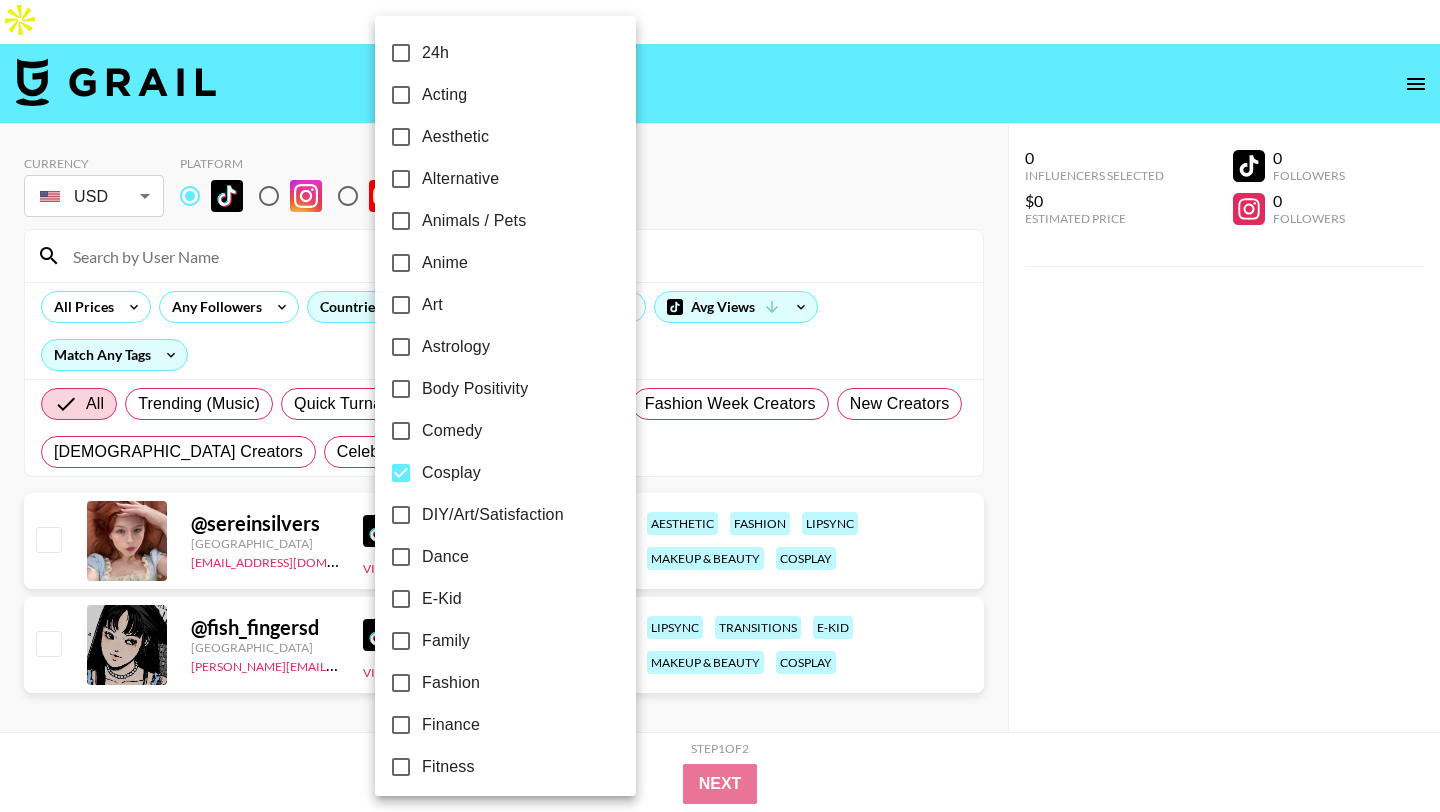 click at bounding box center (720, 406) 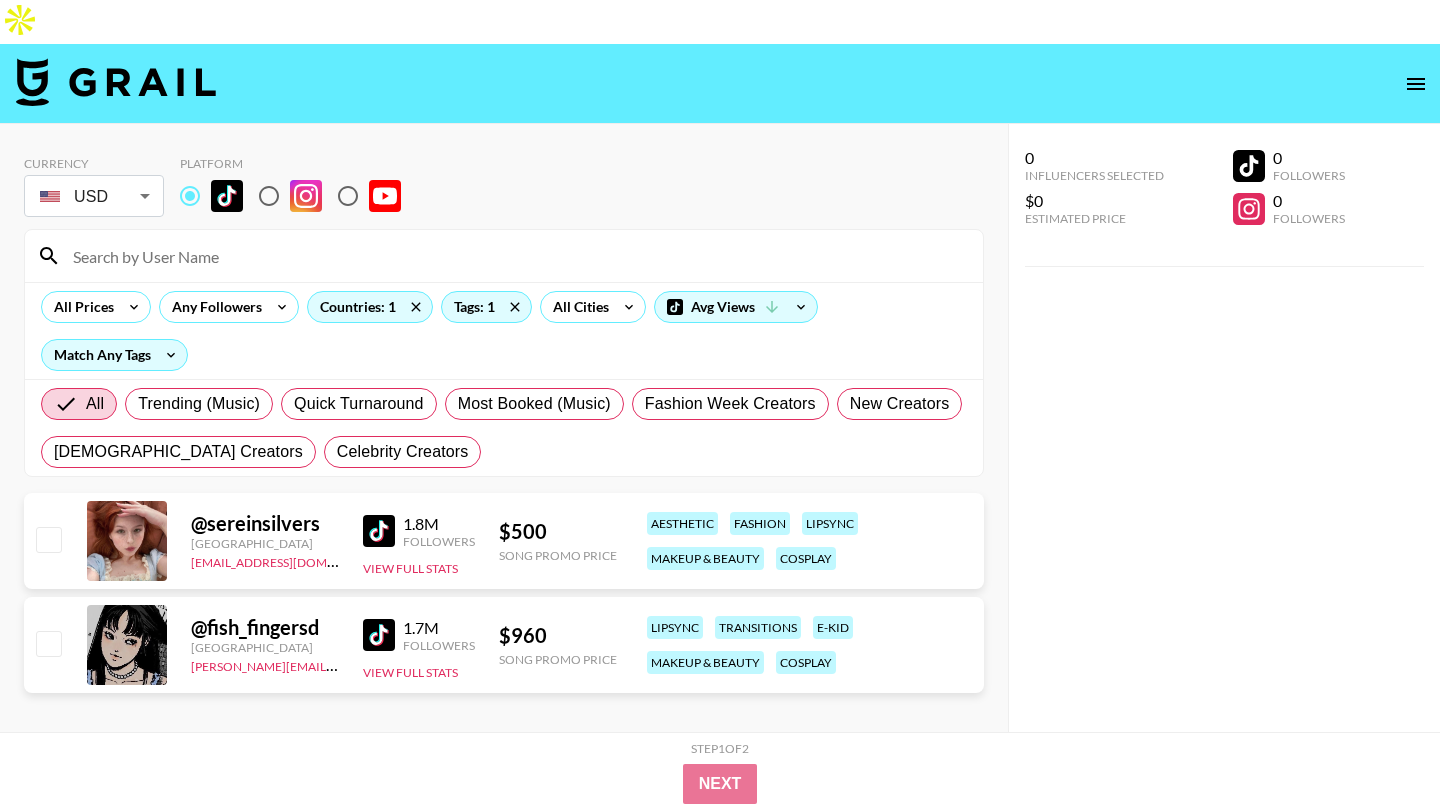 click at bounding box center [379, 635] 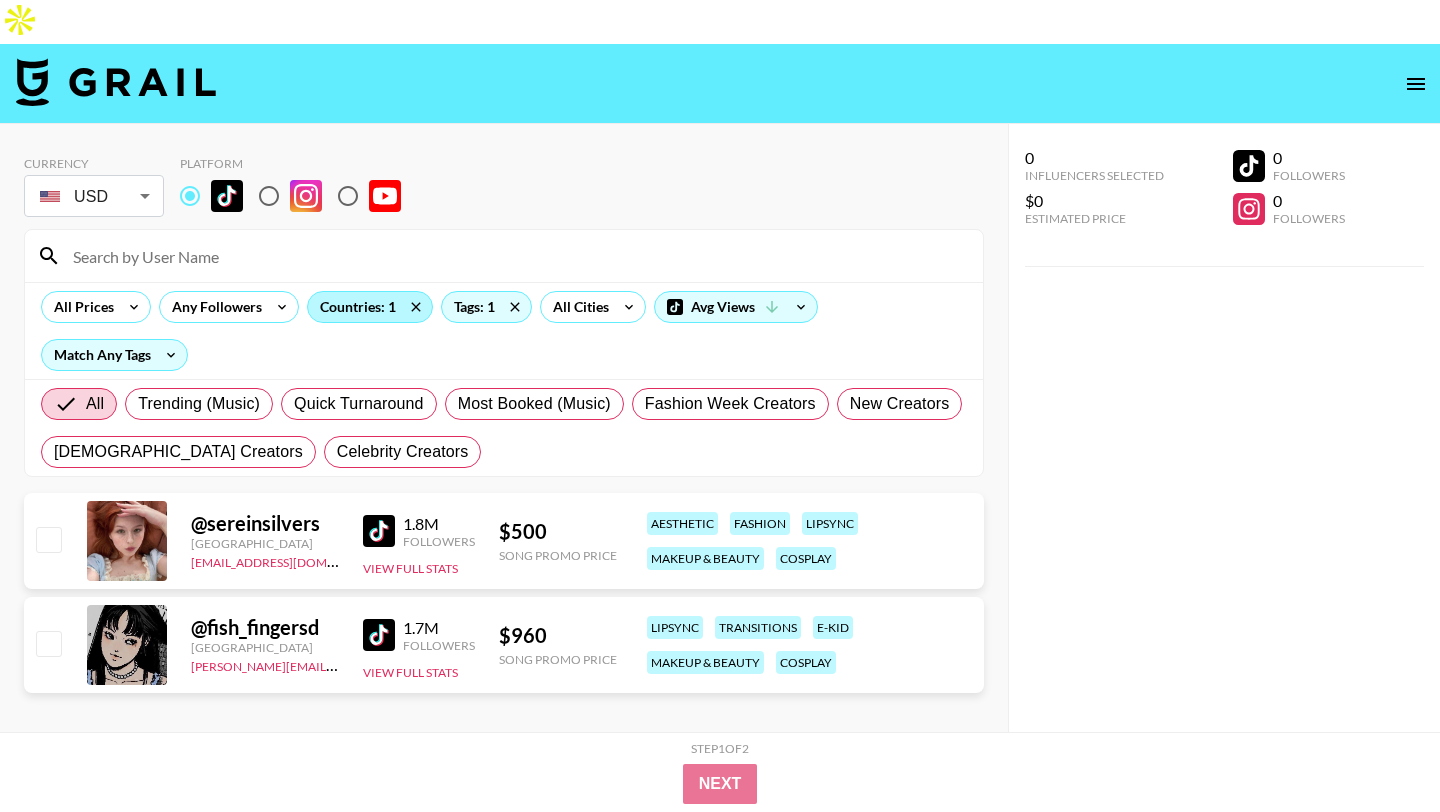 click on "Countries: 1" at bounding box center [370, 307] 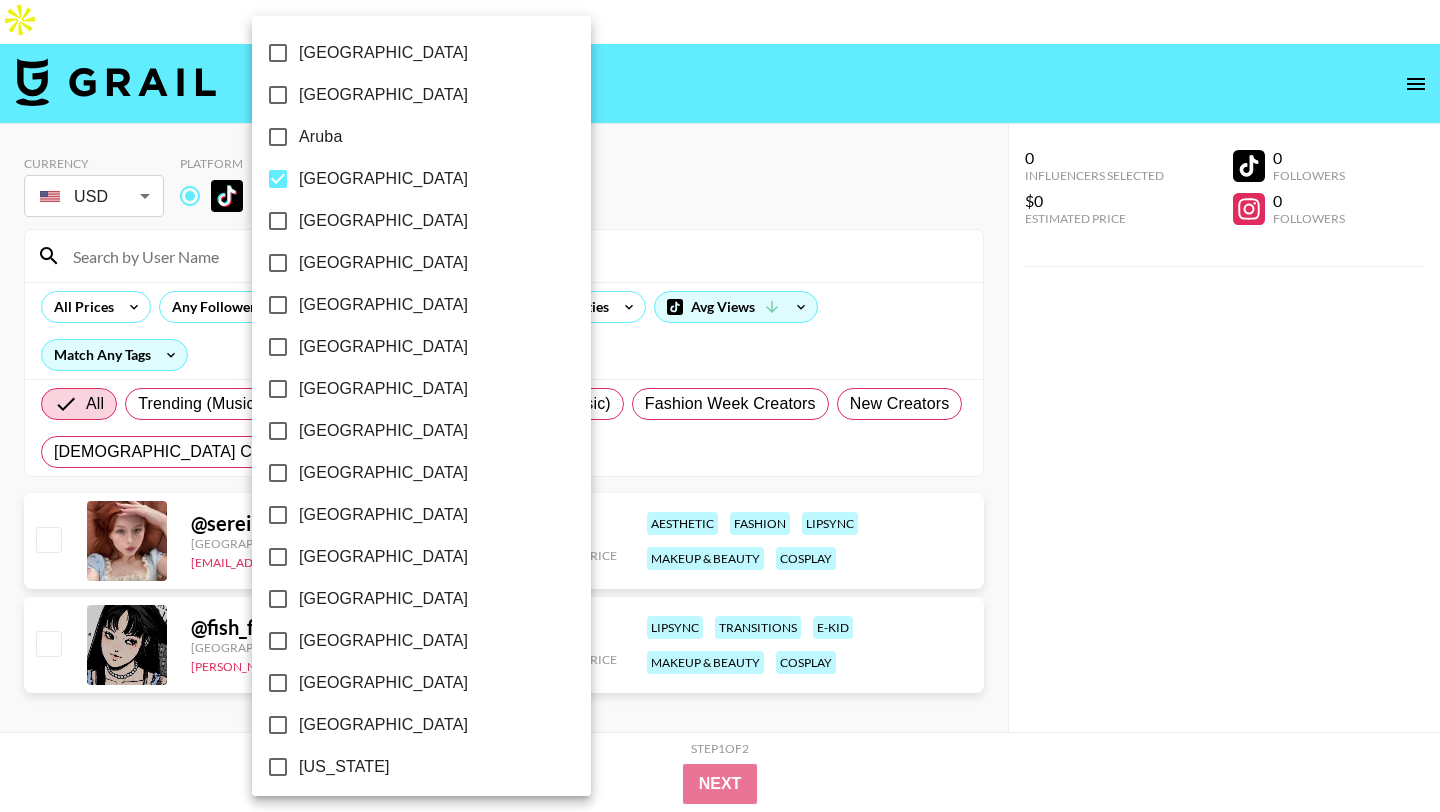 click on "[GEOGRAPHIC_DATA]" at bounding box center (408, 347) 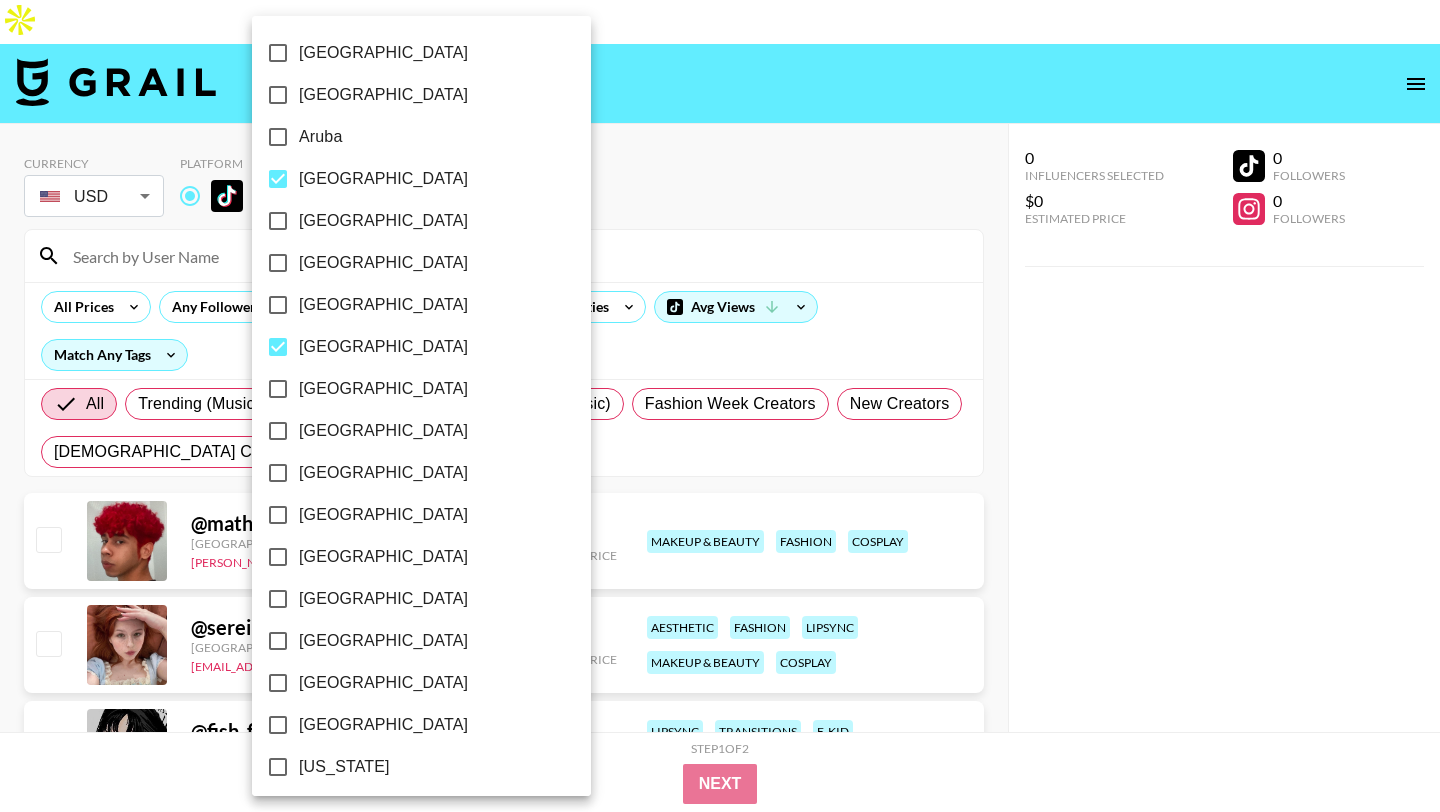 click on "[GEOGRAPHIC_DATA]" at bounding box center (383, 179) 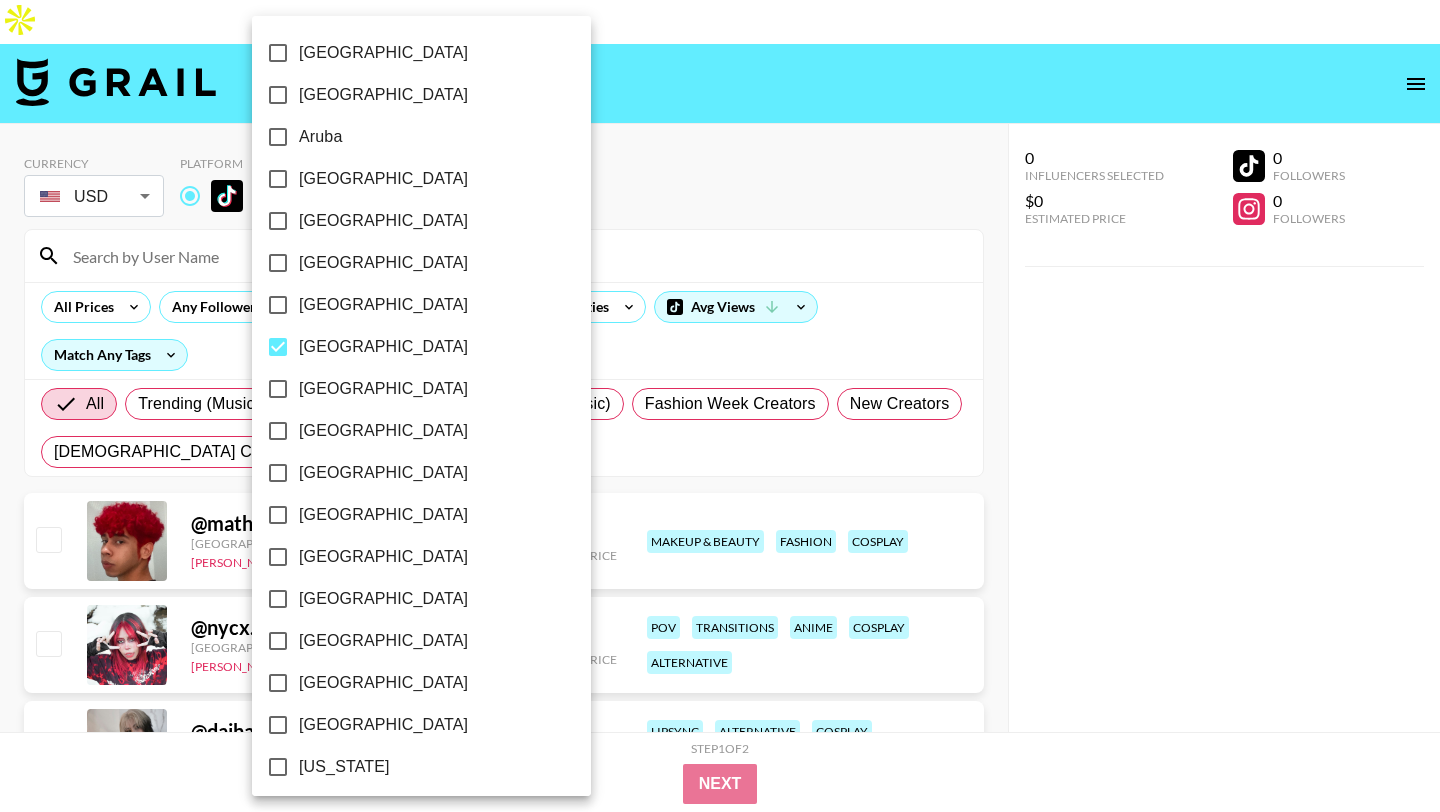 click at bounding box center (720, 406) 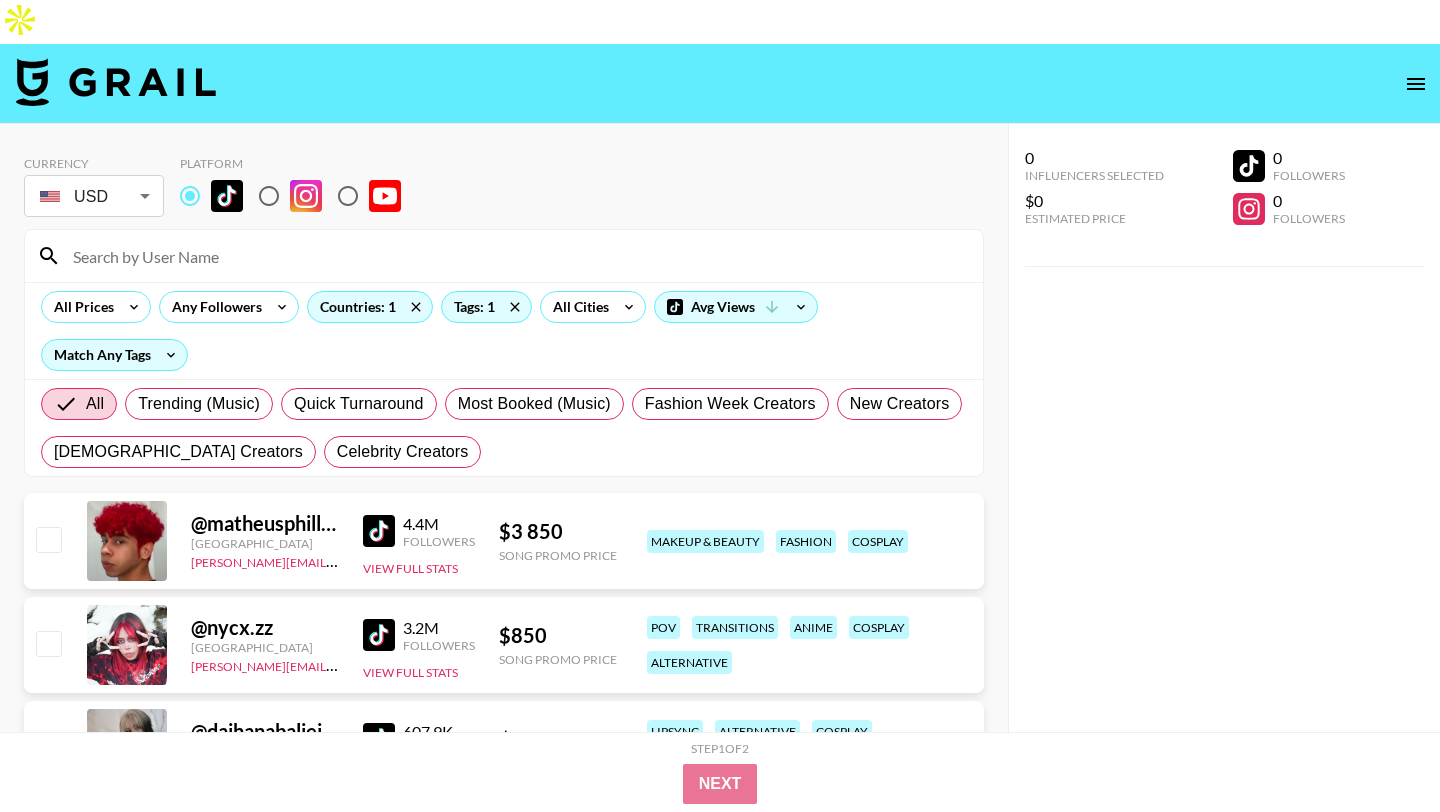 scroll, scrollTop: 80, scrollLeft: 0, axis: vertical 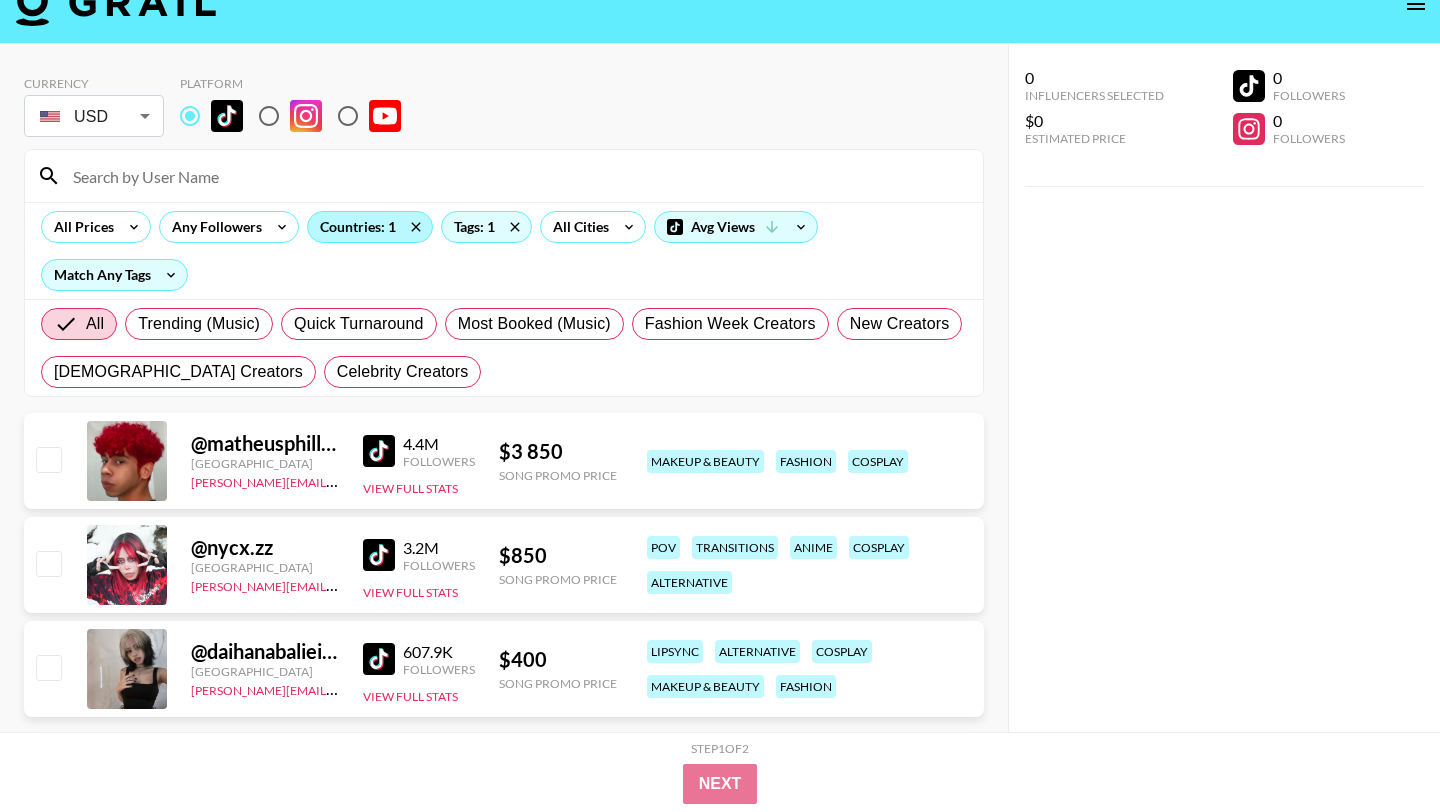 click on "Countries: 1" at bounding box center (370, 227) 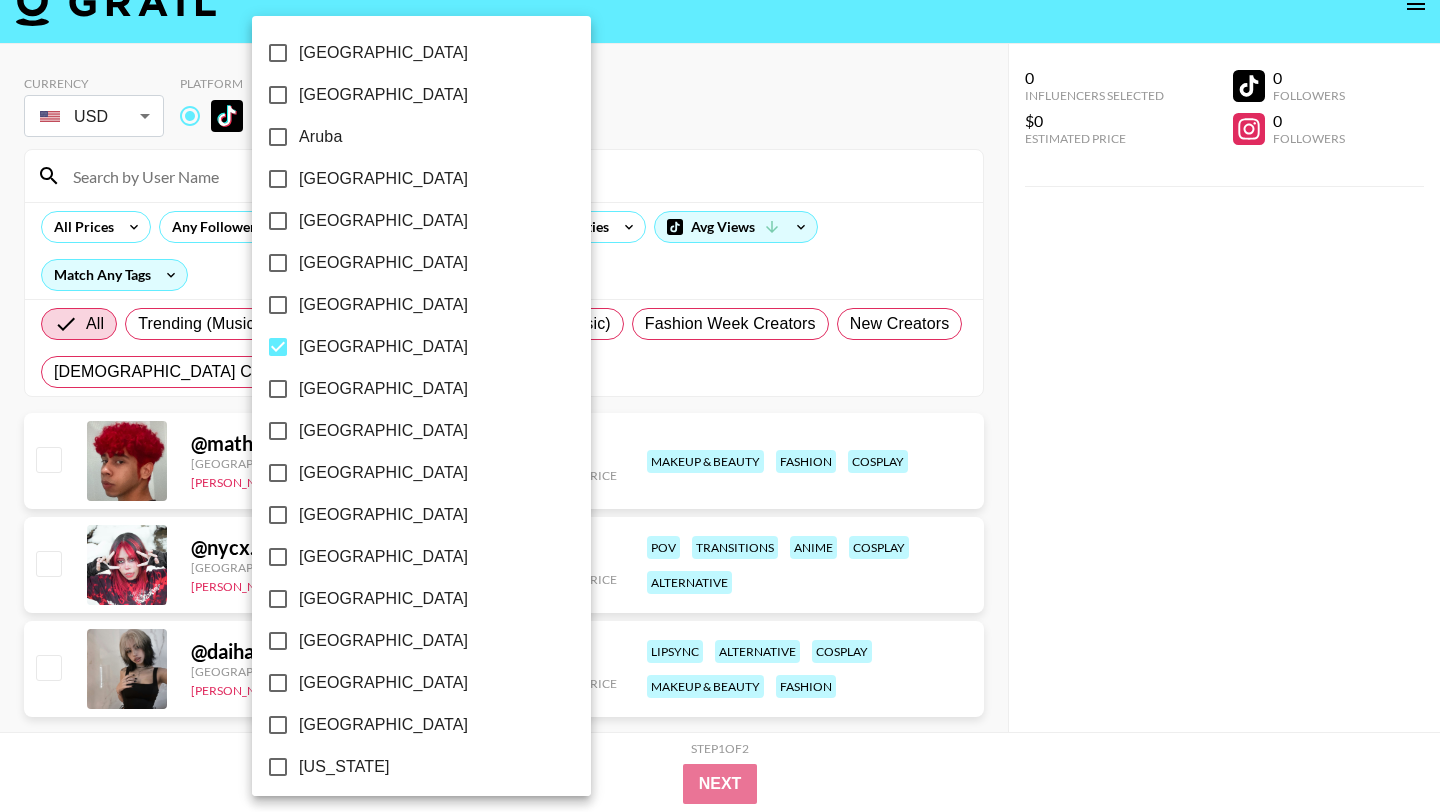scroll, scrollTop: 128, scrollLeft: 0, axis: vertical 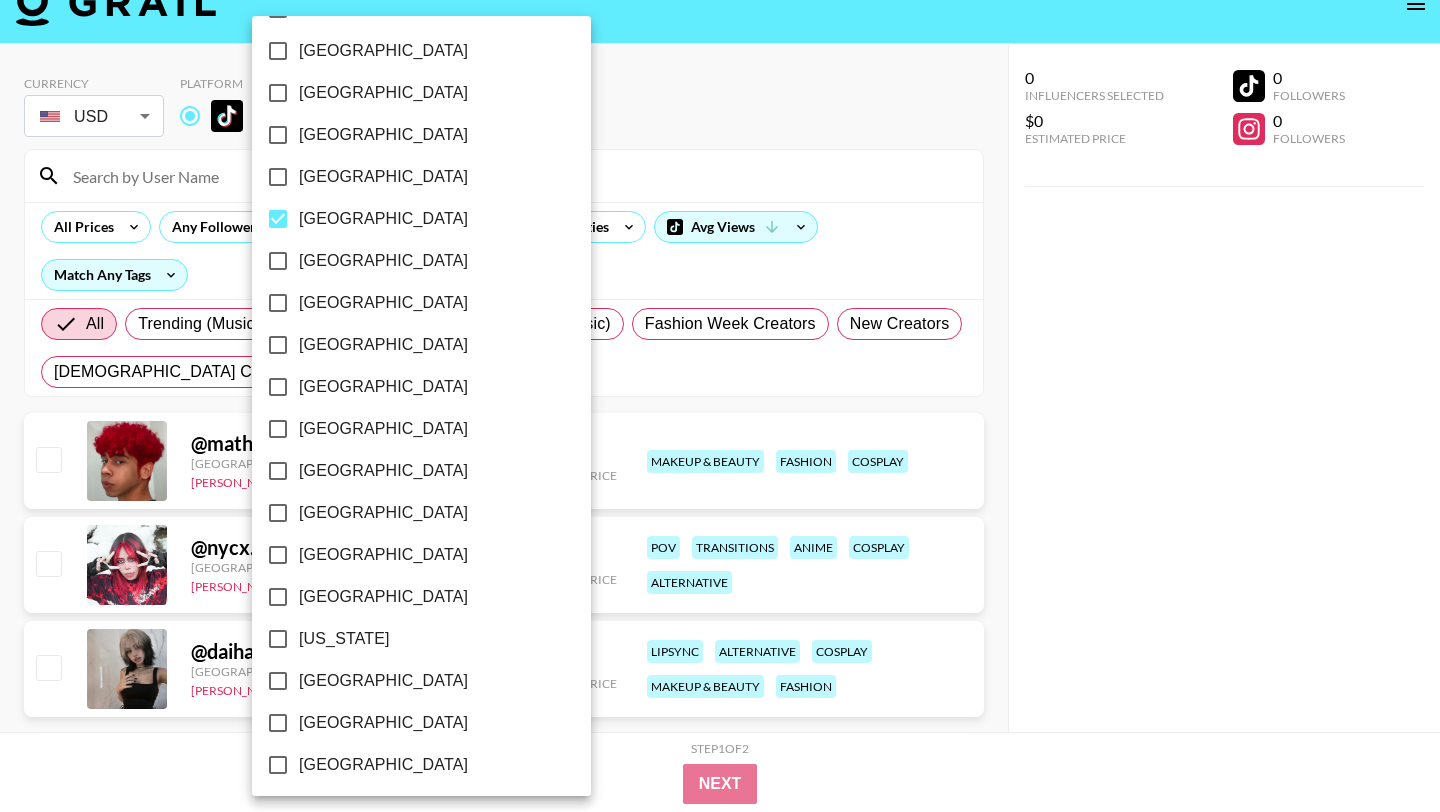 click on "[GEOGRAPHIC_DATA]" at bounding box center (383, 681) 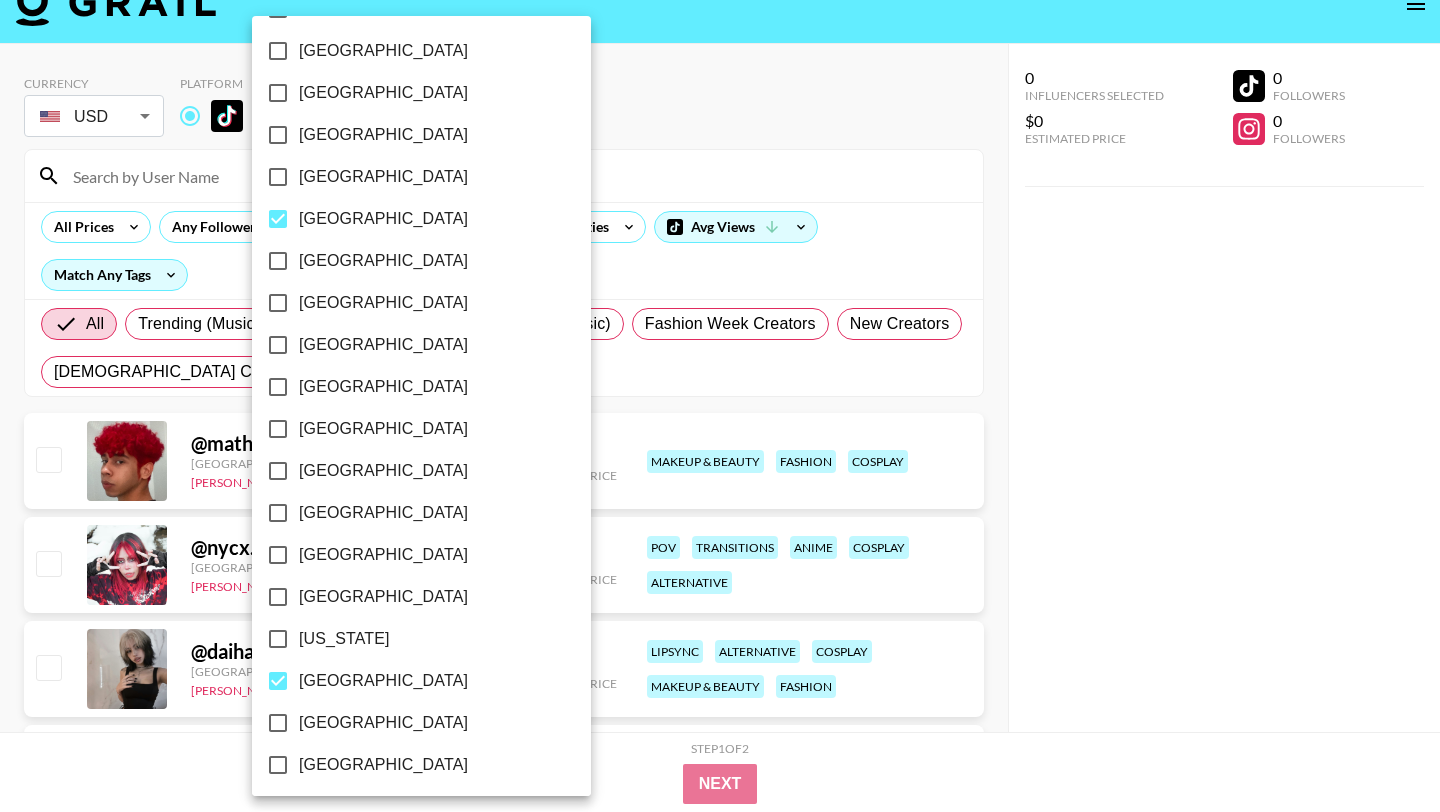 click on "[GEOGRAPHIC_DATA]" at bounding box center [408, 219] 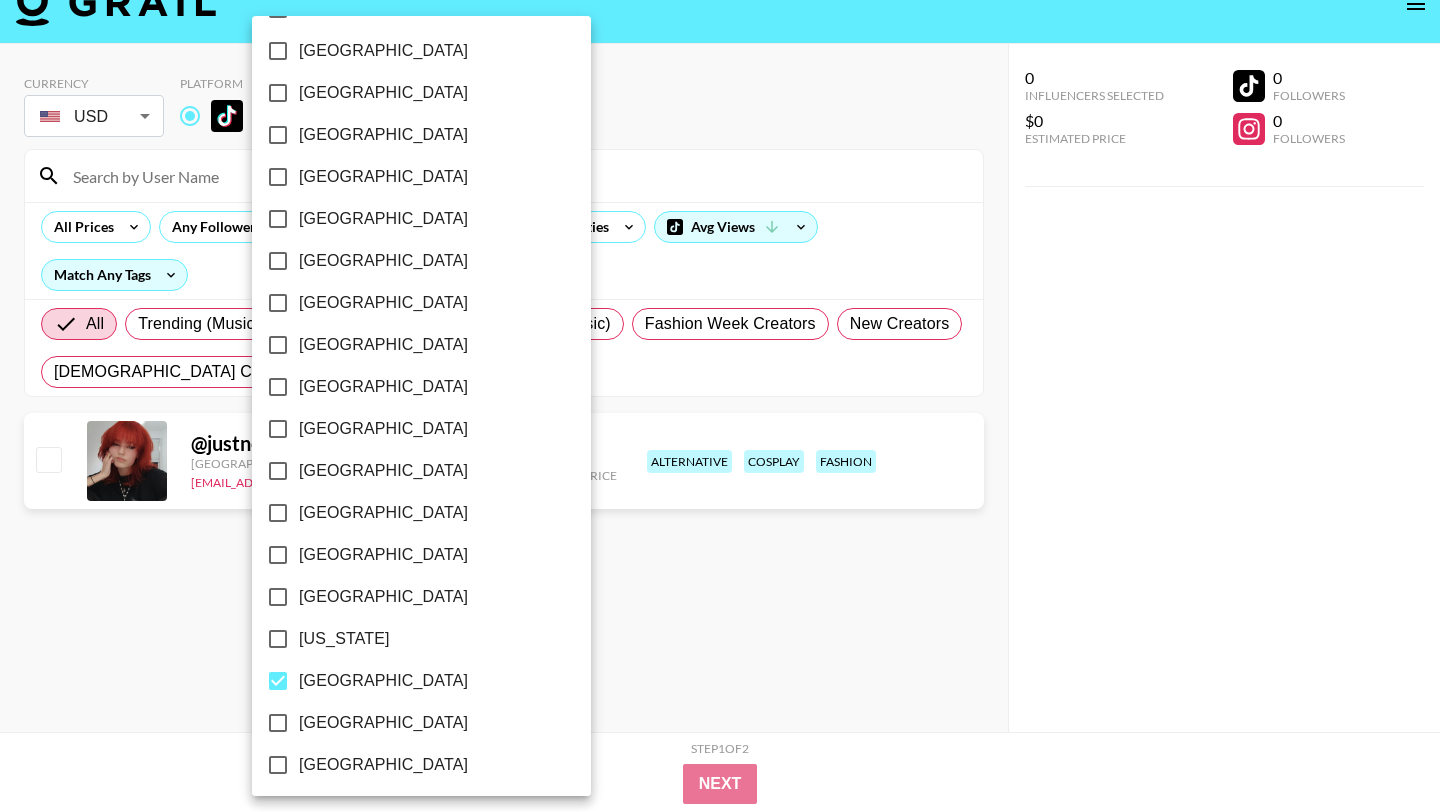 click at bounding box center (720, 406) 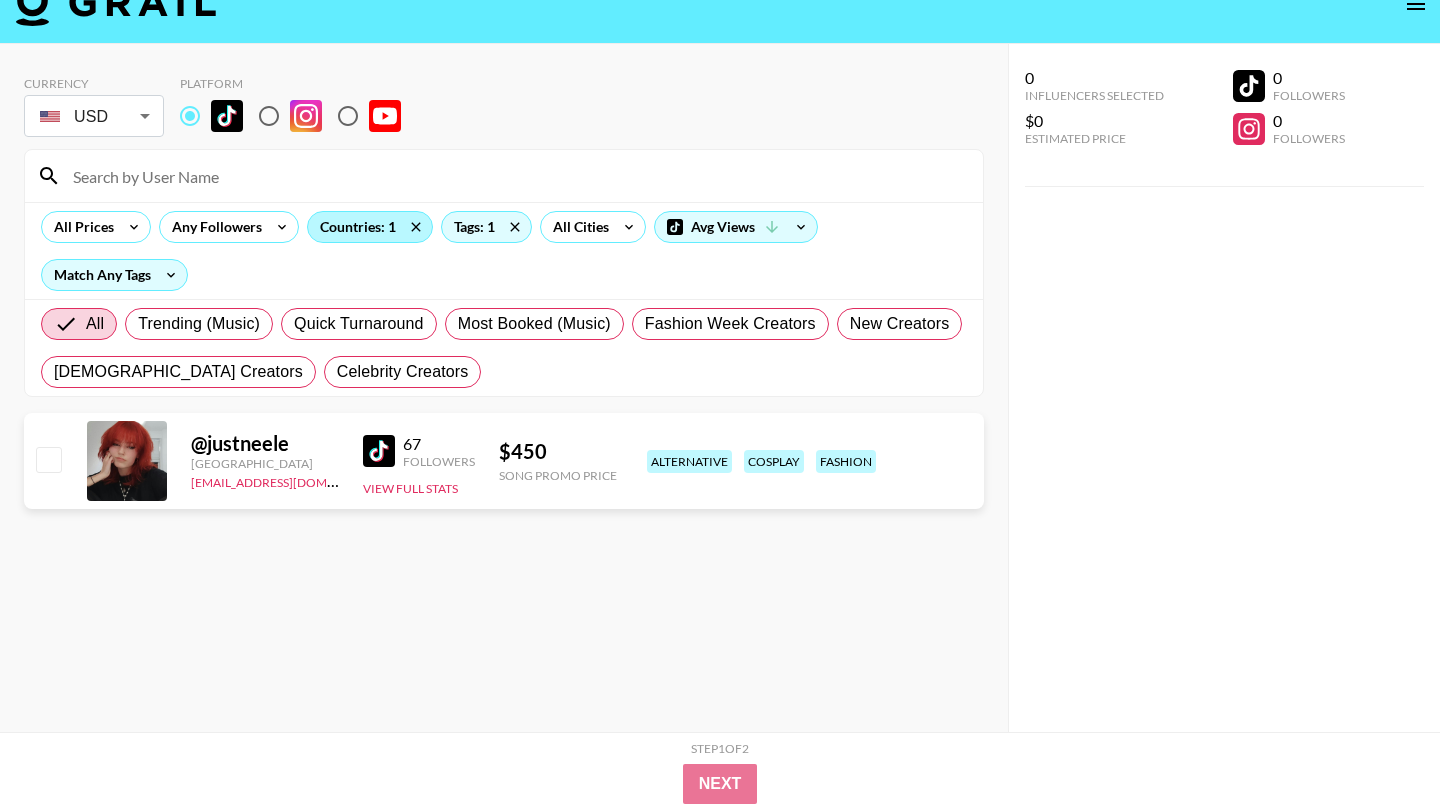 click on "Countries: 1" at bounding box center (370, 227) 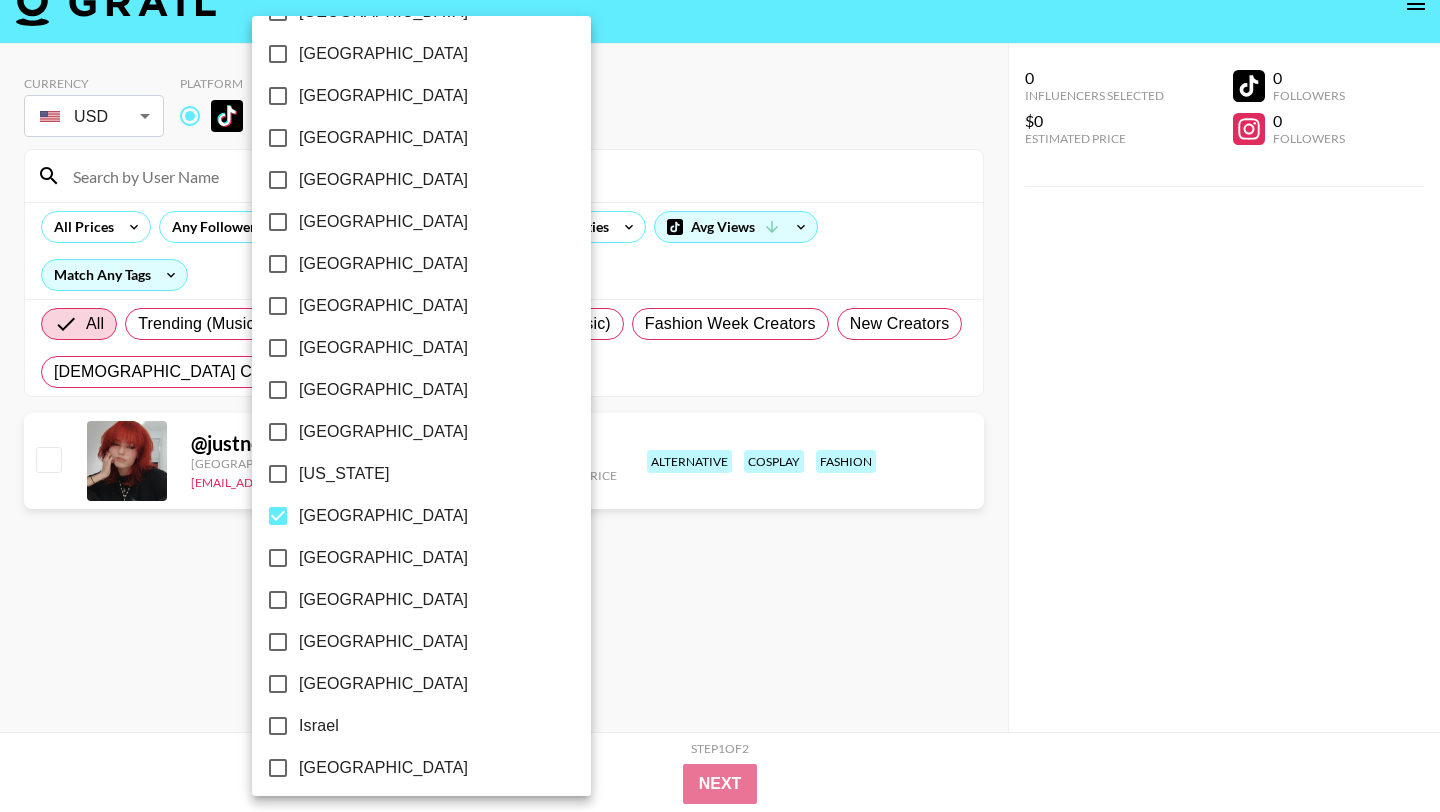 scroll, scrollTop: 264, scrollLeft: 0, axis: vertical 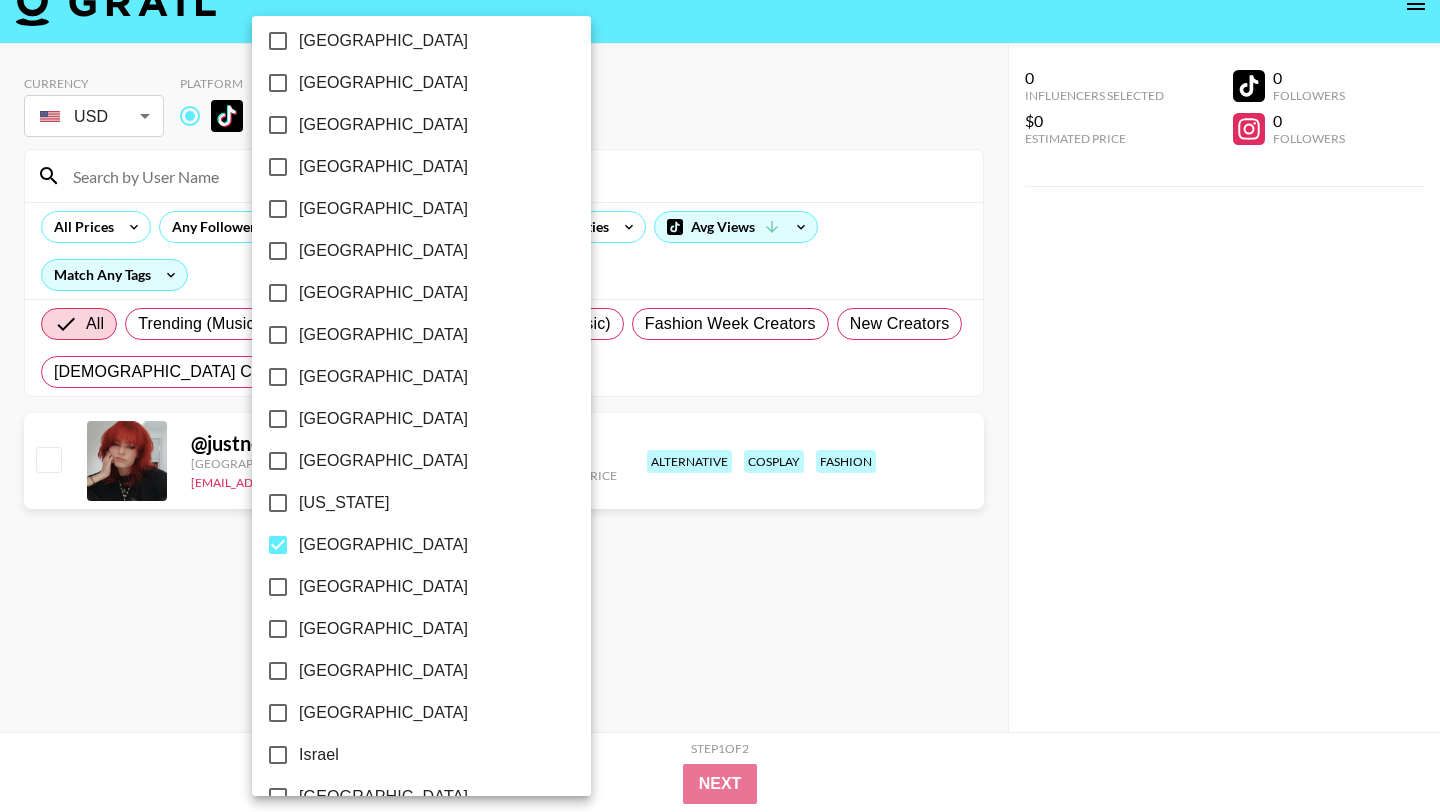 click on "[GEOGRAPHIC_DATA]" at bounding box center [408, 461] 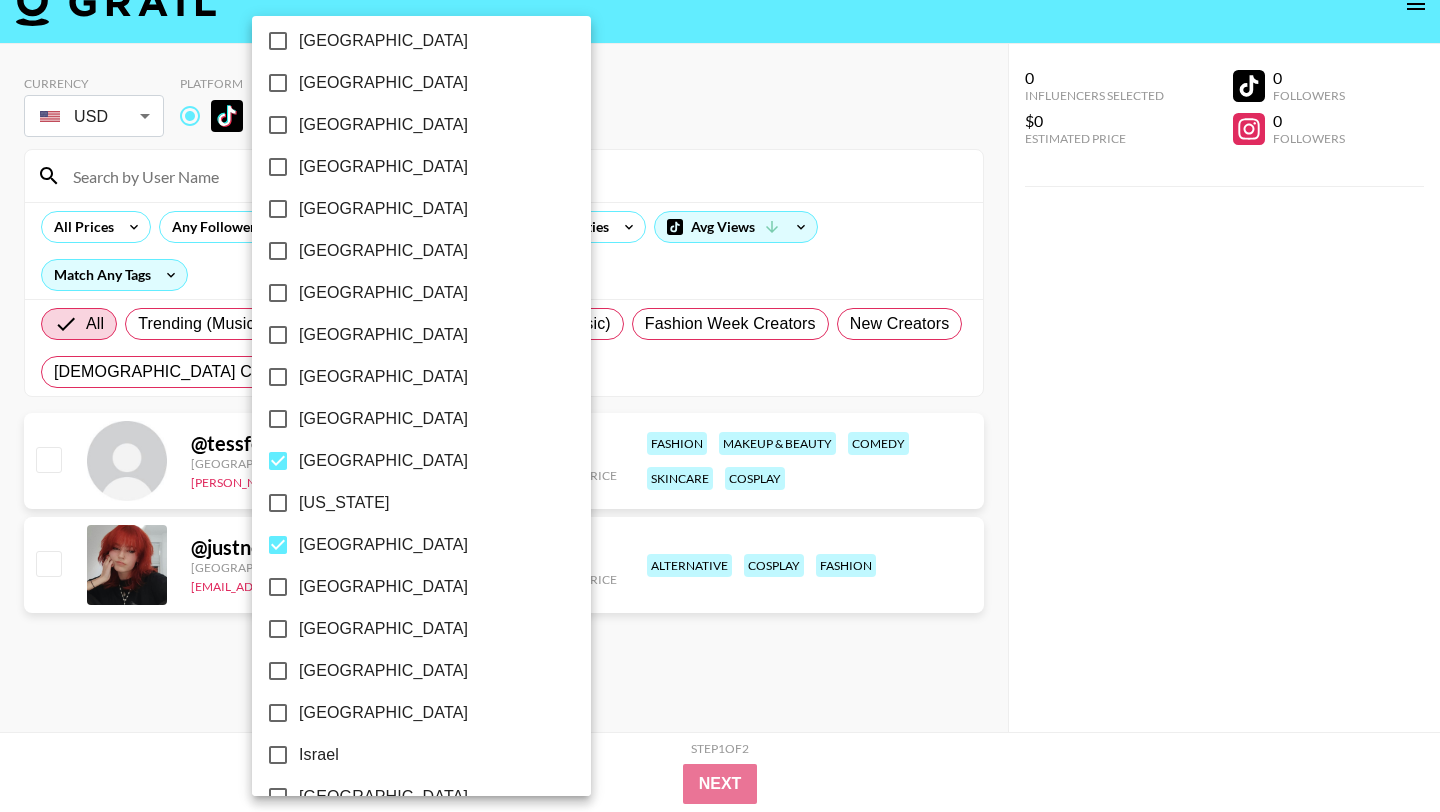 click on "[GEOGRAPHIC_DATA]" at bounding box center (383, 545) 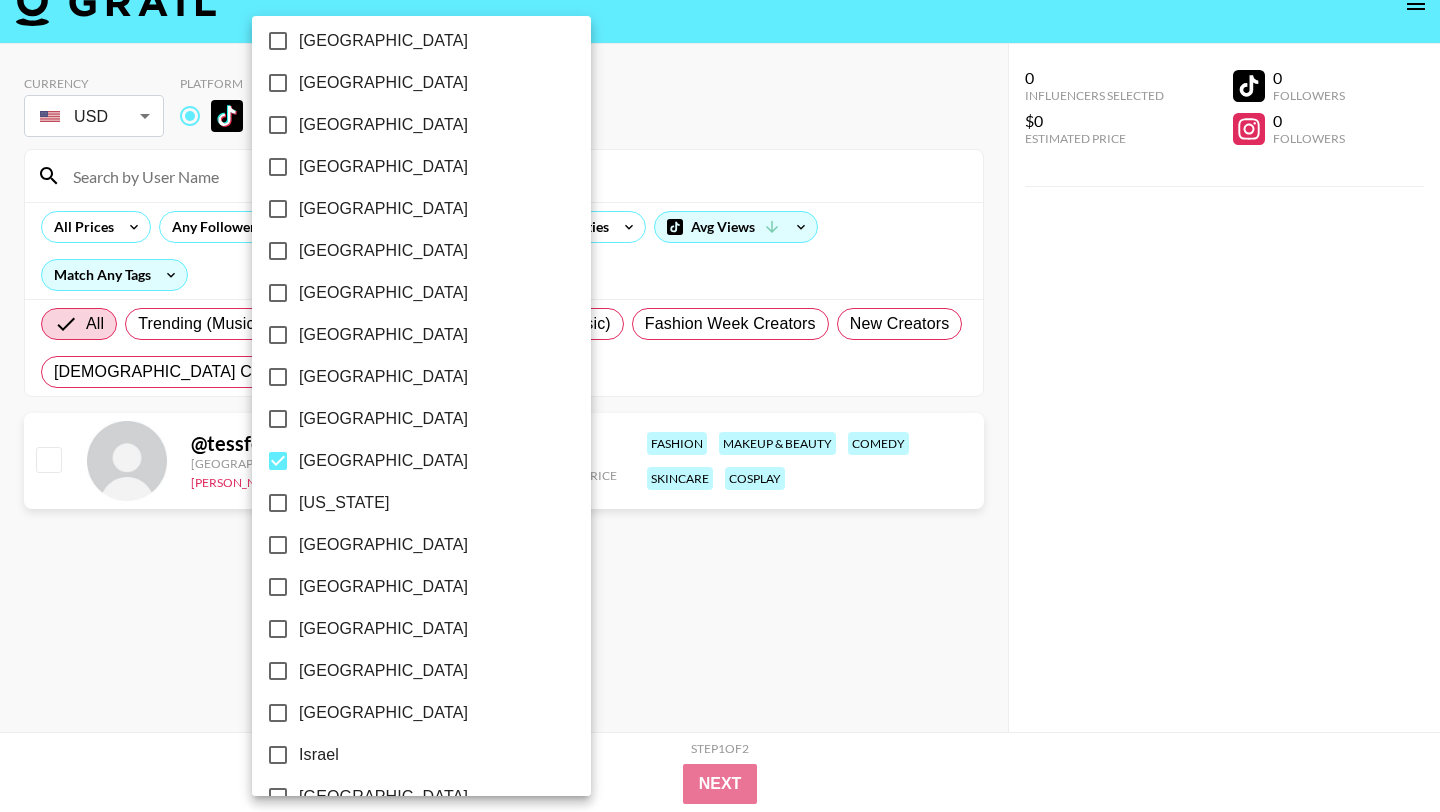 click at bounding box center [720, 406] 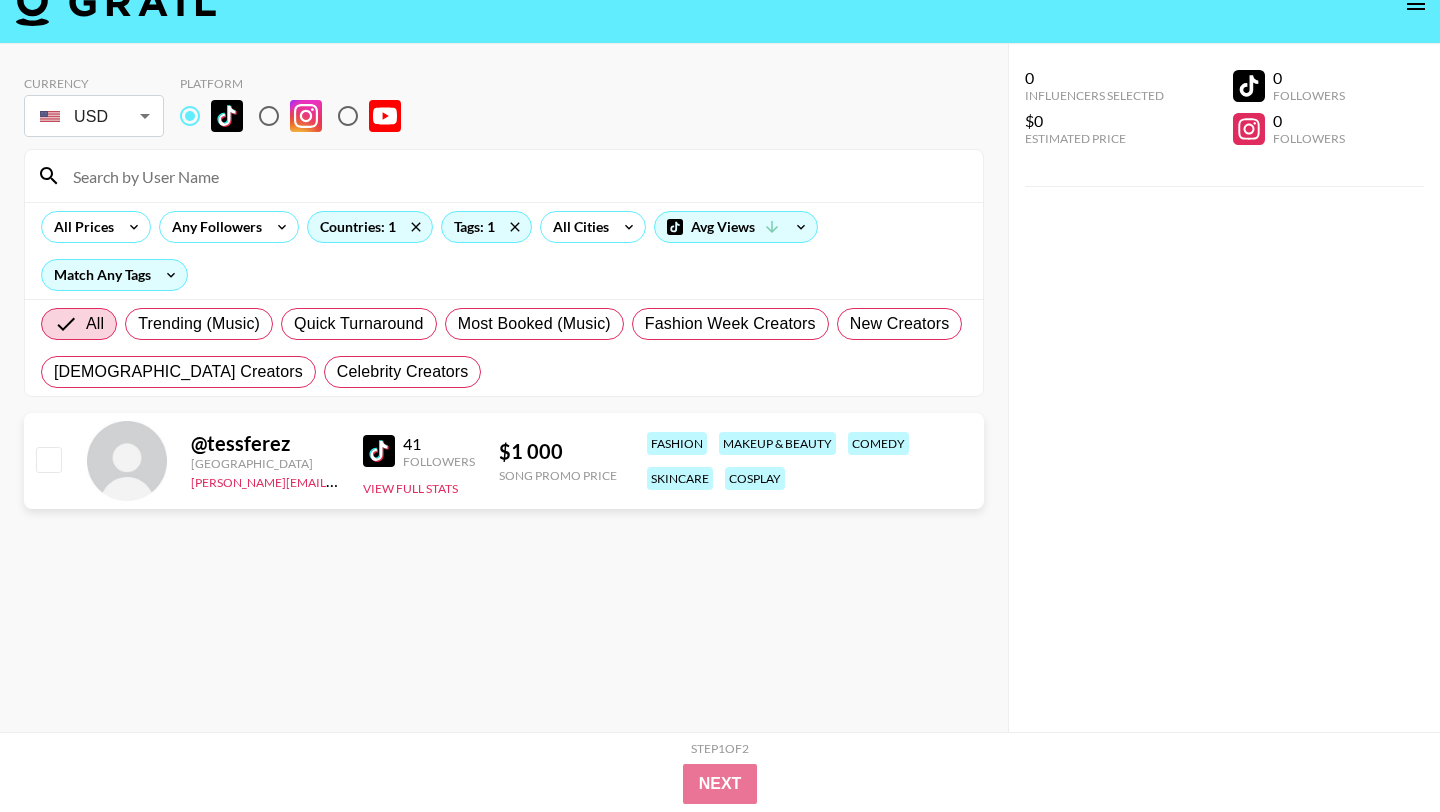 click at bounding box center (379, 451) 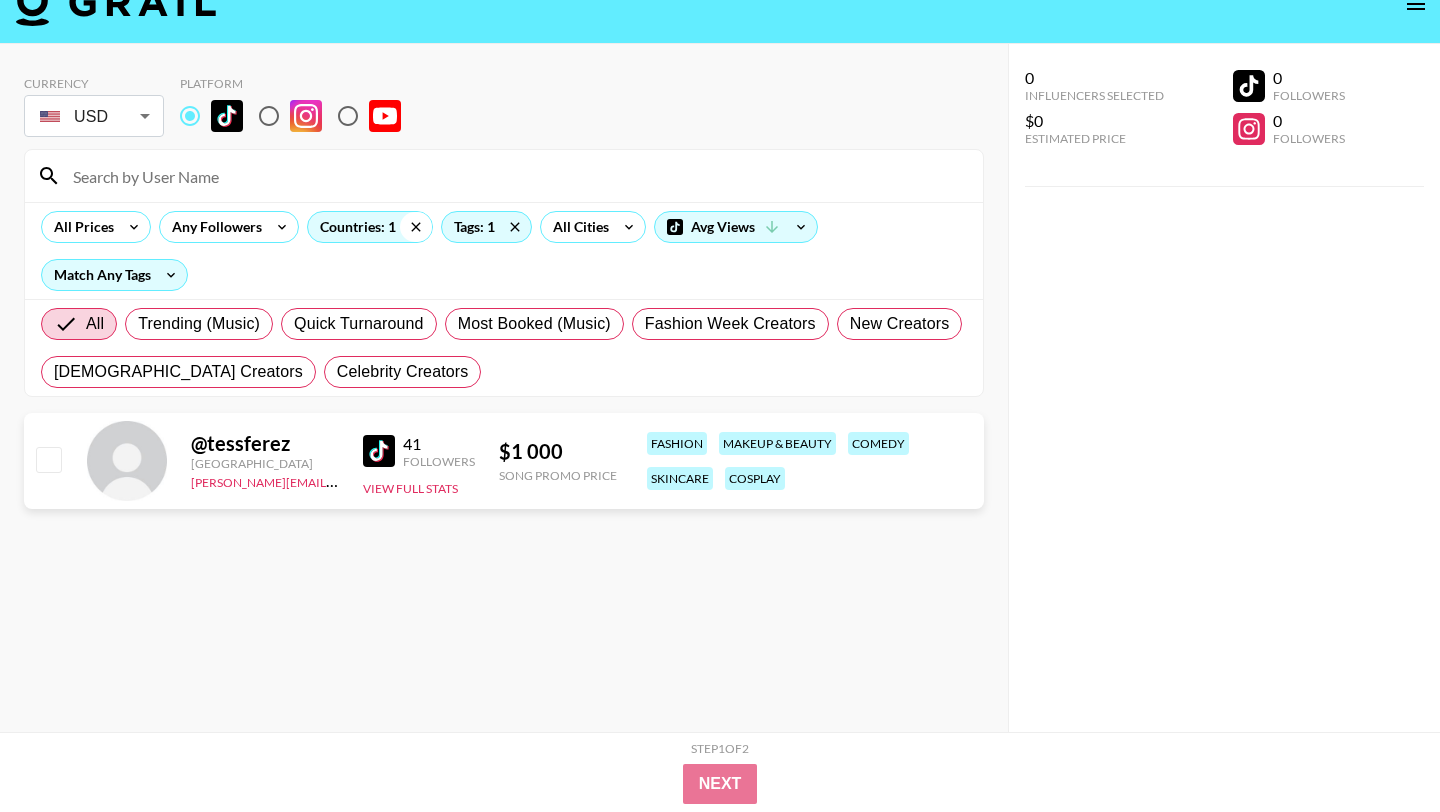click 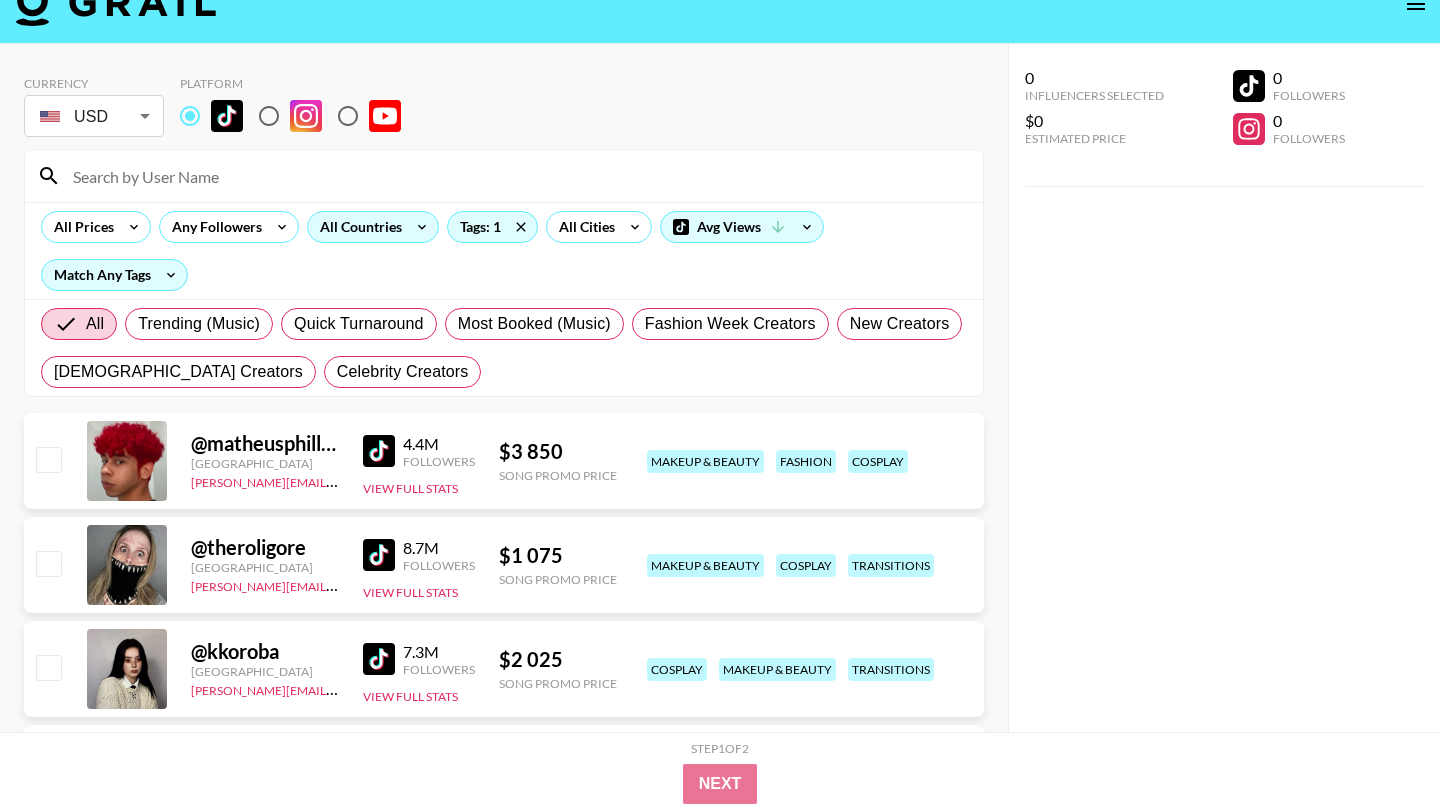 click on "All Countries" at bounding box center (357, 227) 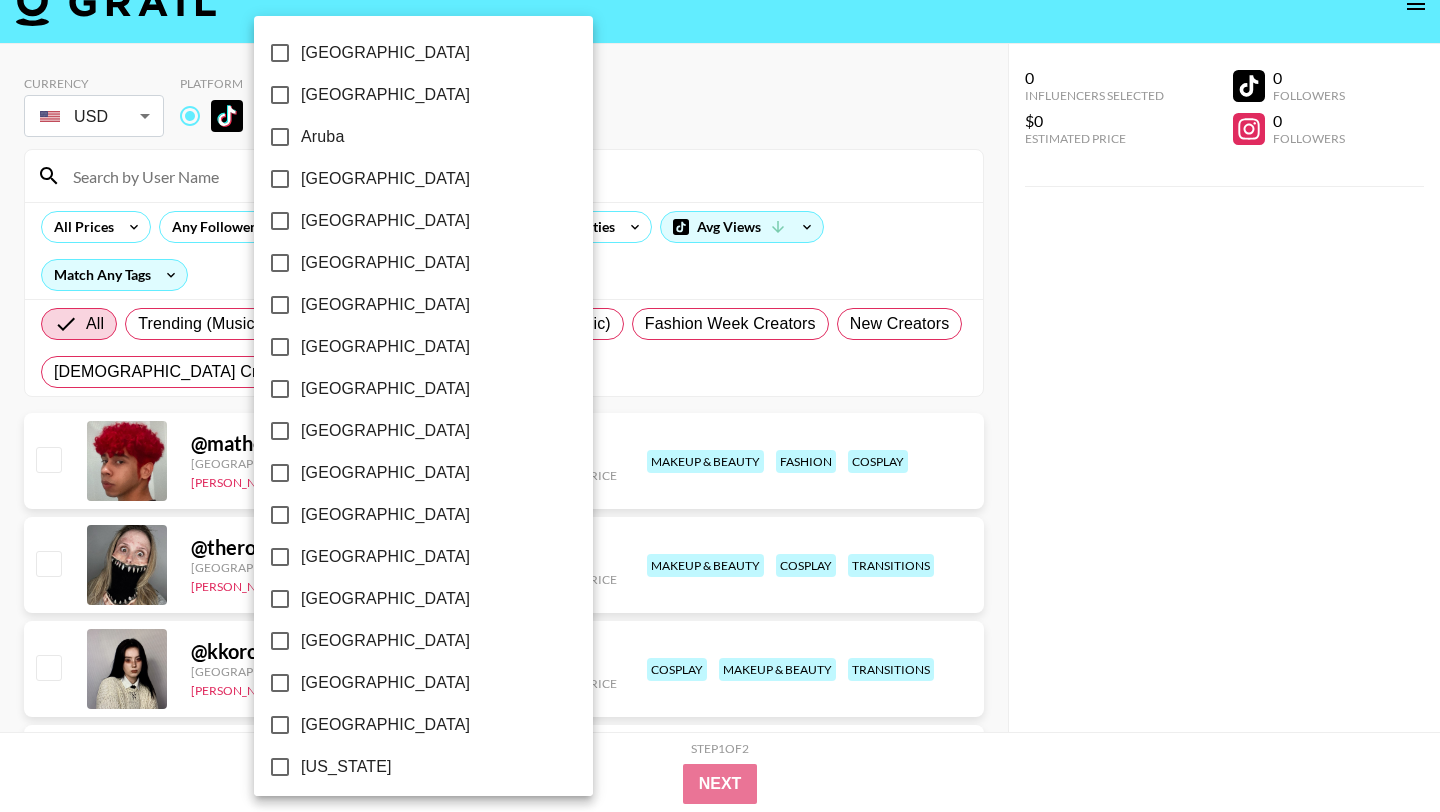 click on "[GEOGRAPHIC_DATA]" at bounding box center [410, 179] 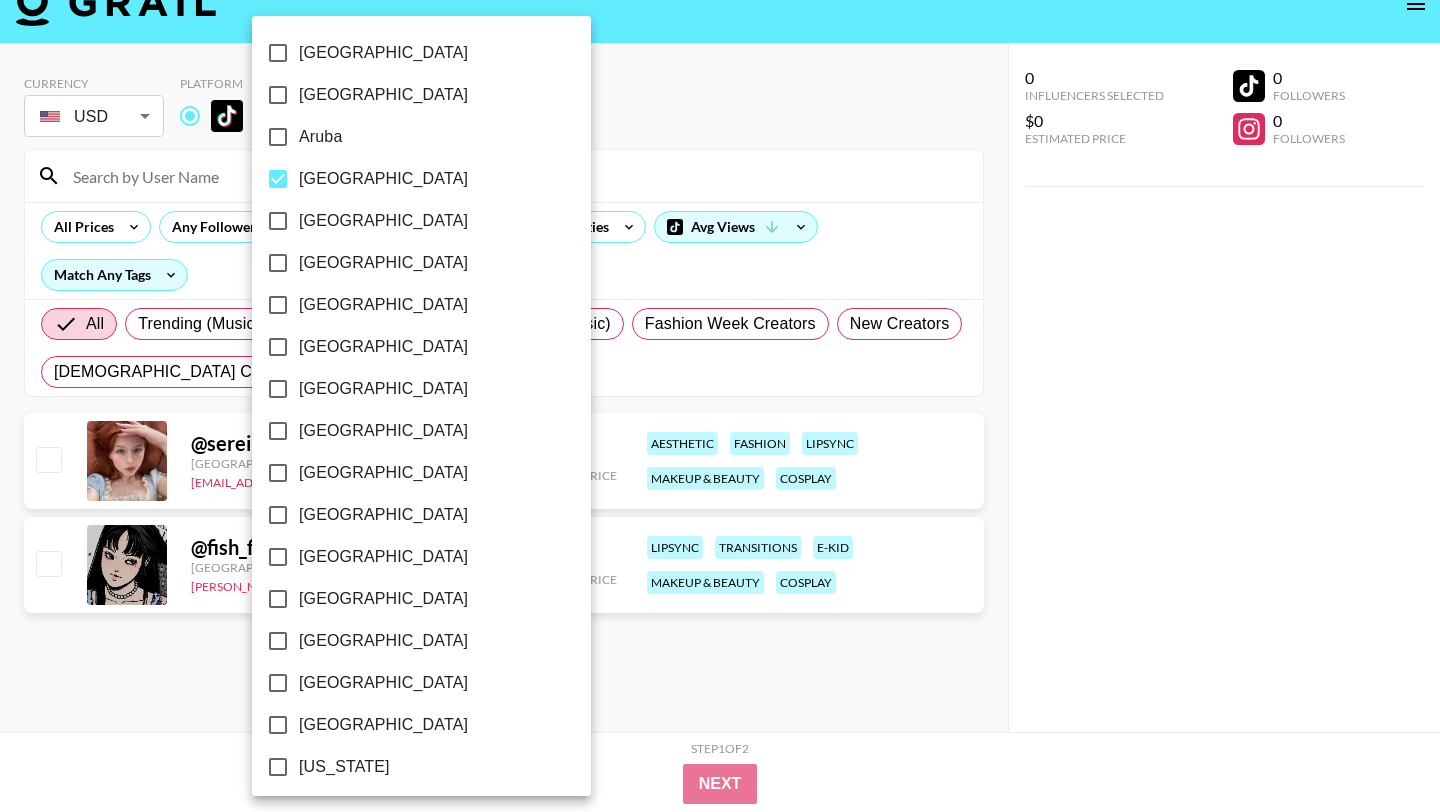 click at bounding box center [720, 406] 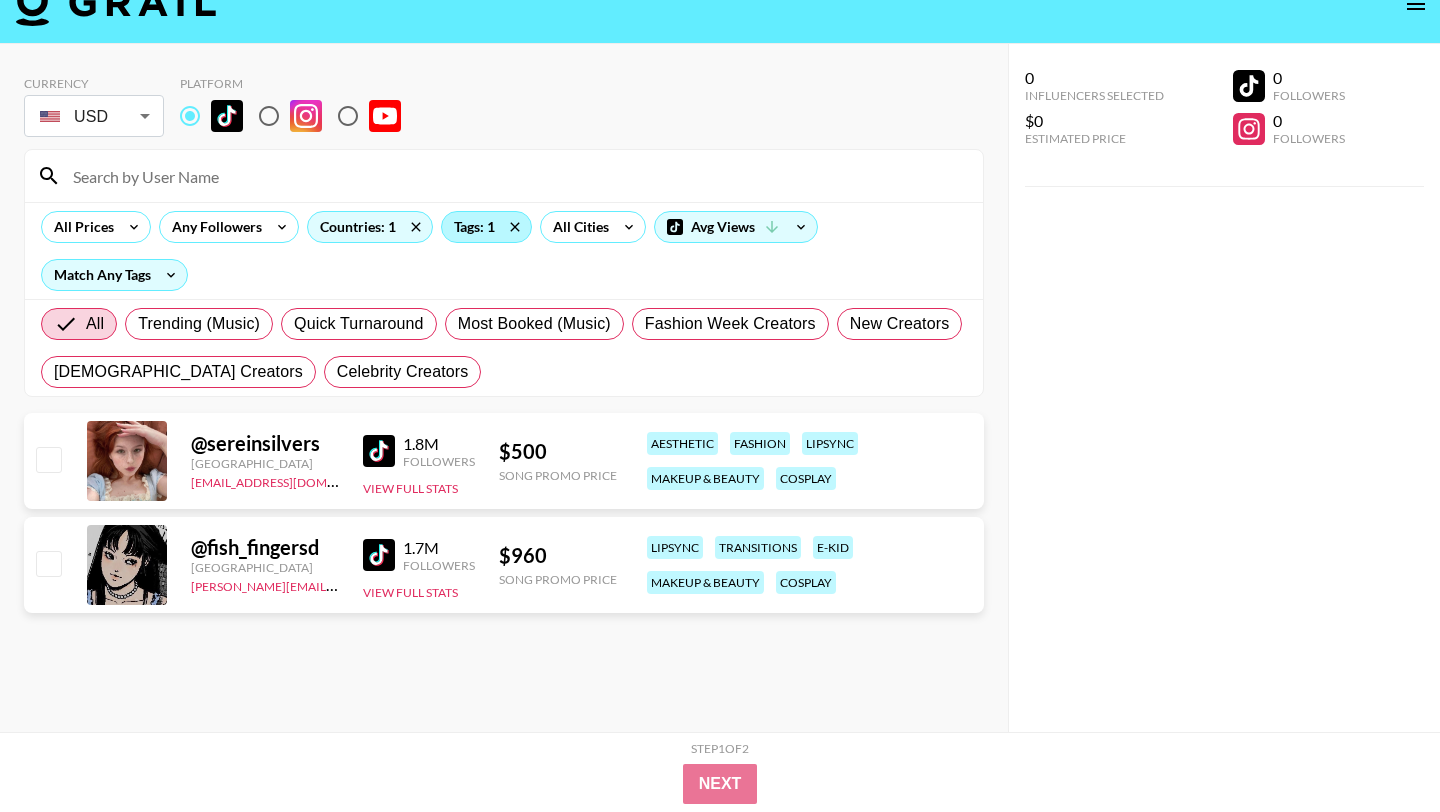 click on "Tags: 1" at bounding box center (486, 227) 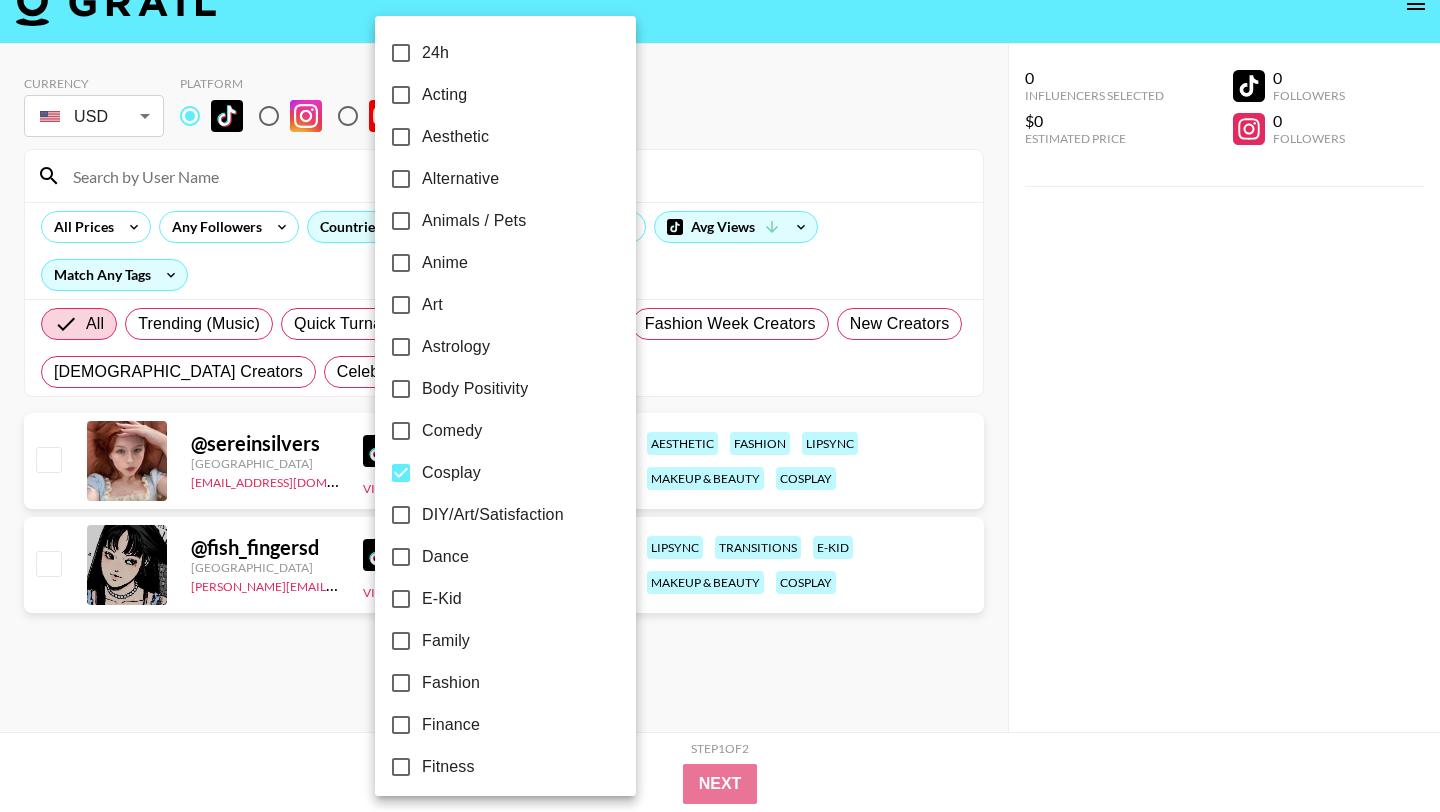 click on "Cosplay" at bounding box center (451, 473) 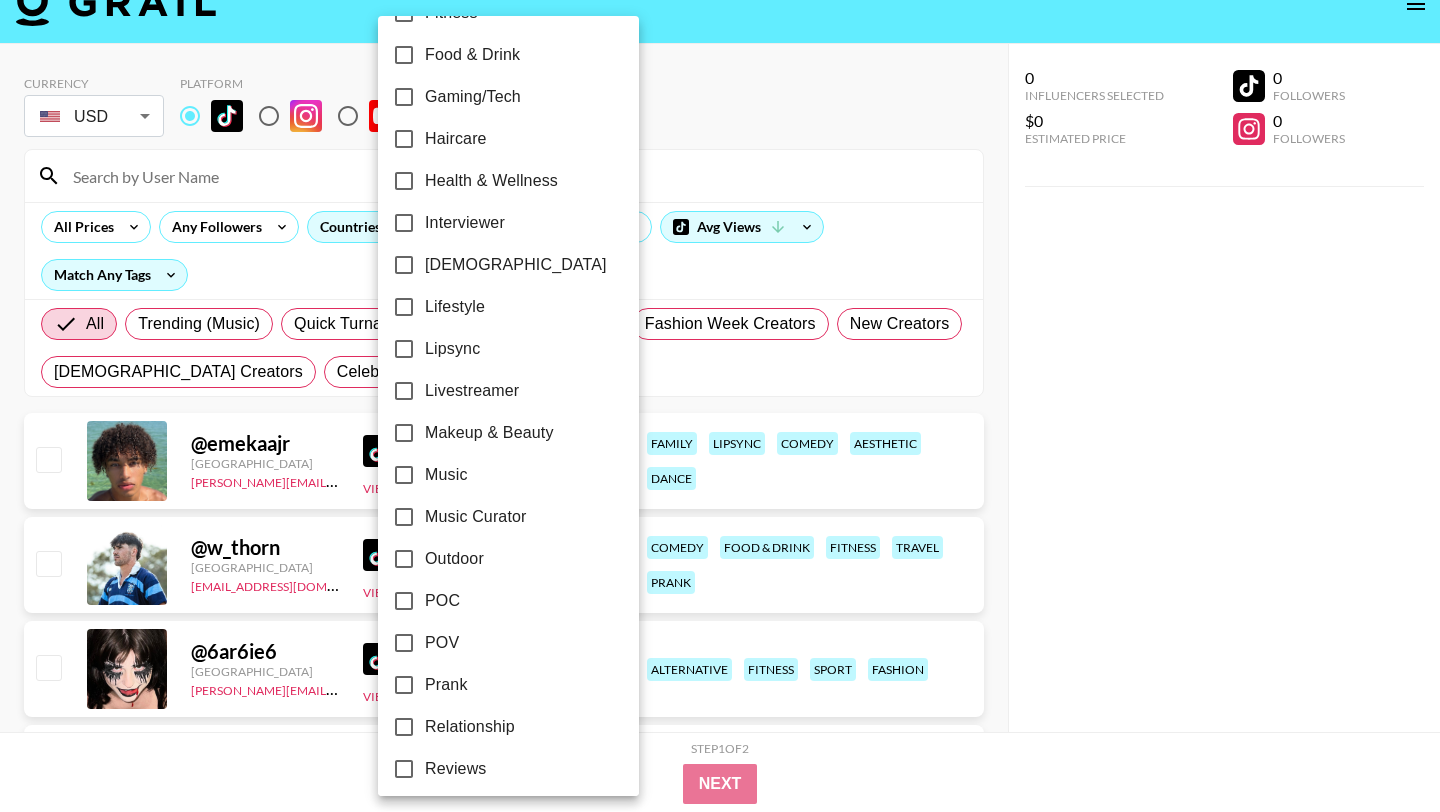 scroll, scrollTop: 781, scrollLeft: 0, axis: vertical 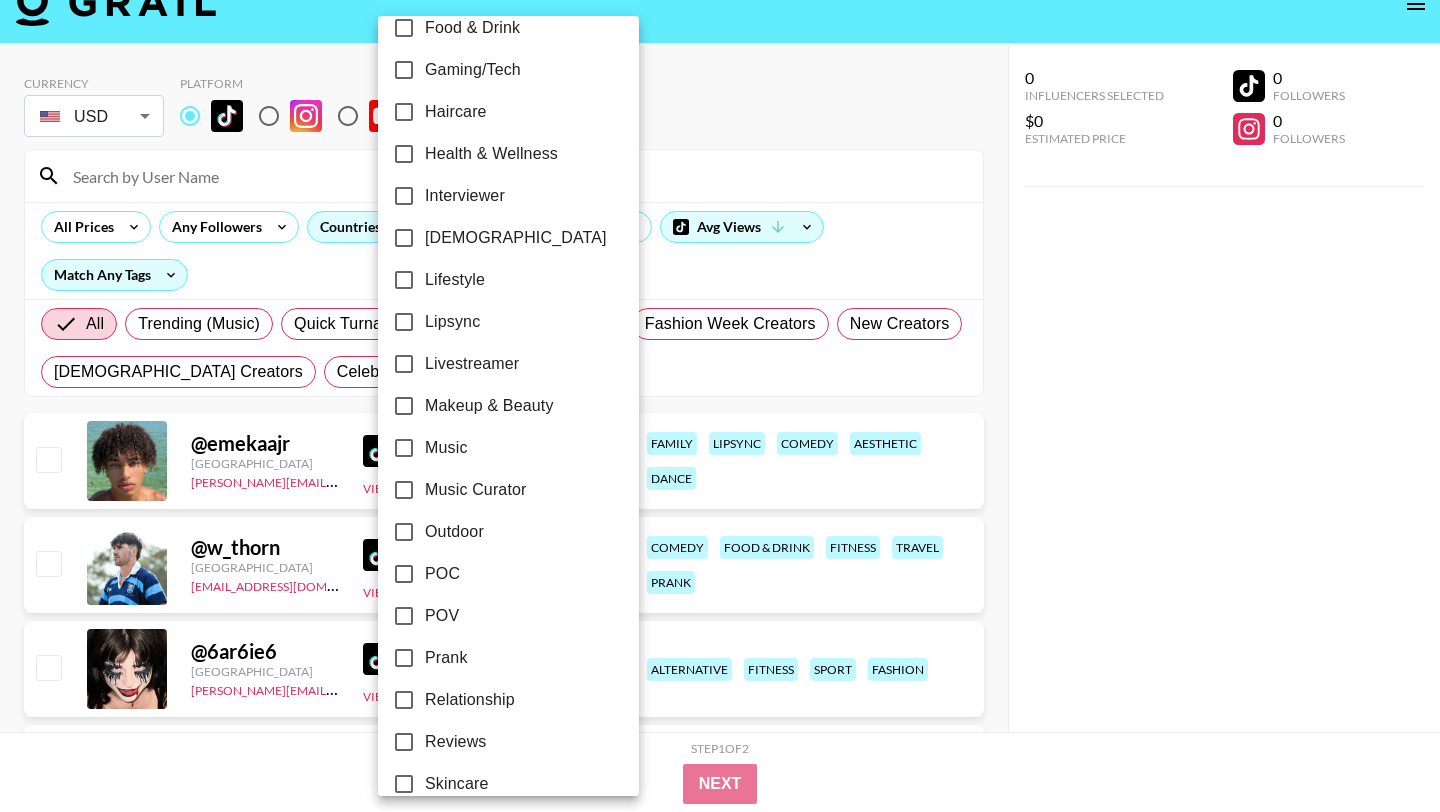 click at bounding box center [720, 406] 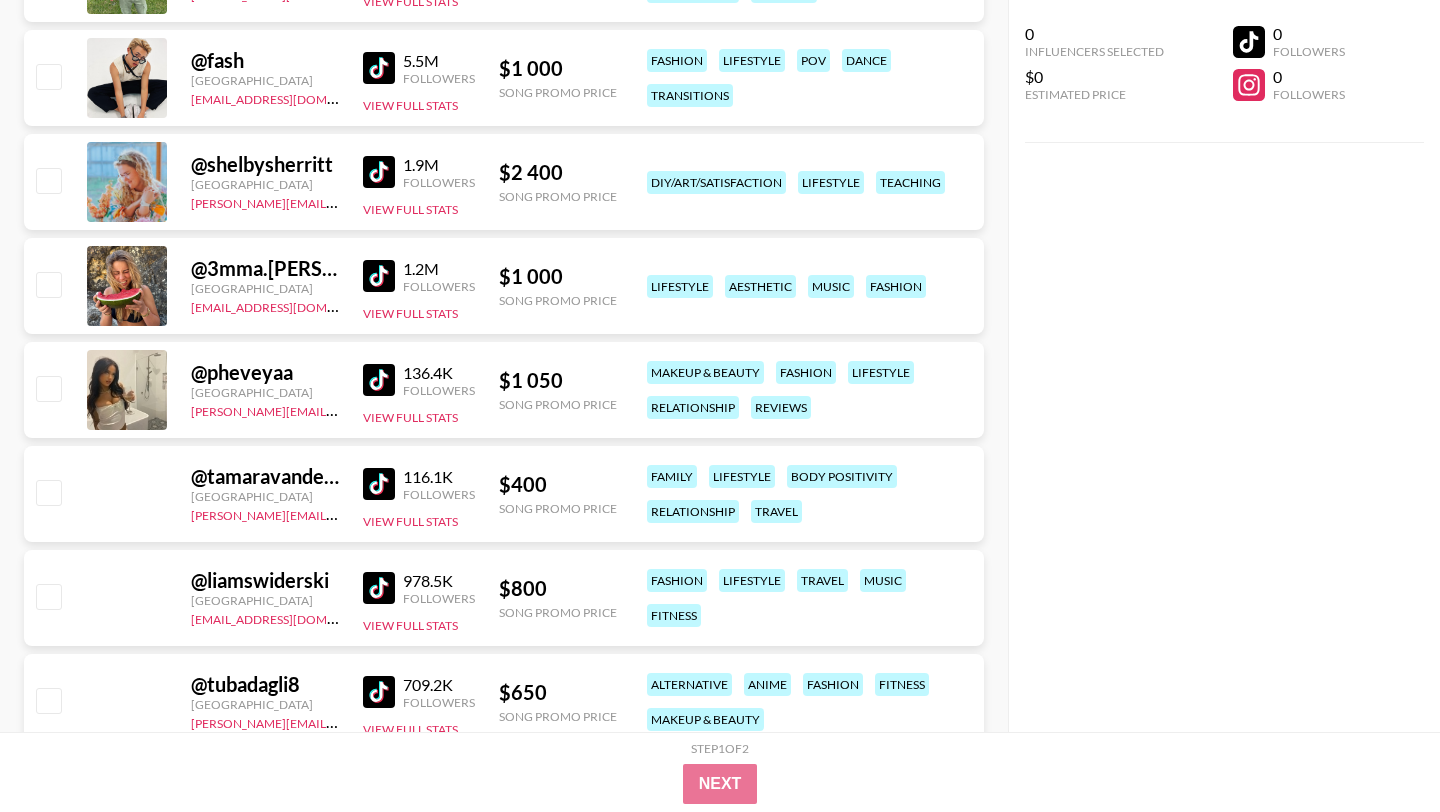 scroll, scrollTop: 2553, scrollLeft: 0, axis: vertical 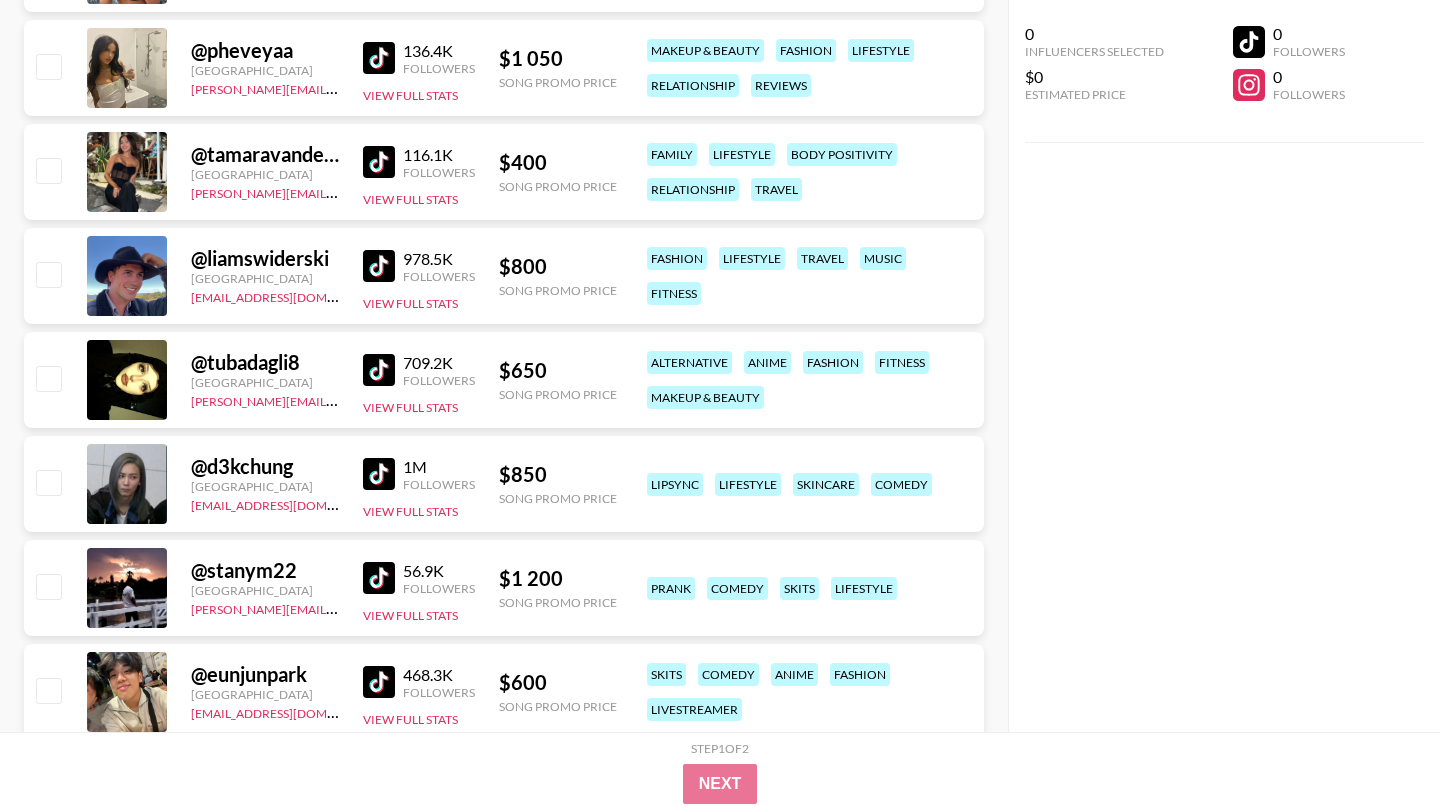 click at bounding box center (379, 370) 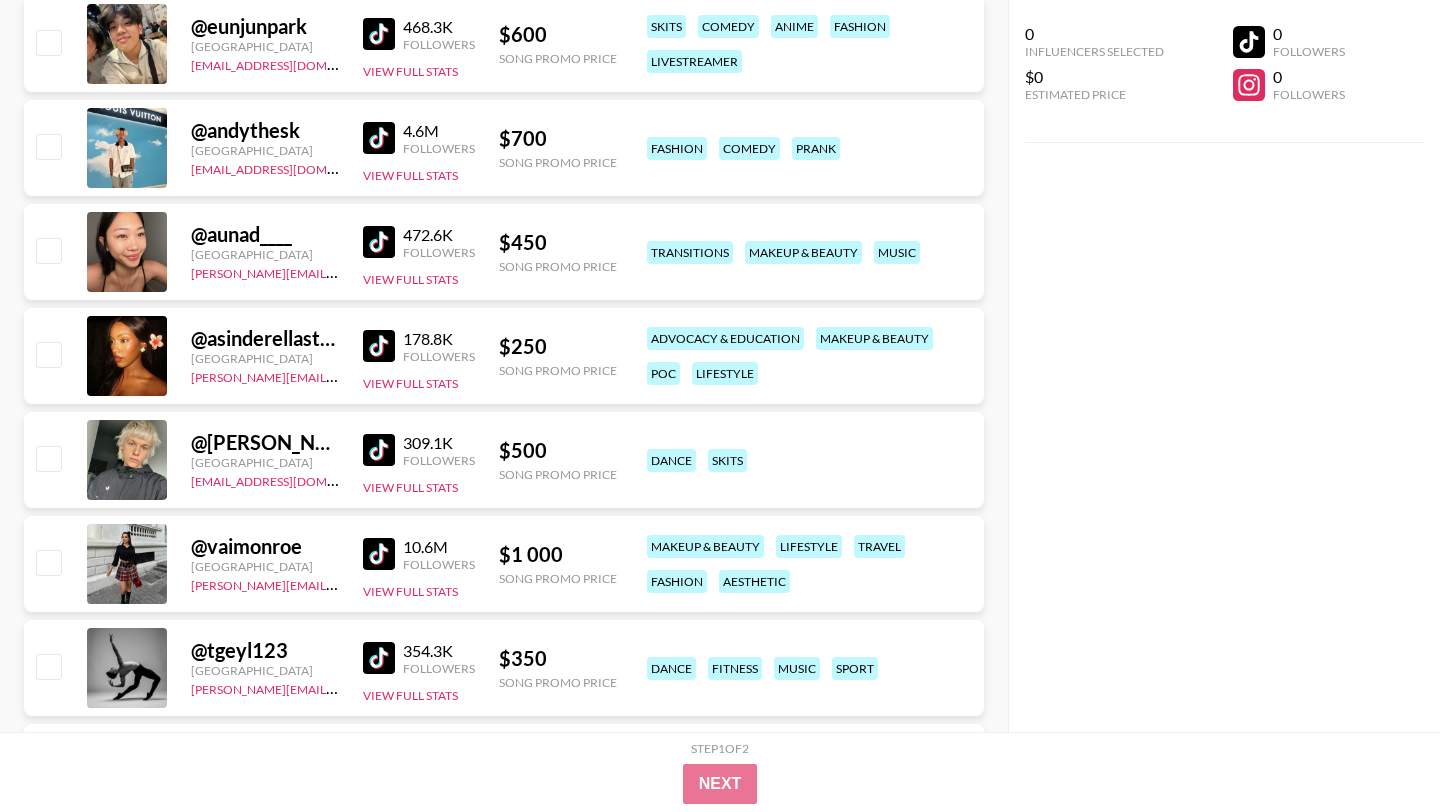 scroll, scrollTop: 3222, scrollLeft: 0, axis: vertical 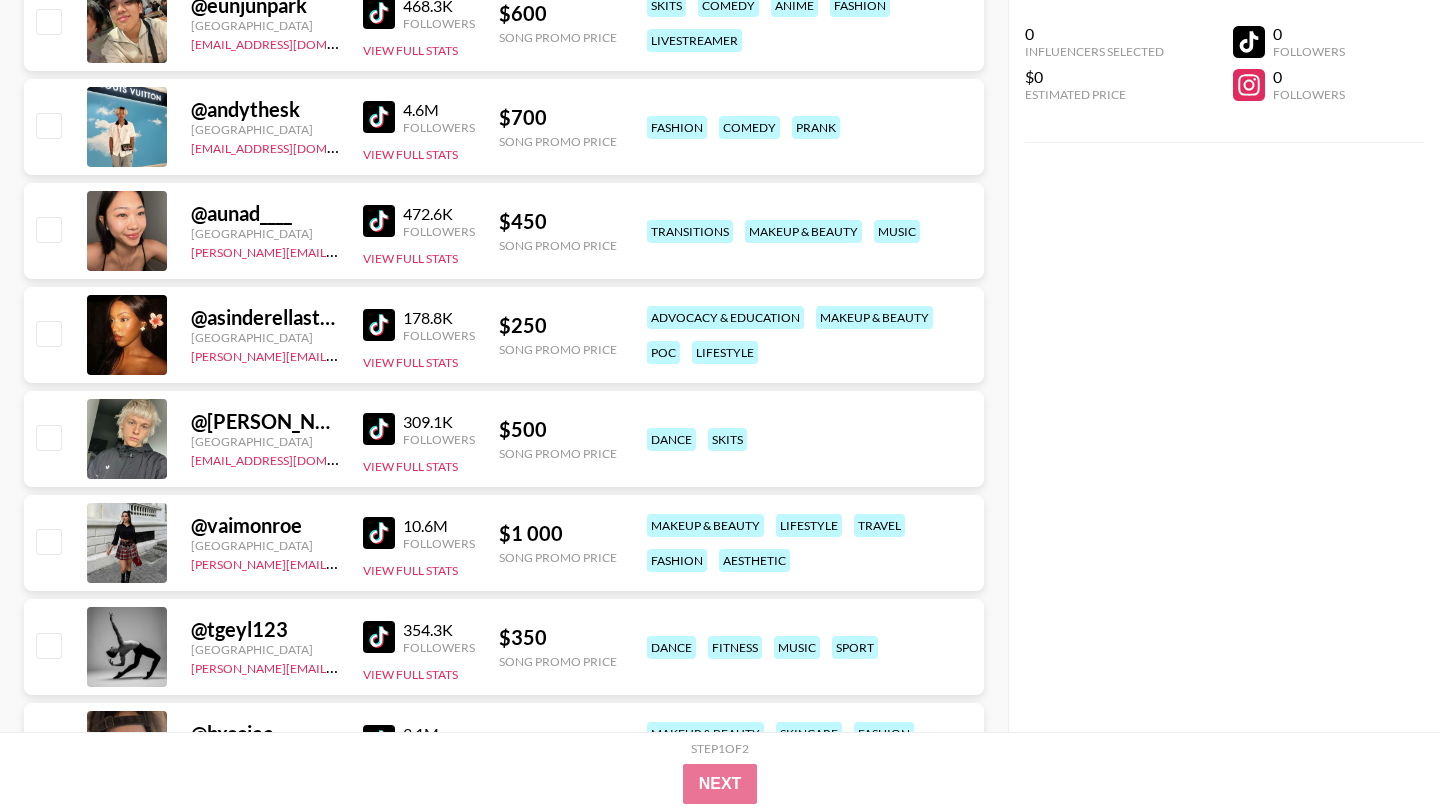 click at bounding box center [379, 325] 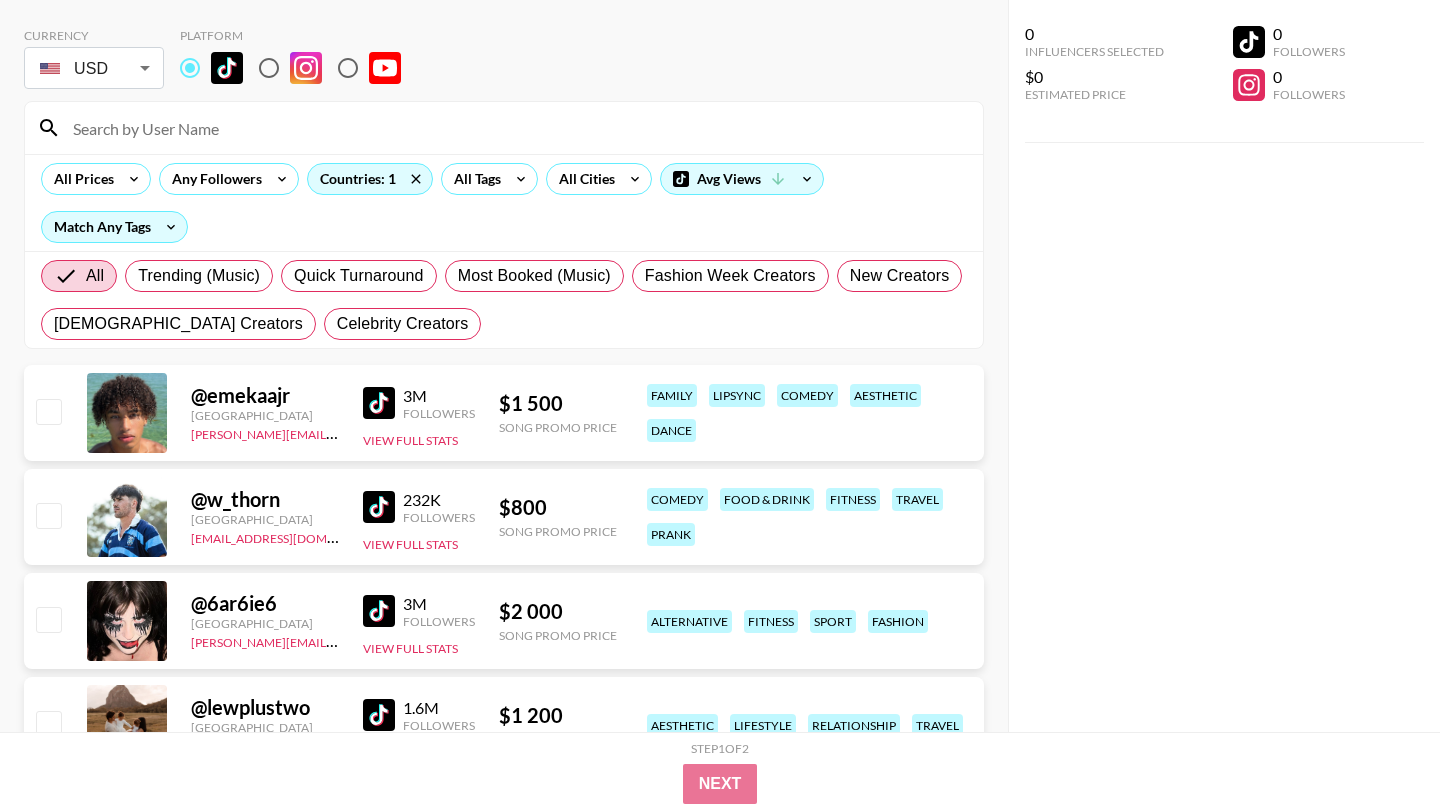 scroll, scrollTop: 0, scrollLeft: 0, axis: both 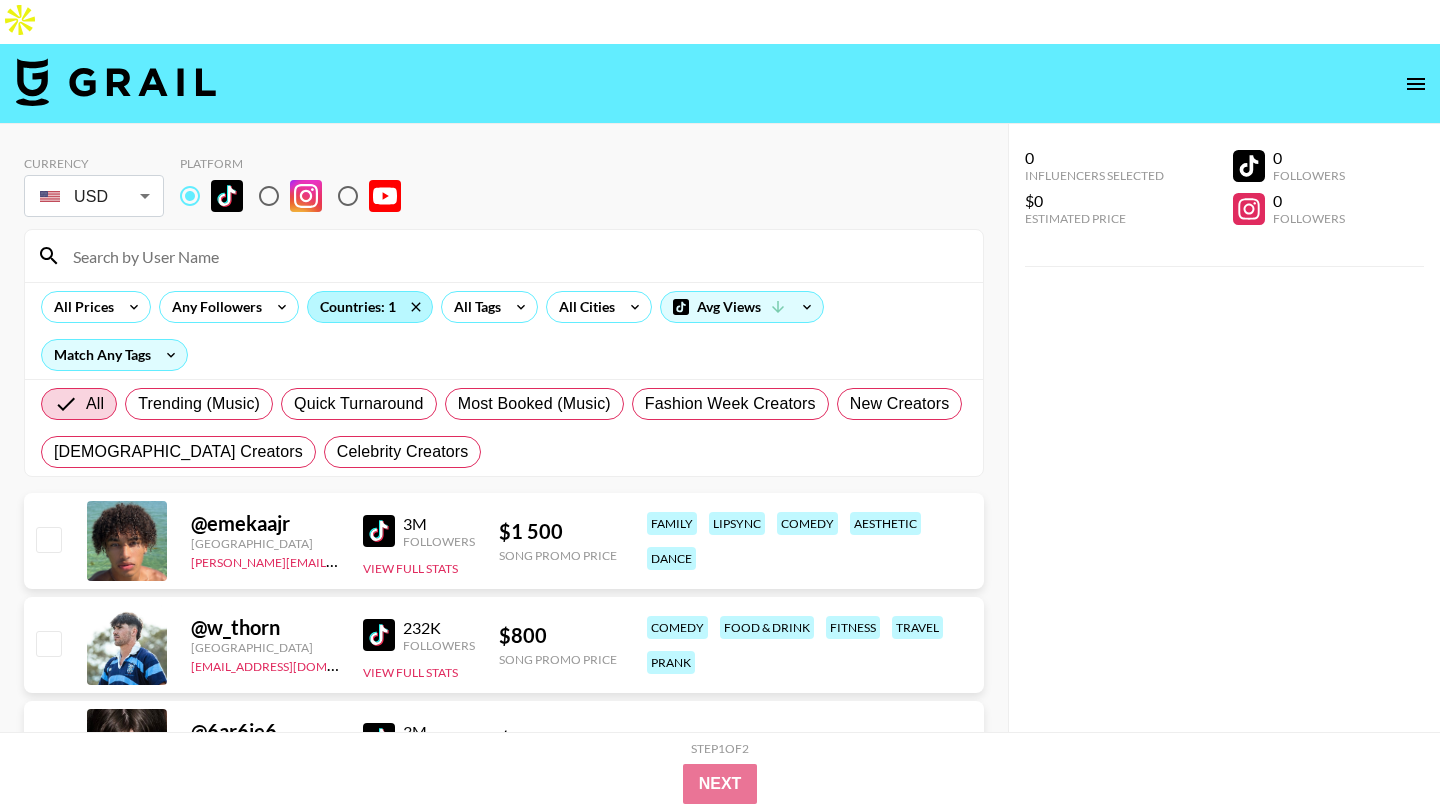 click on "Countries: 1" at bounding box center (370, 307) 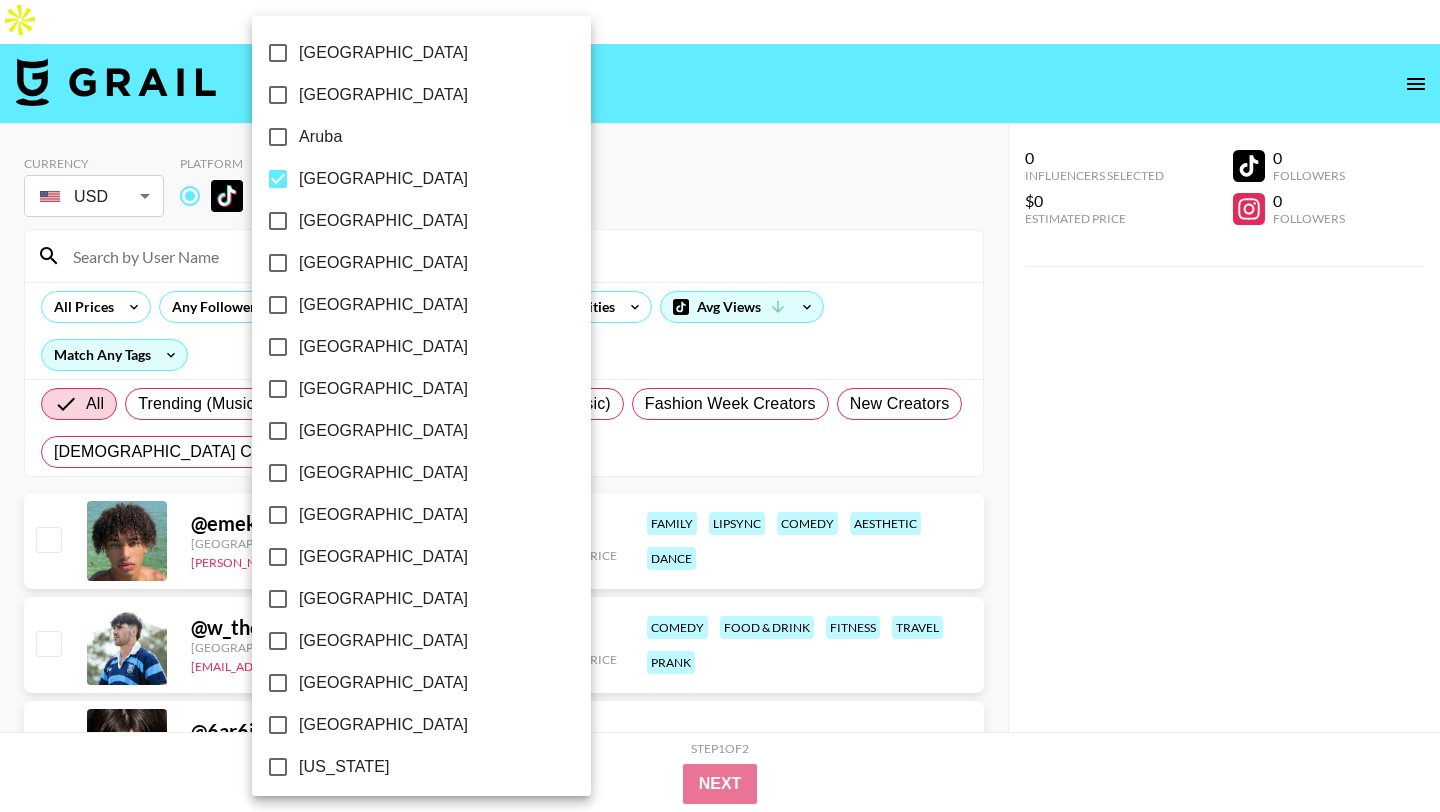 click on "[GEOGRAPHIC_DATA]" at bounding box center [408, 179] 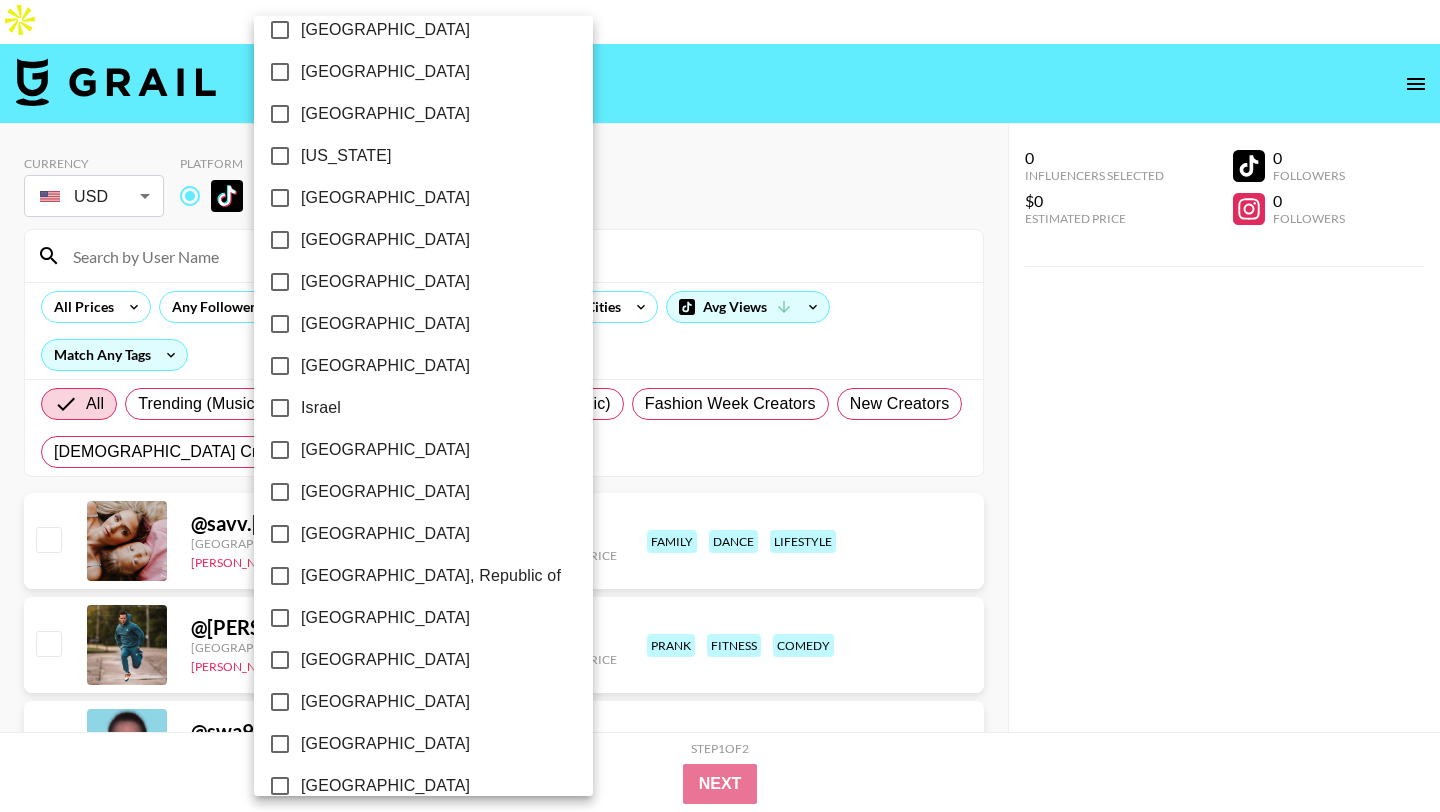 scroll, scrollTop: 595, scrollLeft: 0, axis: vertical 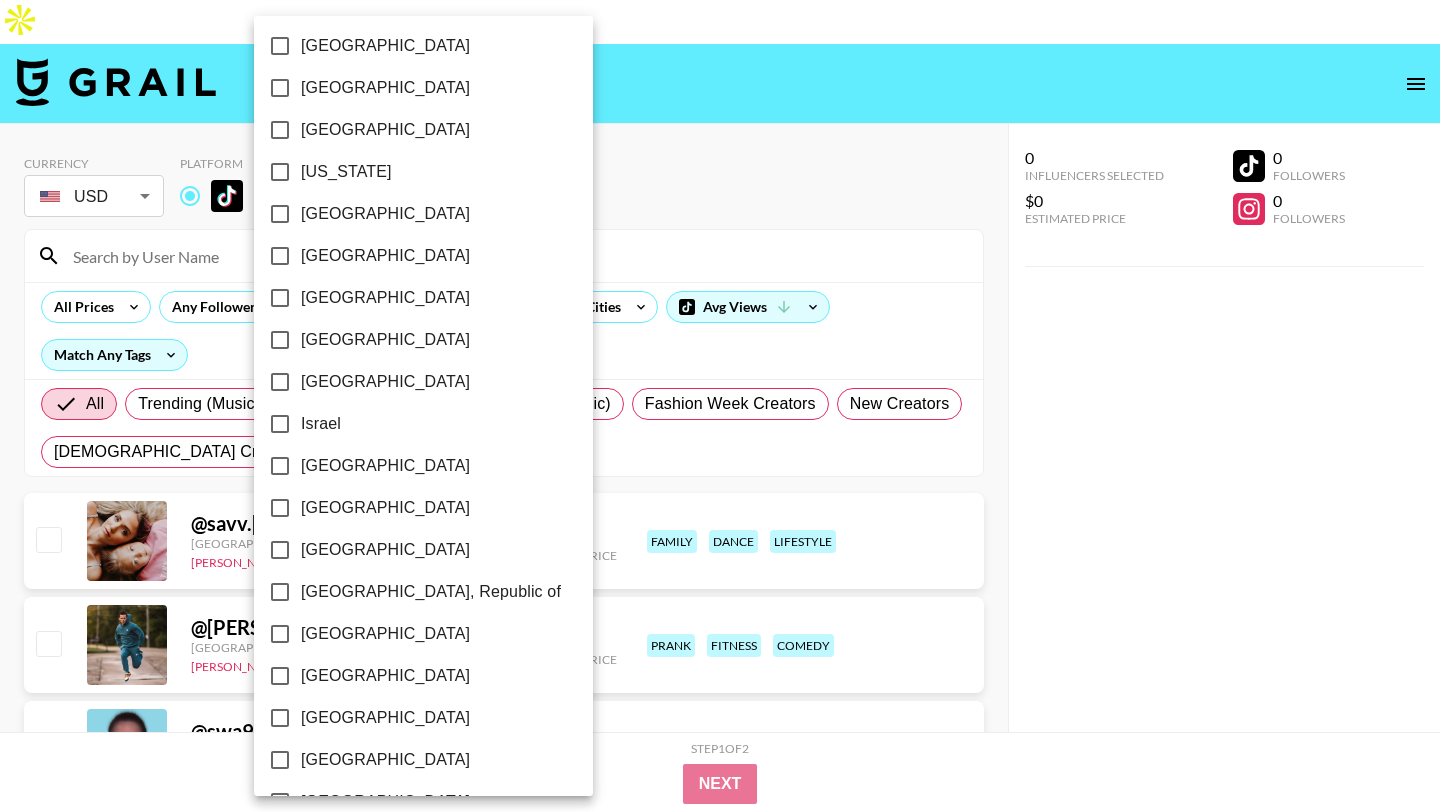 click on "[GEOGRAPHIC_DATA]" at bounding box center [410, 130] 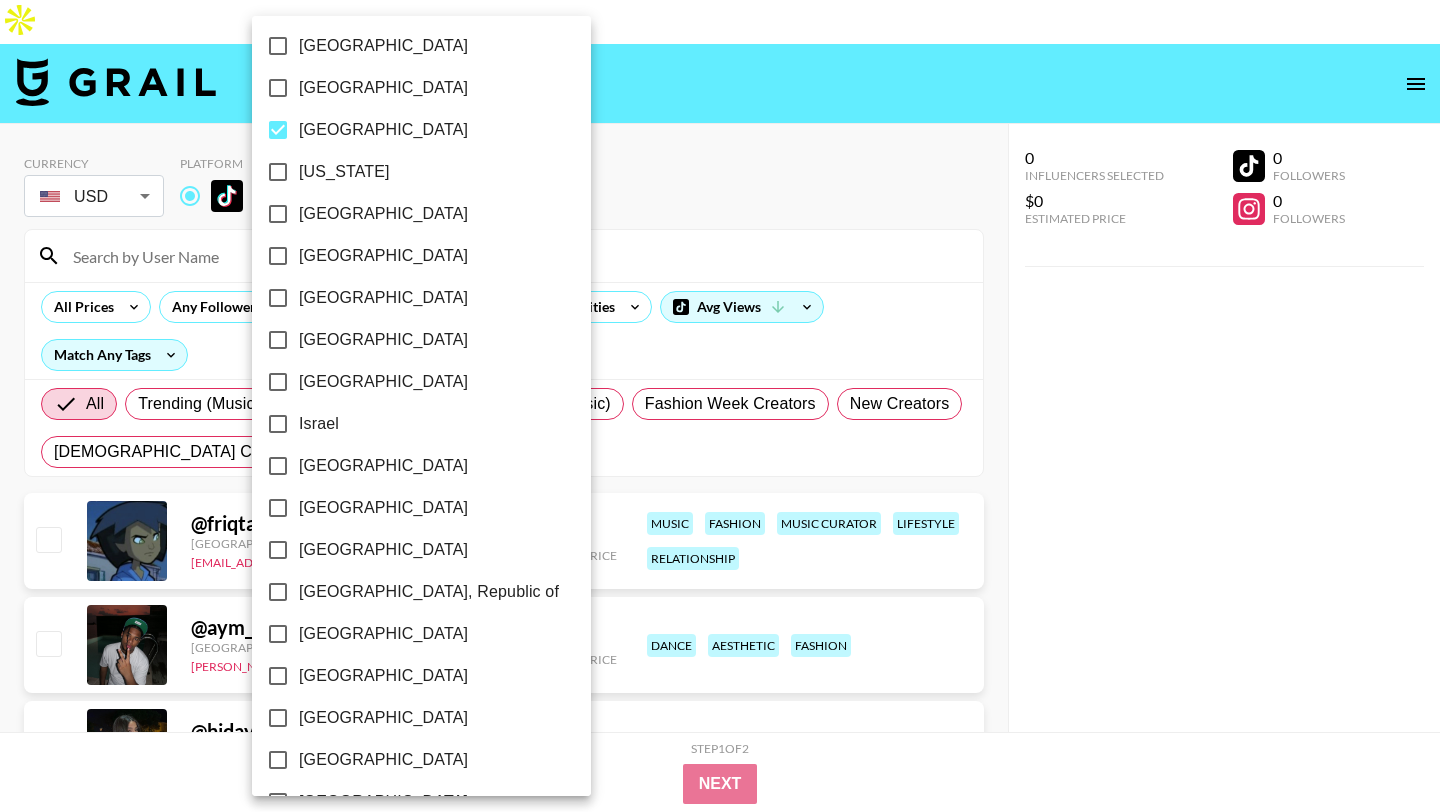 click at bounding box center [720, 406] 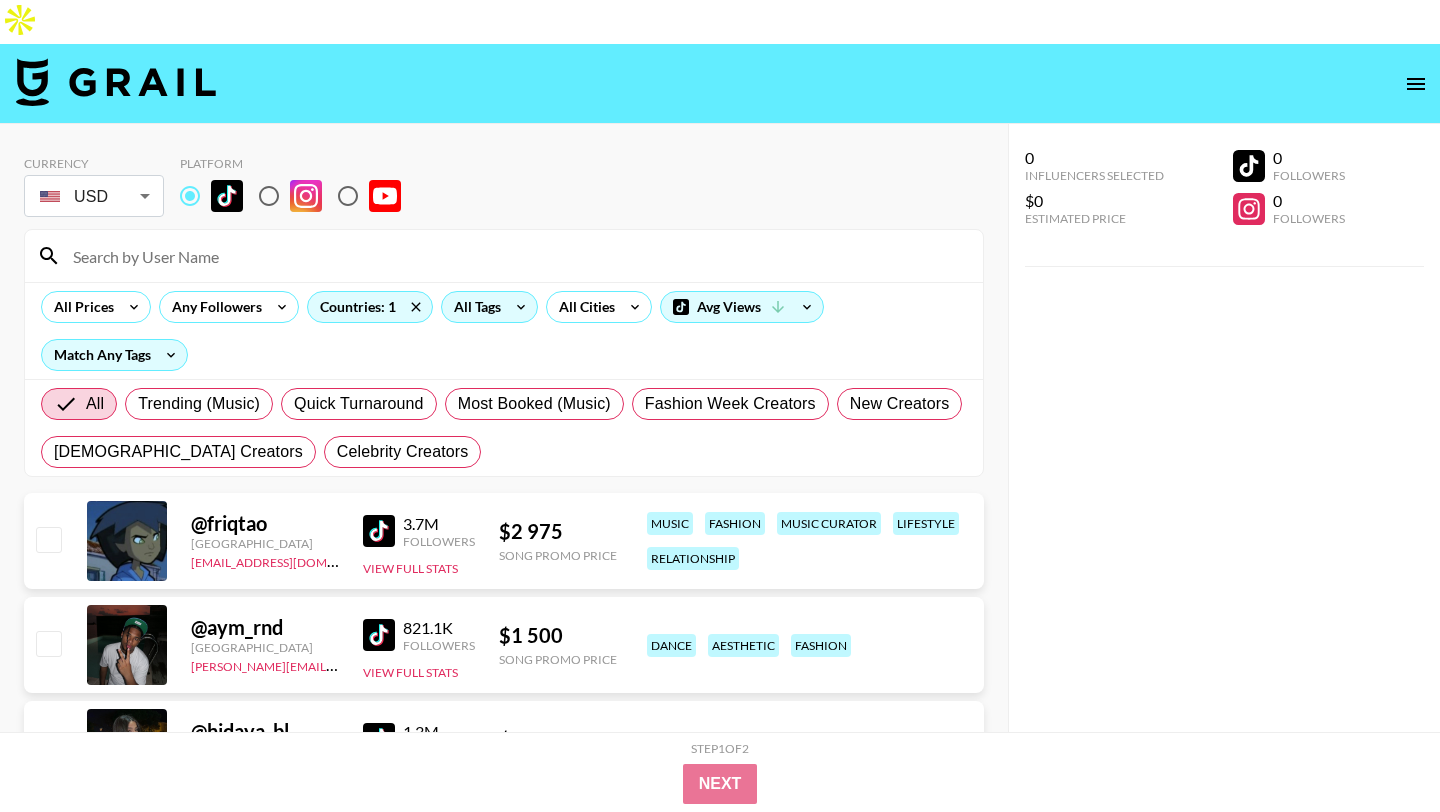 click 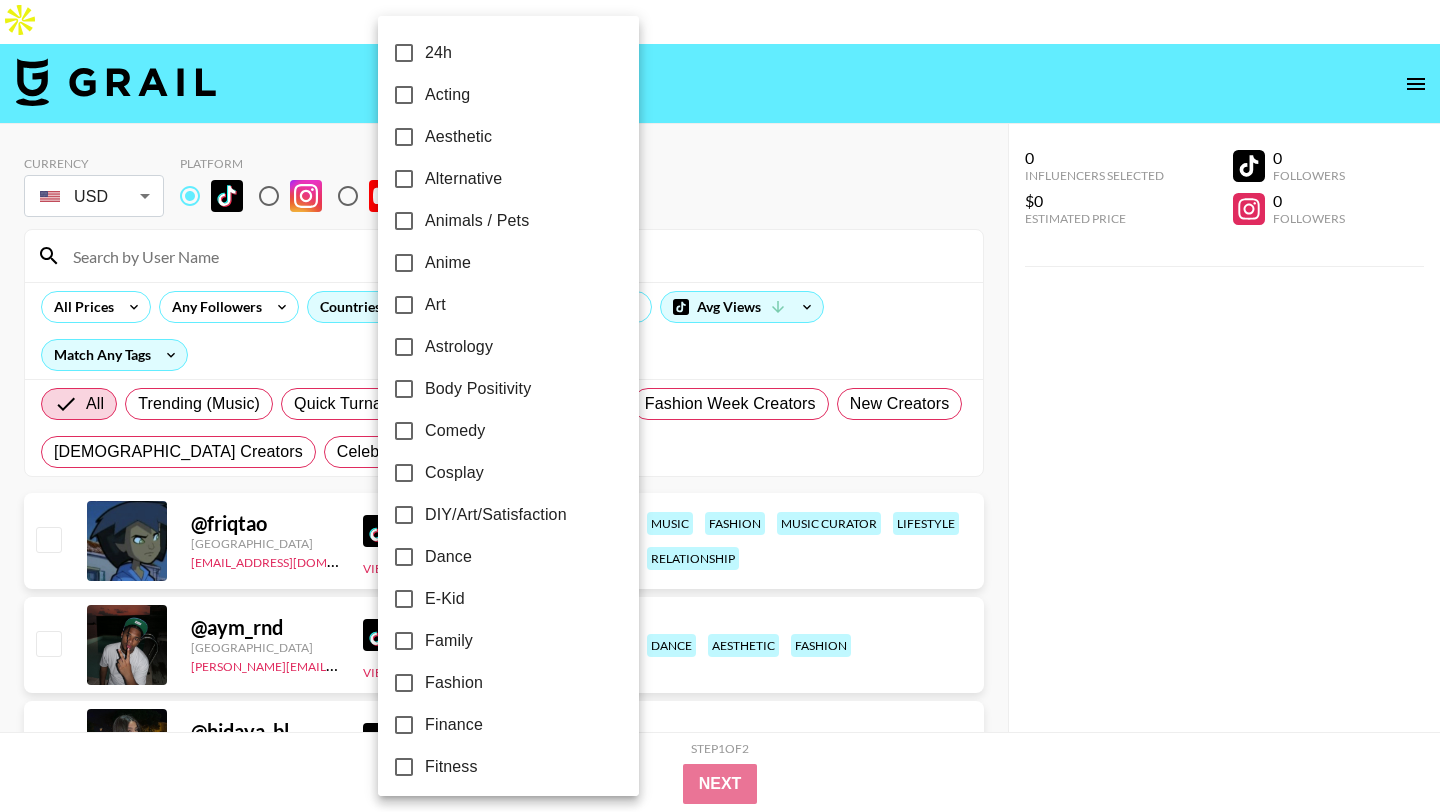 click on "Cosplay" at bounding box center (454, 473) 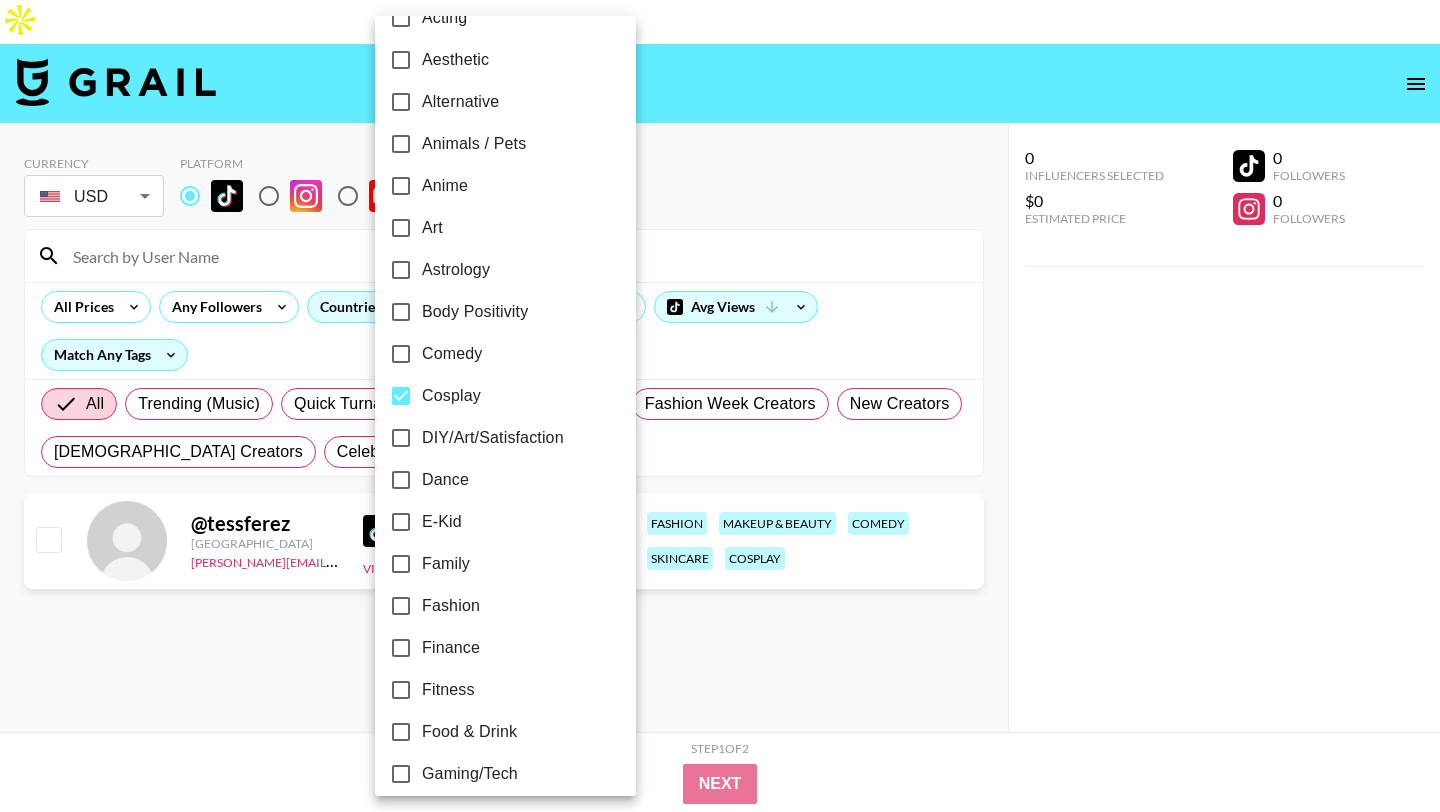 scroll, scrollTop: 82, scrollLeft: 0, axis: vertical 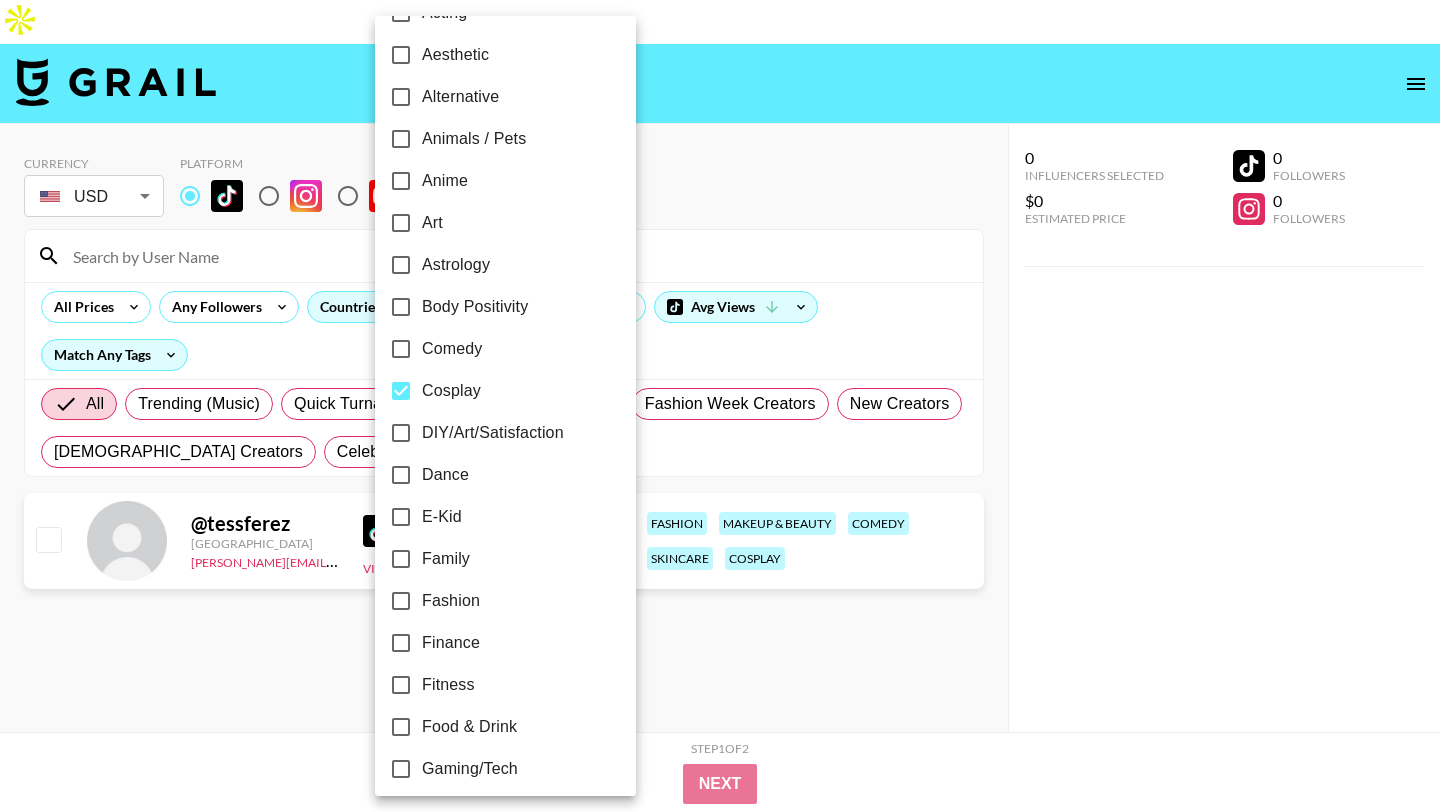 click on "Fashion" at bounding box center [451, 601] 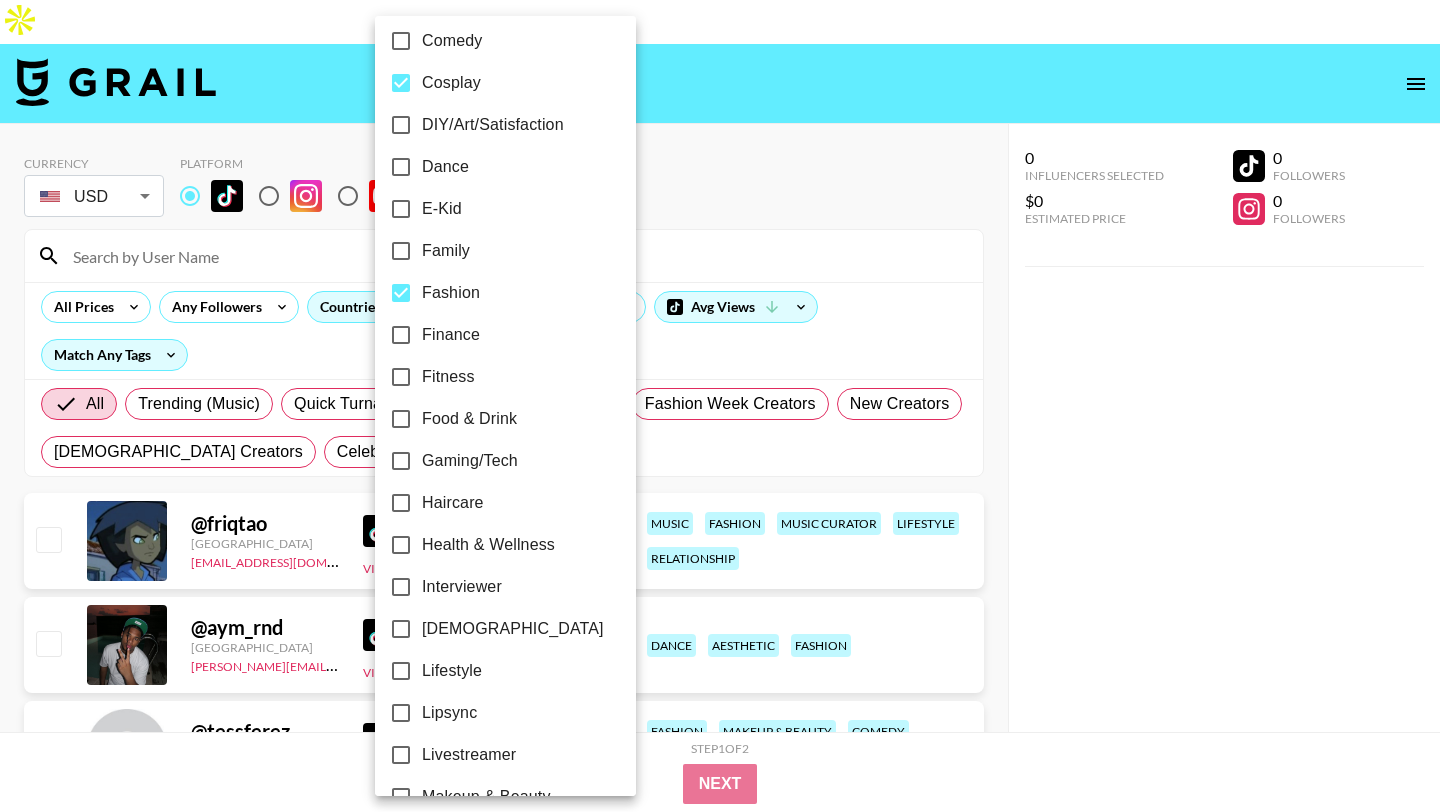 scroll, scrollTop: 531, scrollLeft: 0, axis: vertical 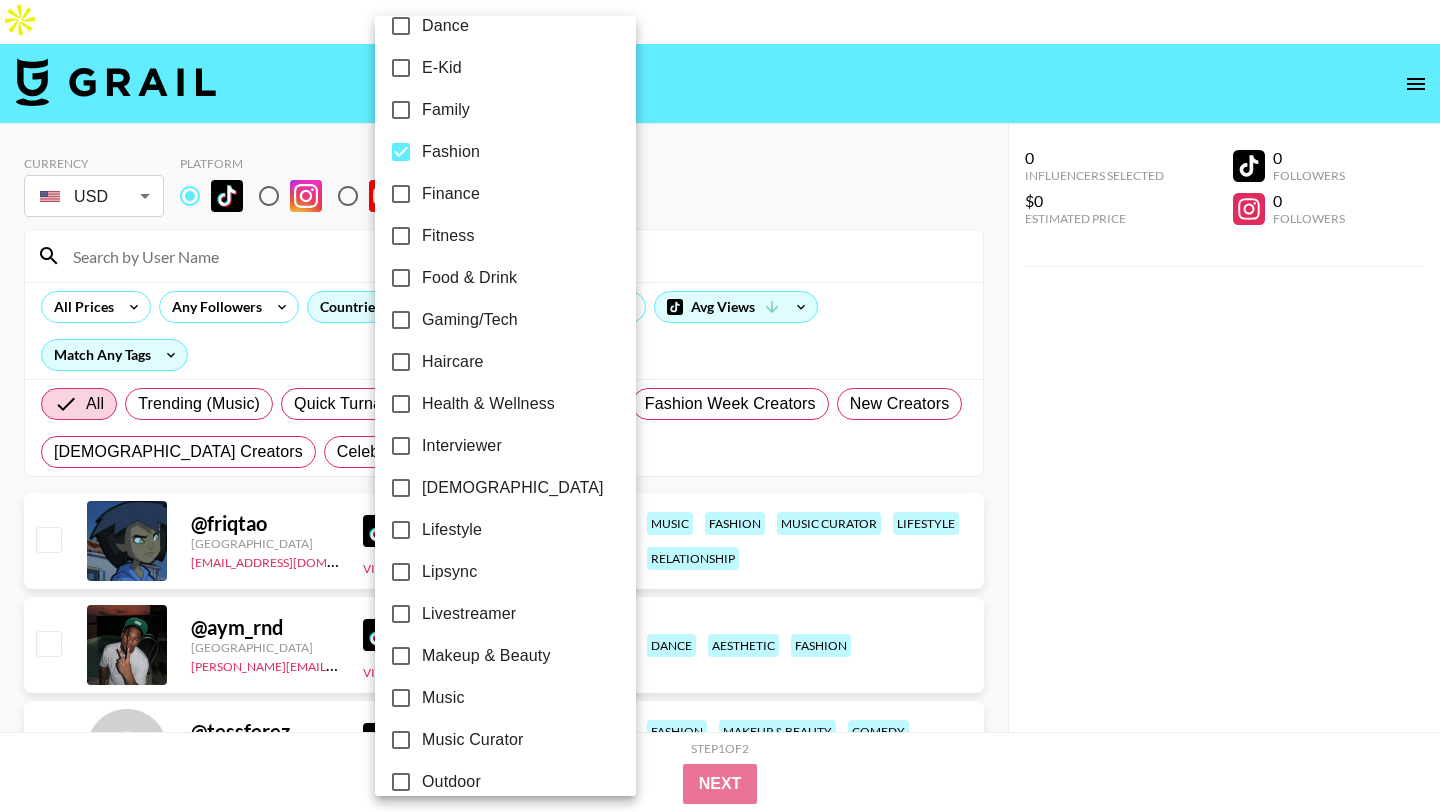 click at bounding box center (720, 406) 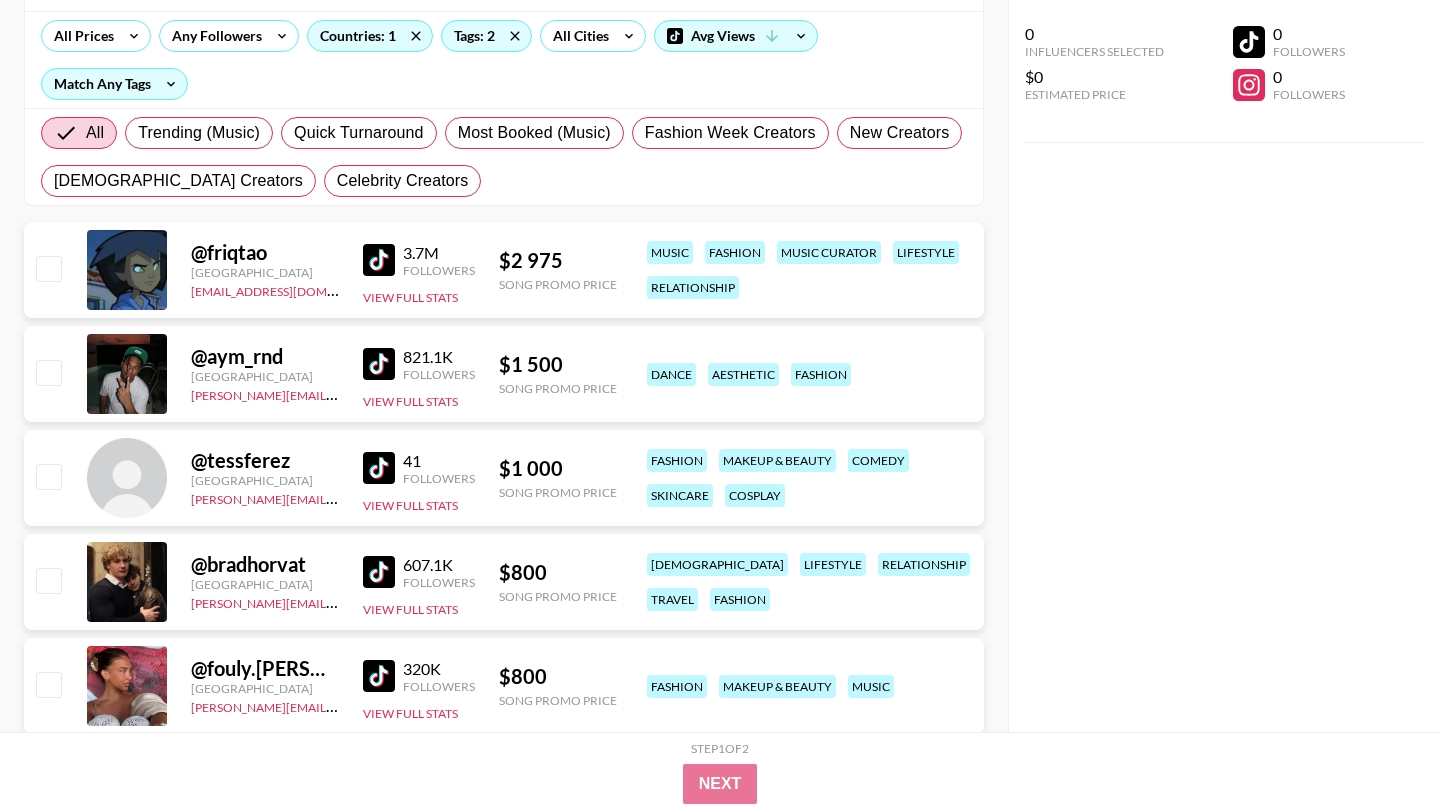scroll, scrollTop: 0, scrollLeft: 0, axis: both 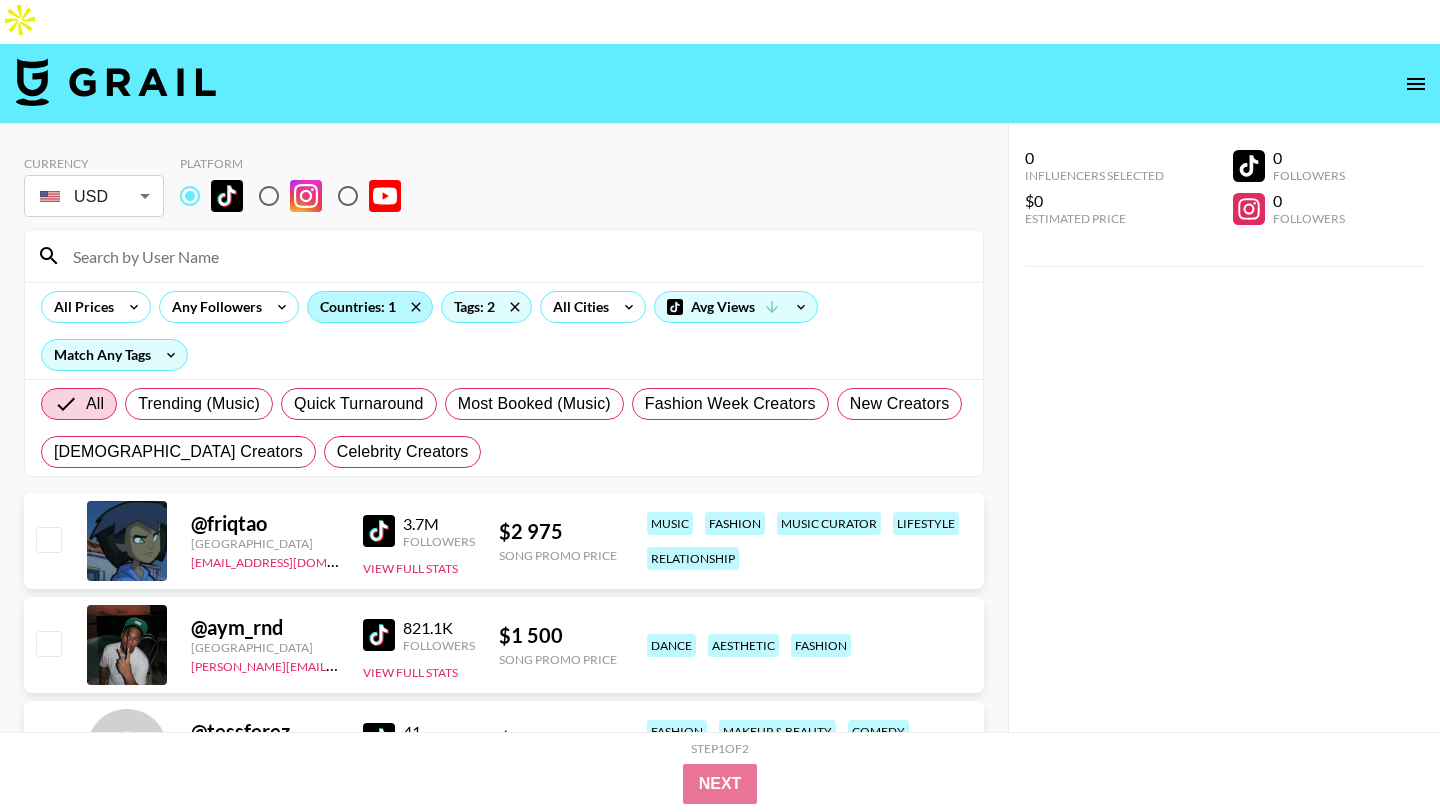 click on "Countries: 1" at bounding box center [370, 307] 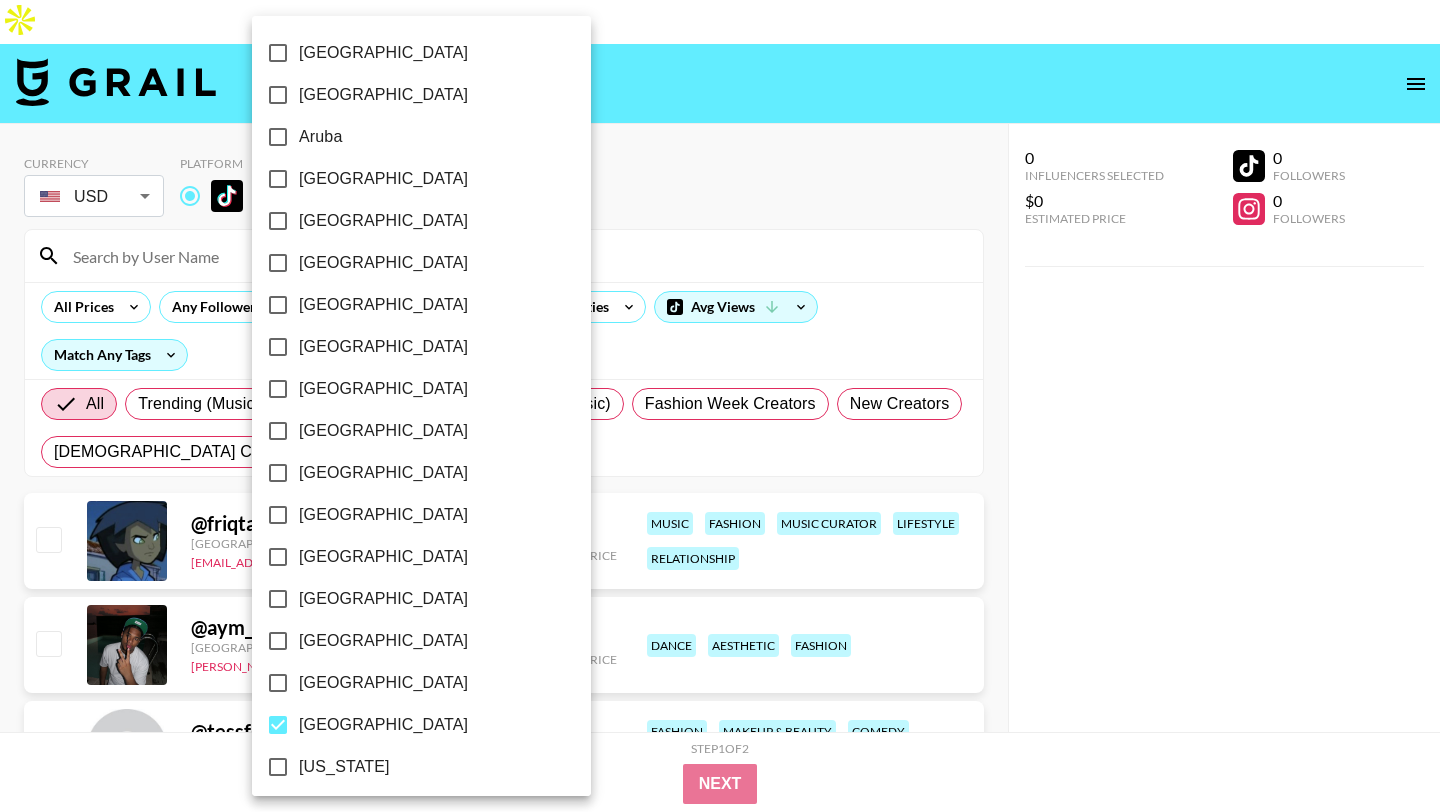 click on "[GEOGRAPHIC_DATA]" at bounding box center (408, 179) 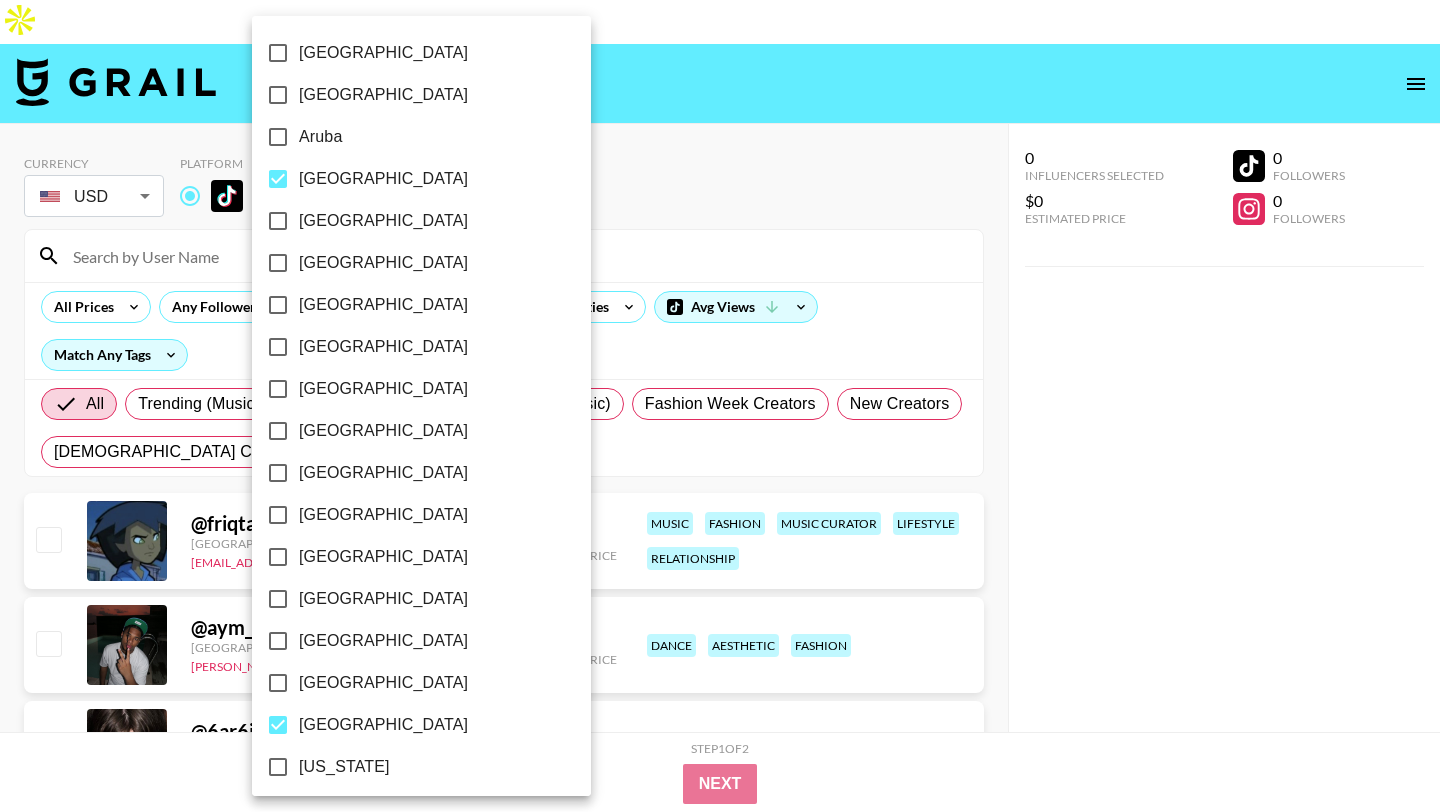 click on "[GEOGRAPHIC_DATA]" at bounding box center (278, 725) 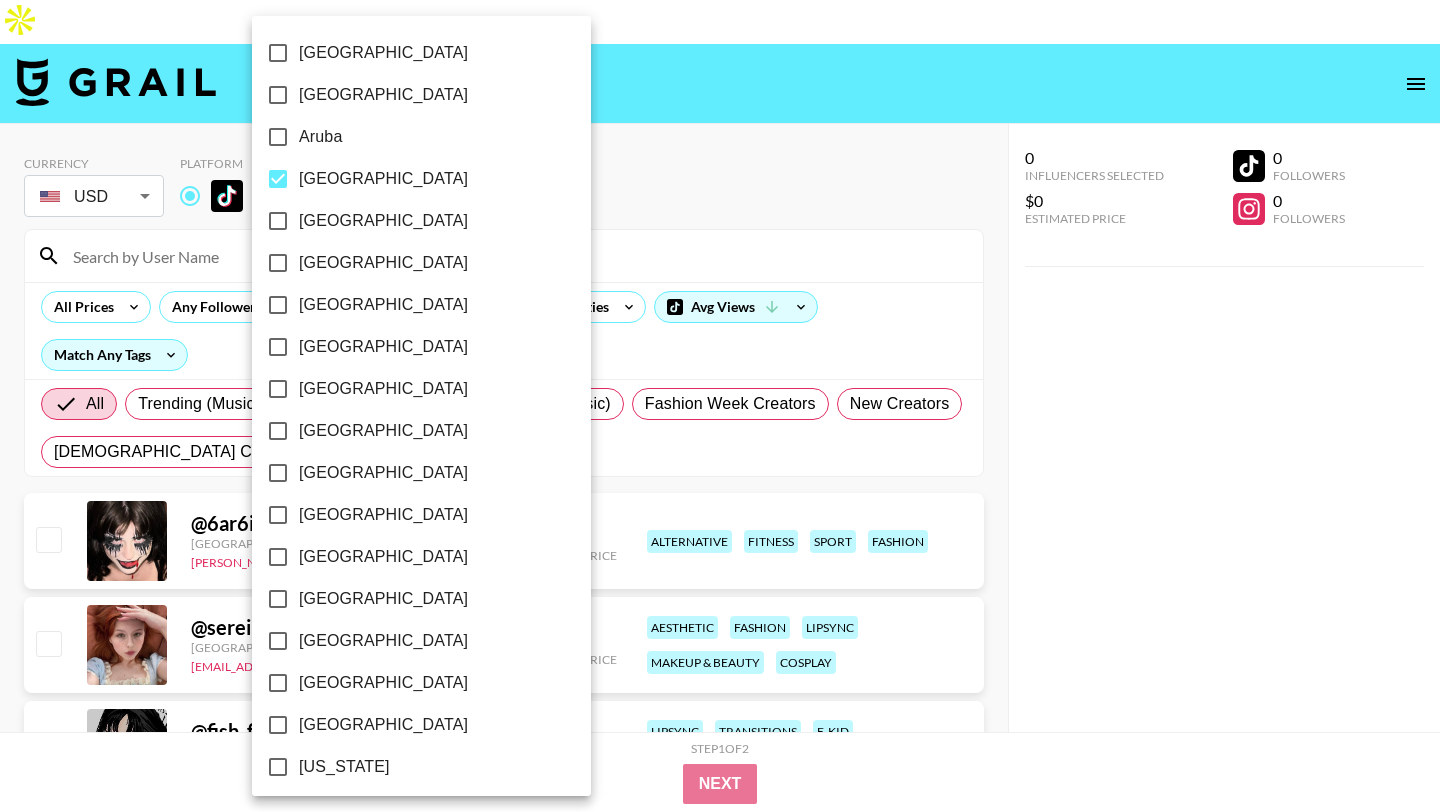 click at bounding box center [720, 406] 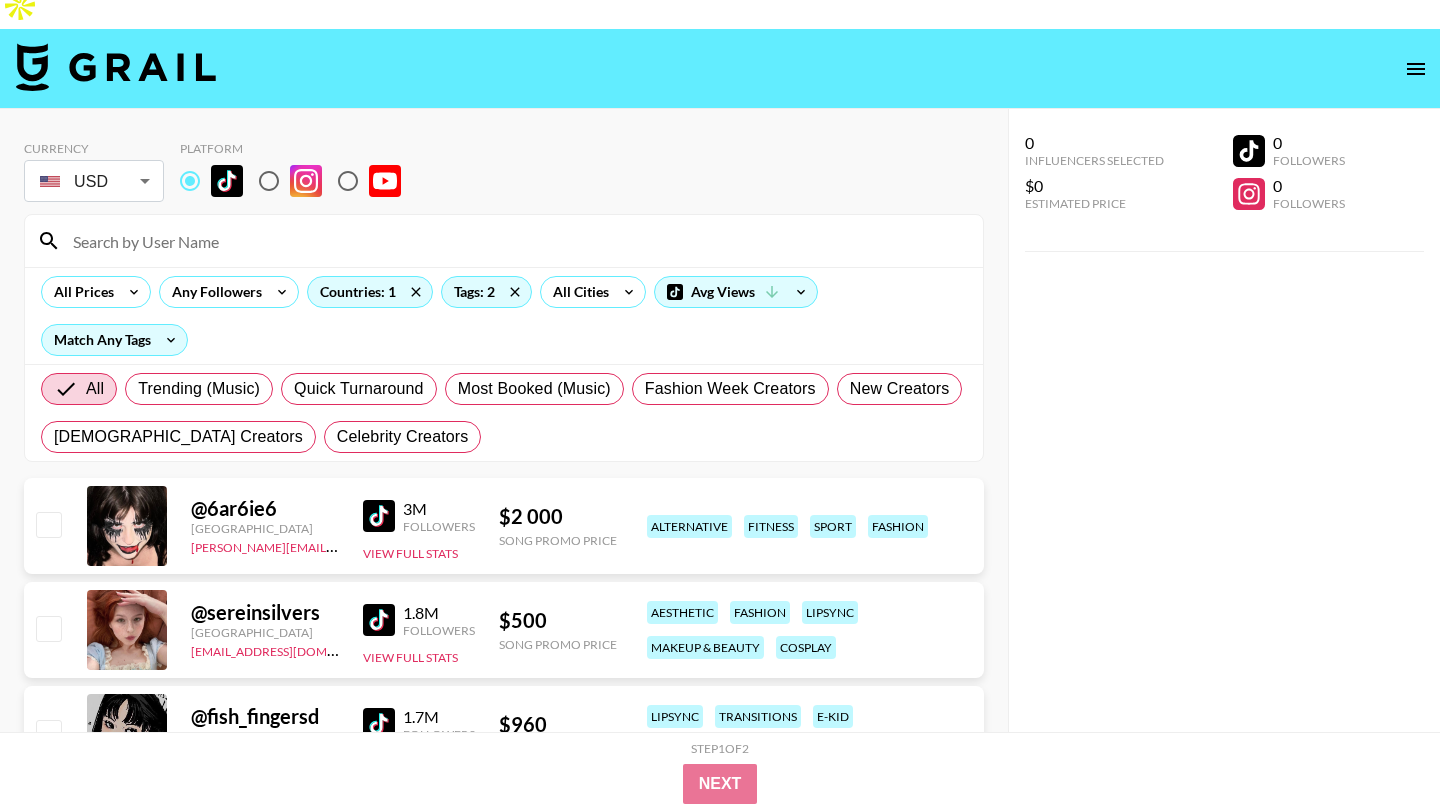 scroll, scrollTop: 0, scrollLeft: 0, axis: both 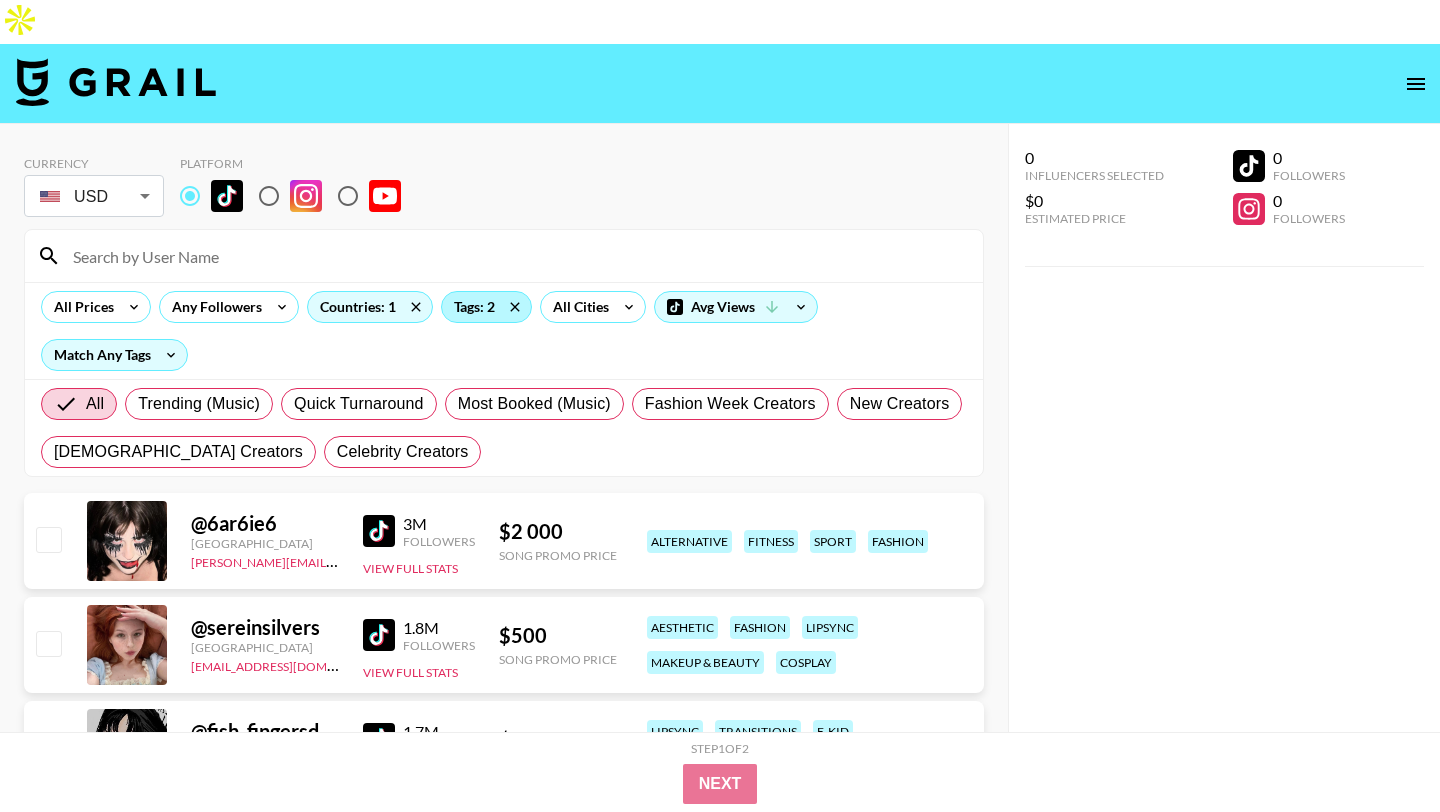 click on "Tags: 2" at bounding box center (486, 307) 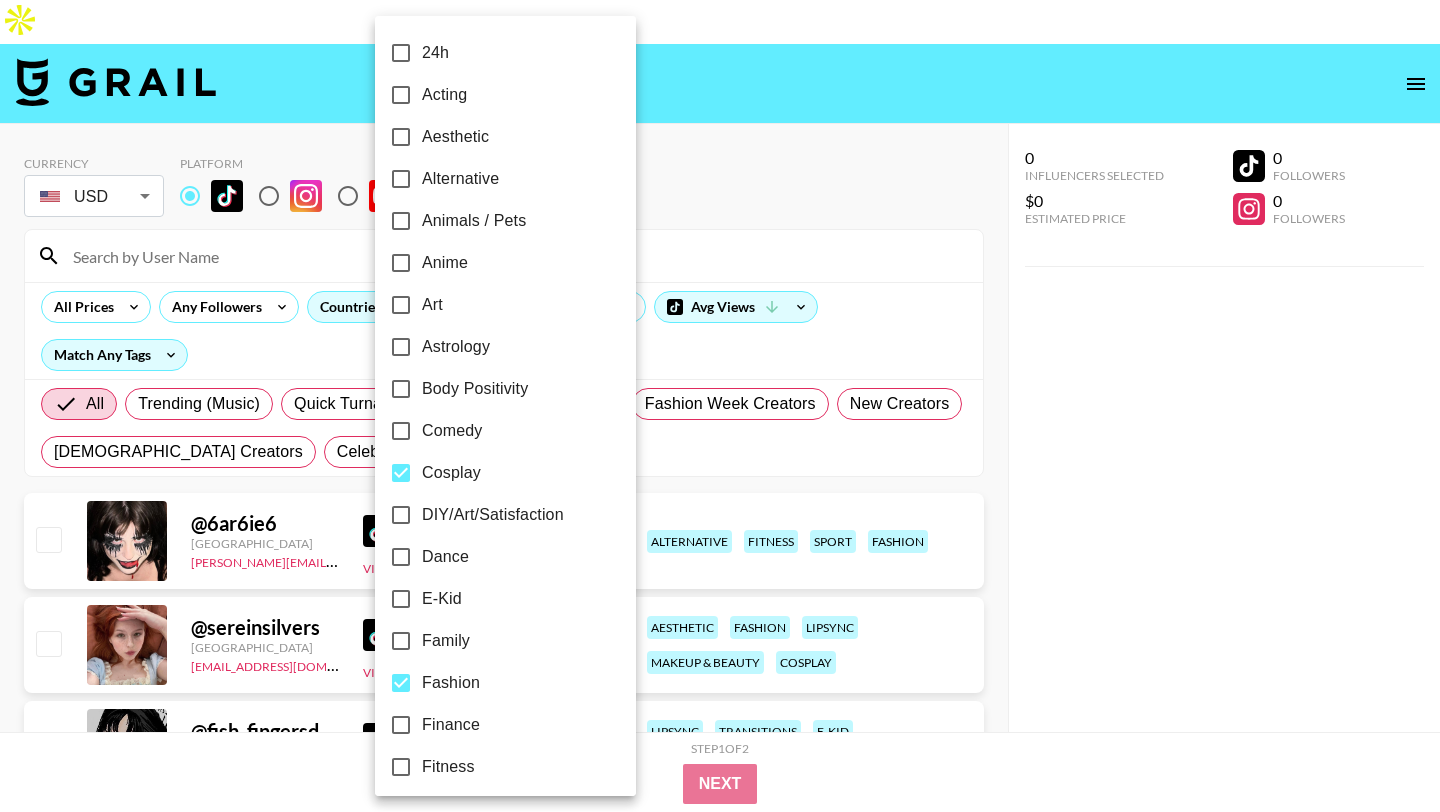 drag, startPoint x: 471, startPoint y: 475, endPoint x: 471, endPoint y: 601, distance: 126 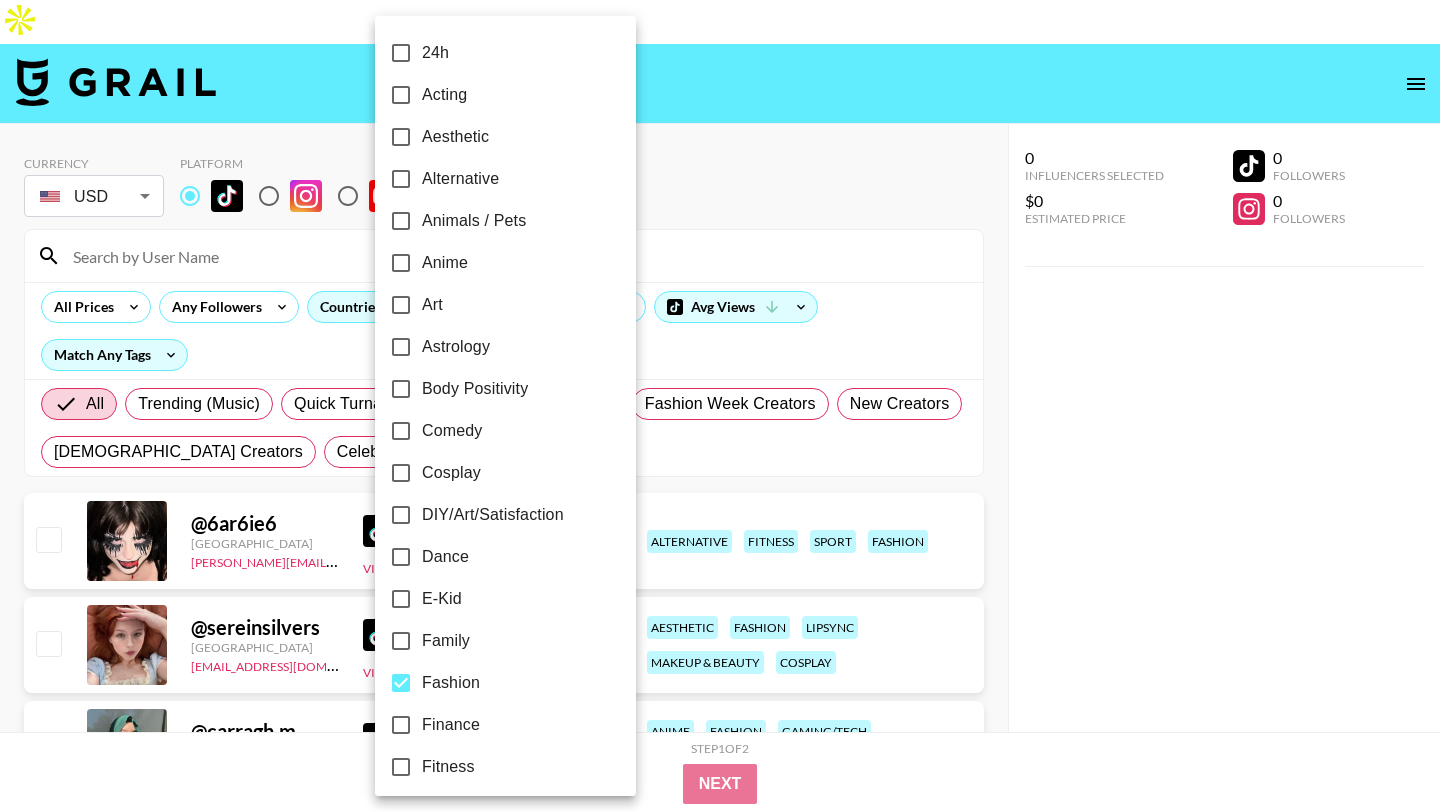 click on "Fashion" at bounding box center (451, 683) 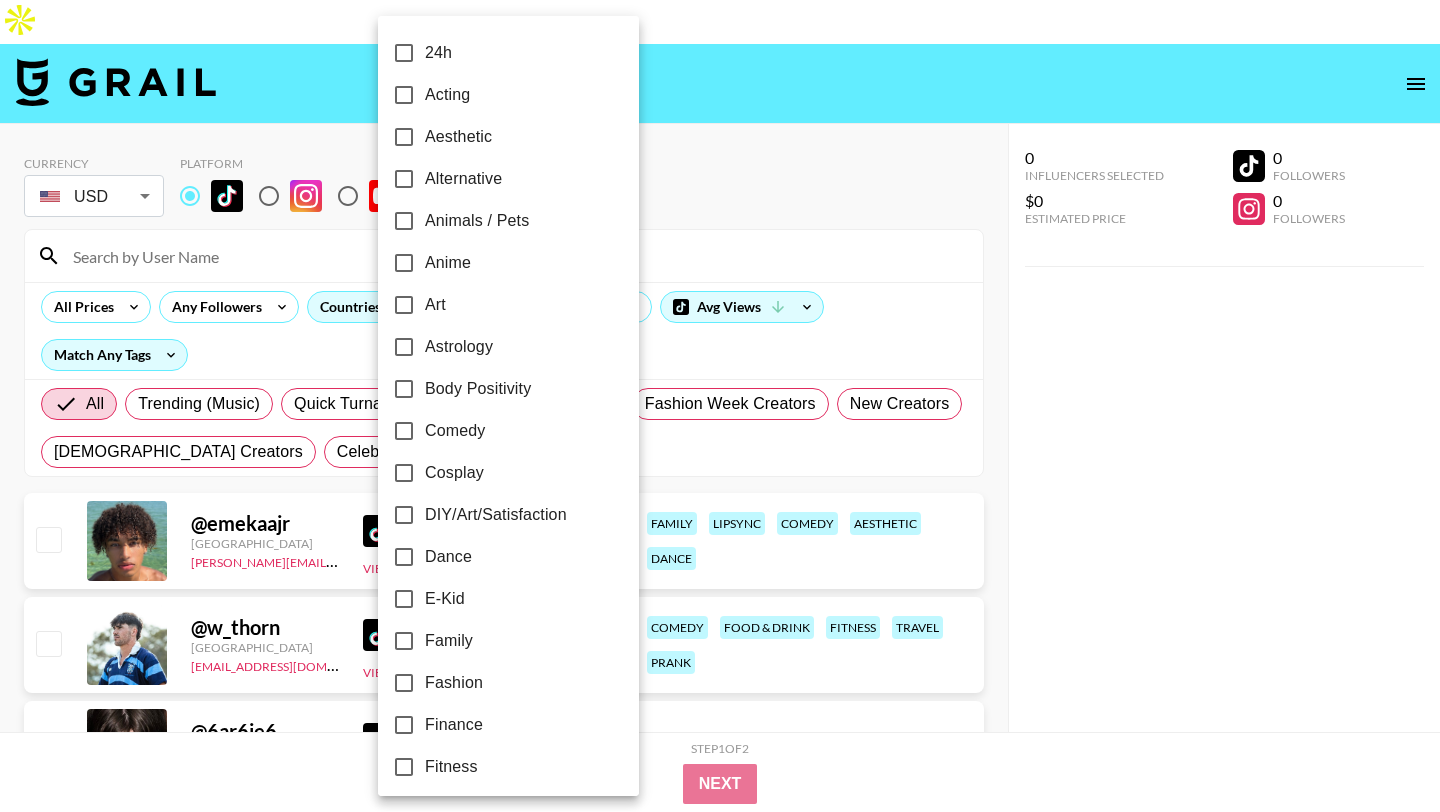 click at bounding box center (720, 406) 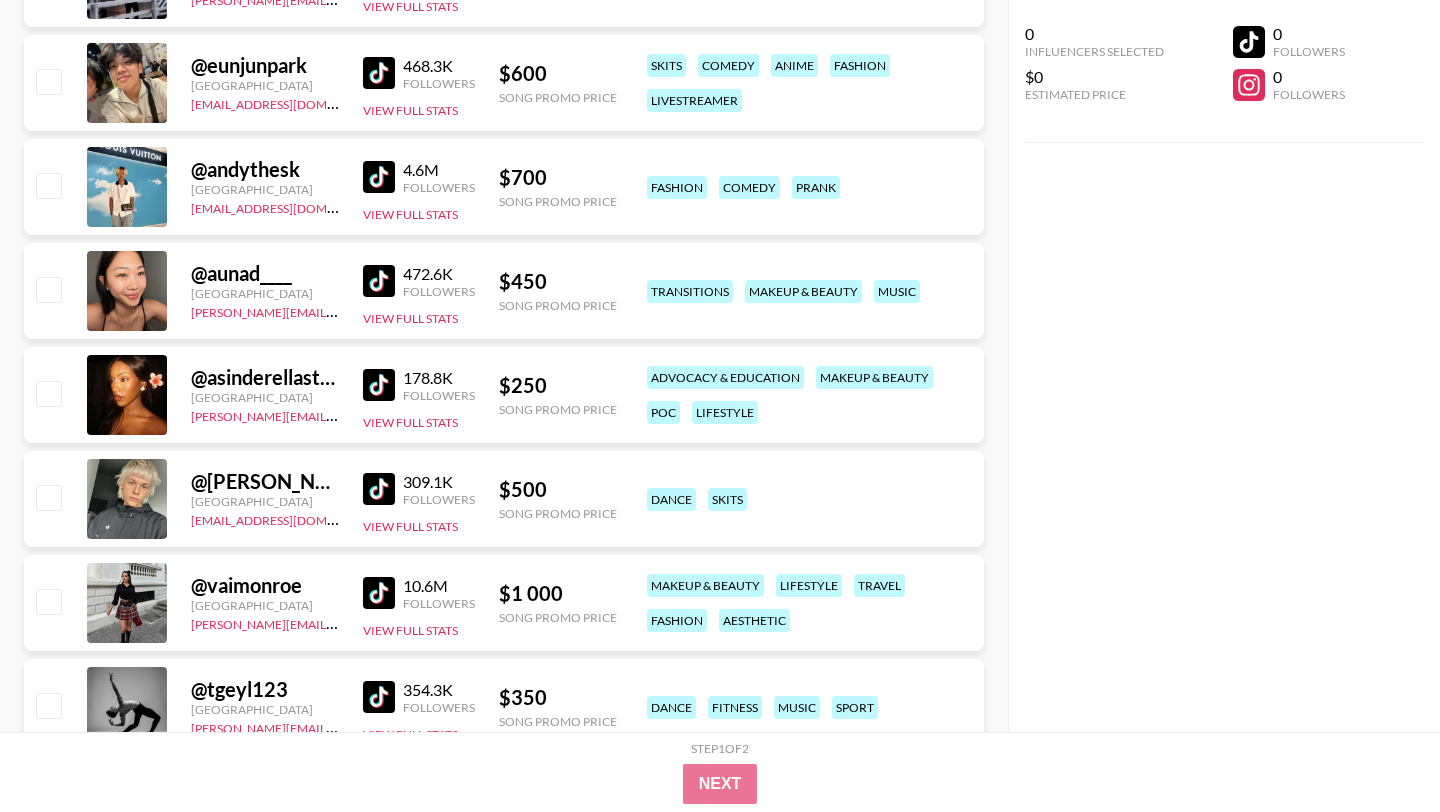 scroll, scrollTop: 3468, scrollLeft: 0, axis: vertical 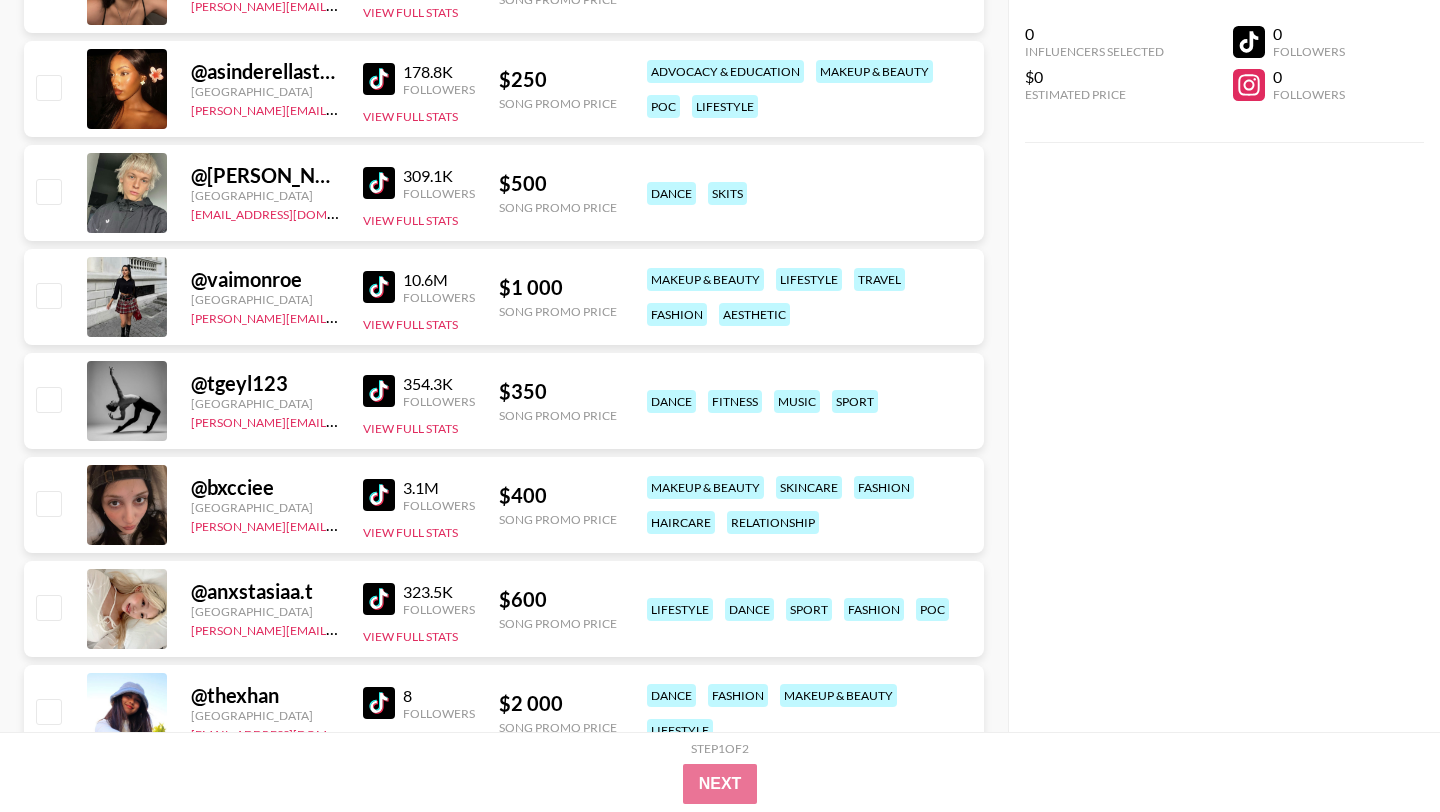 click at bounding box center (379, 495) 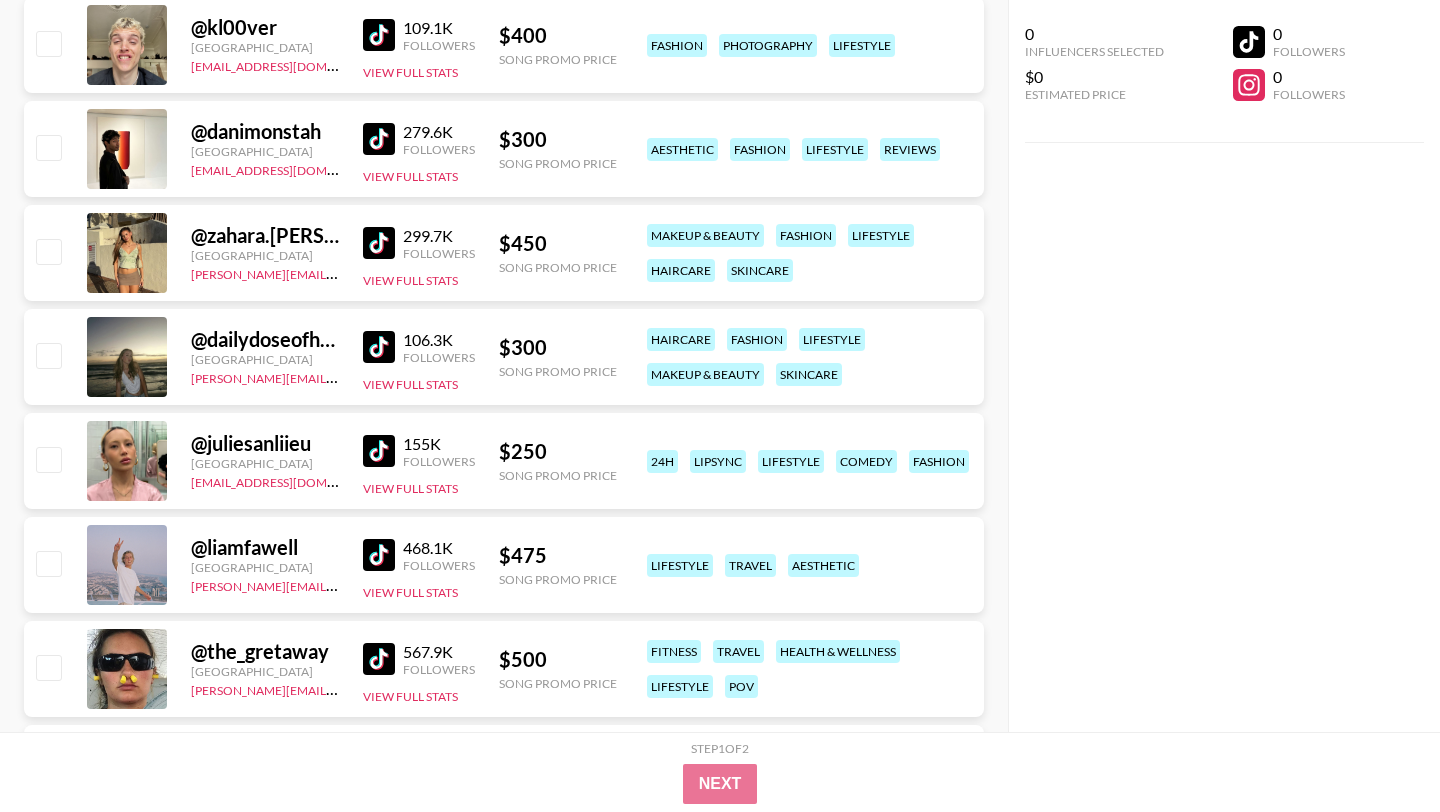 scroll, scrollTop: 5277, scrollLeft: 0, axis: vertical 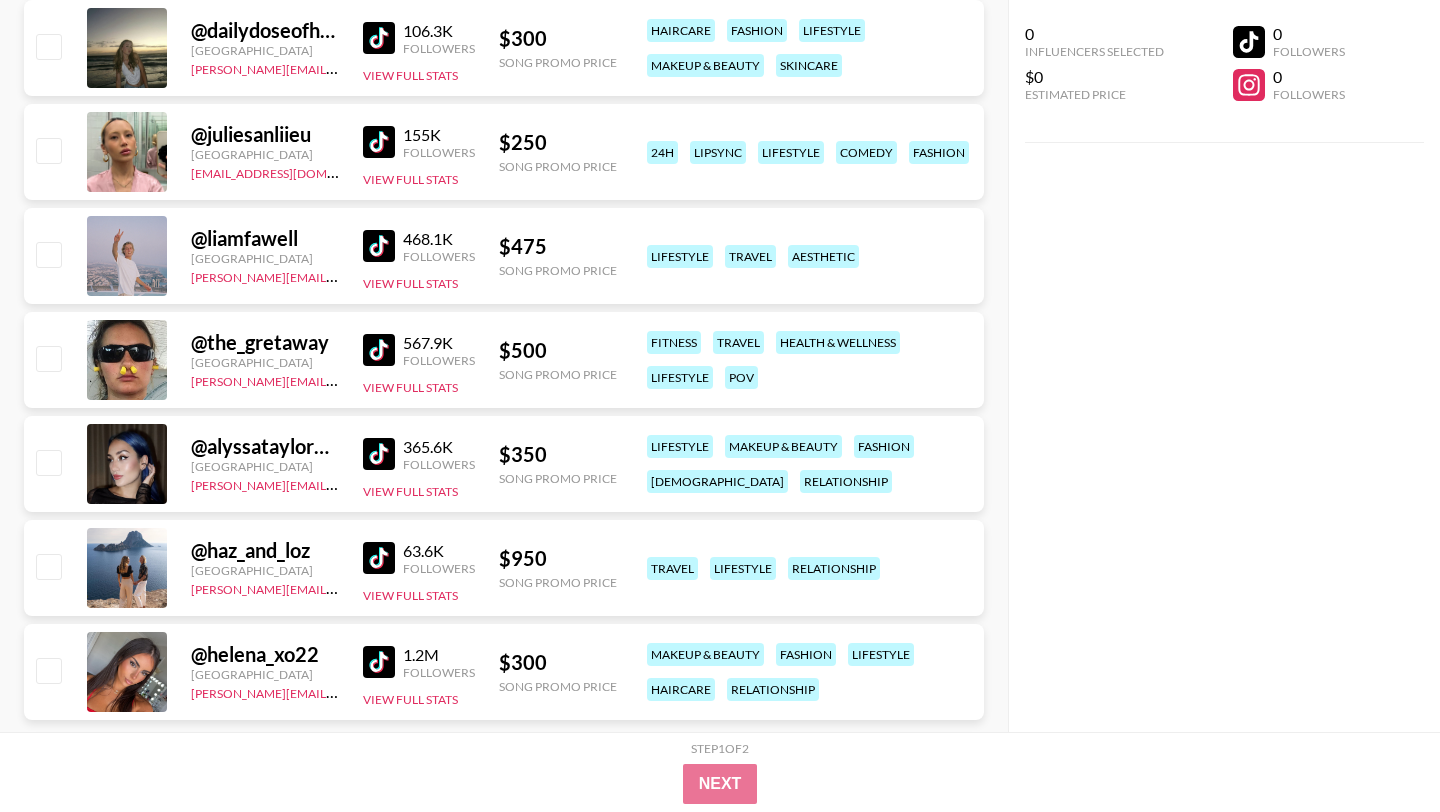 click at bounding box center [379, 454] 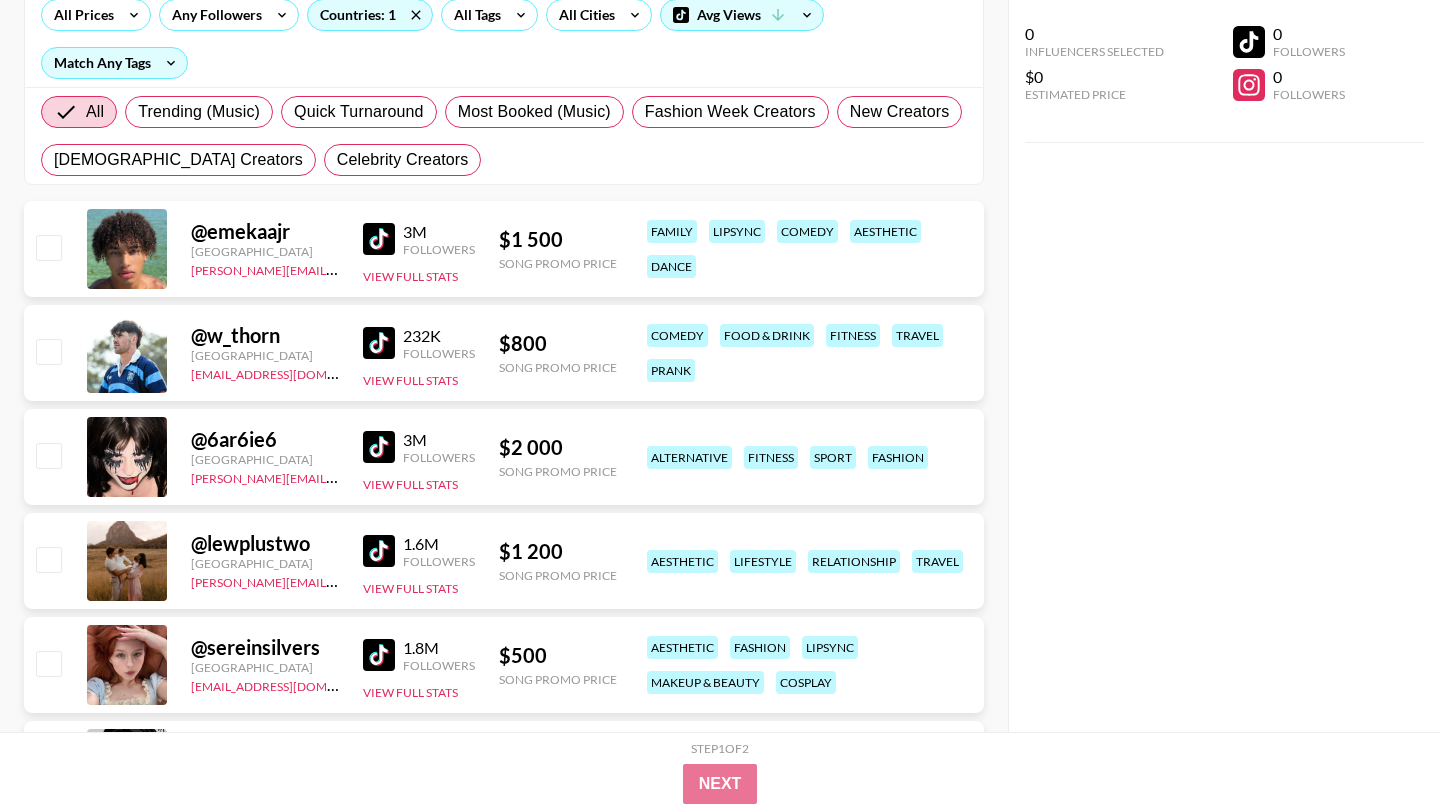 scroll, scrollTop: 0, scrollLeft: 0, axis: both 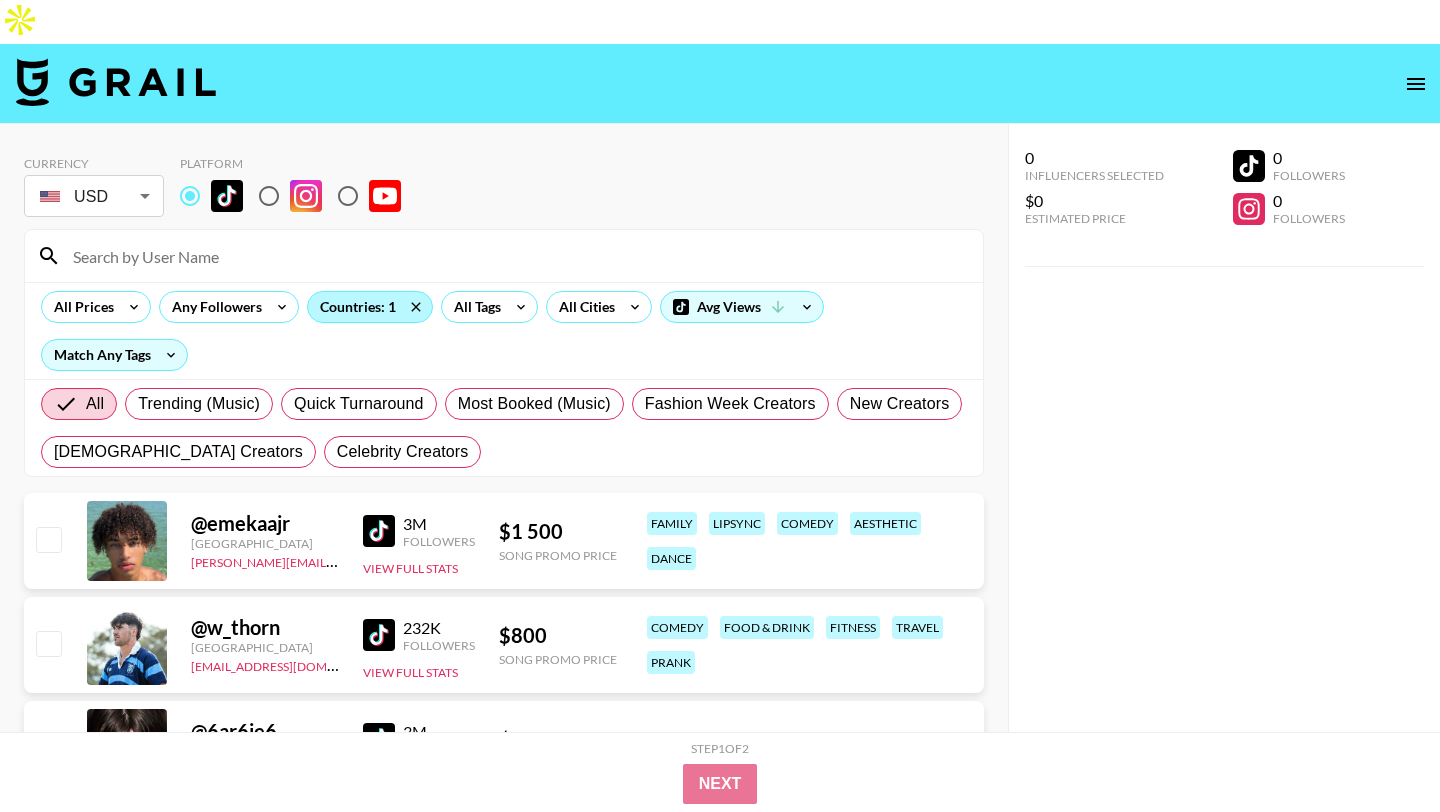 click on "Countries: 1" at bounding box center (370, 307) 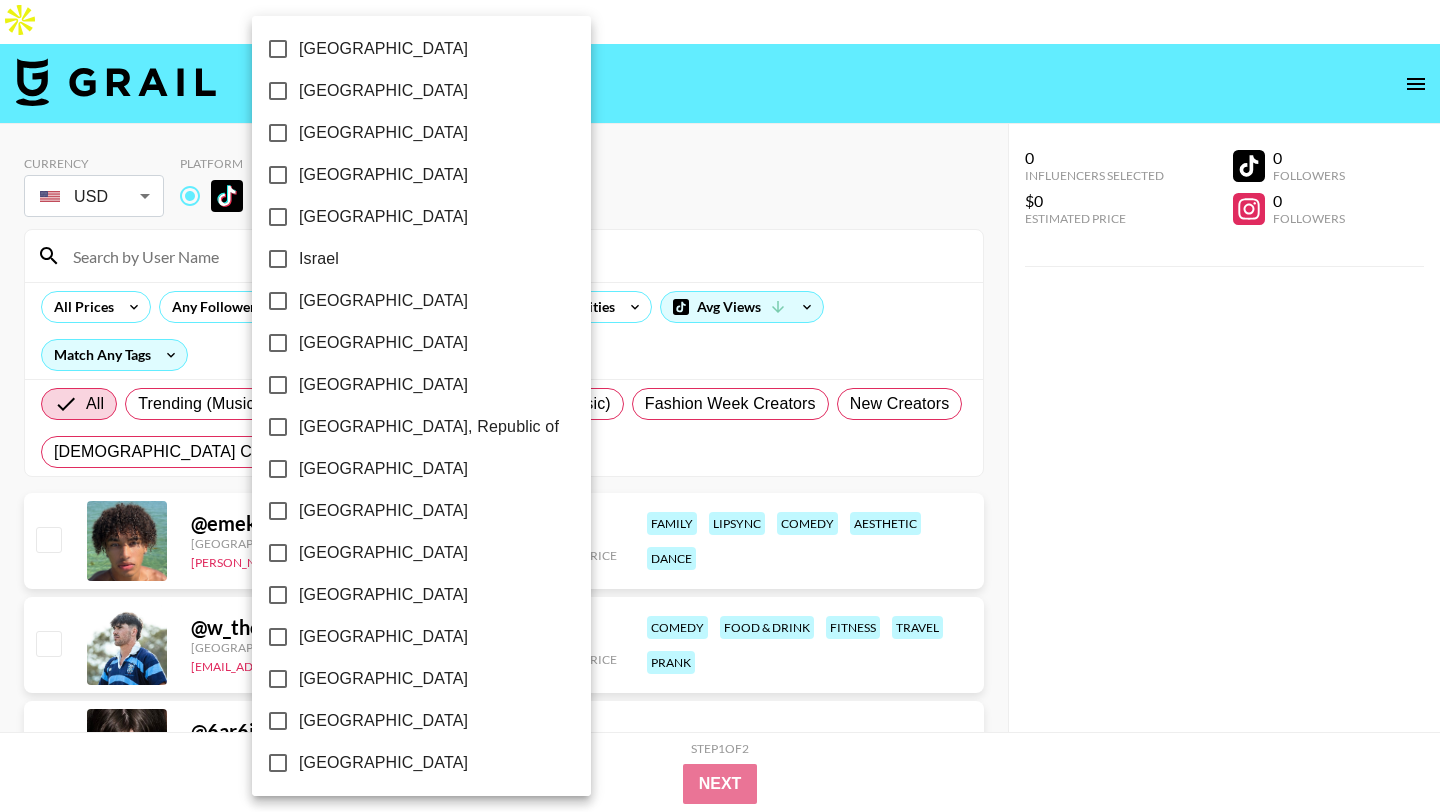 scroll, scrollTop: 0, scrollLeft: 0, axis: both 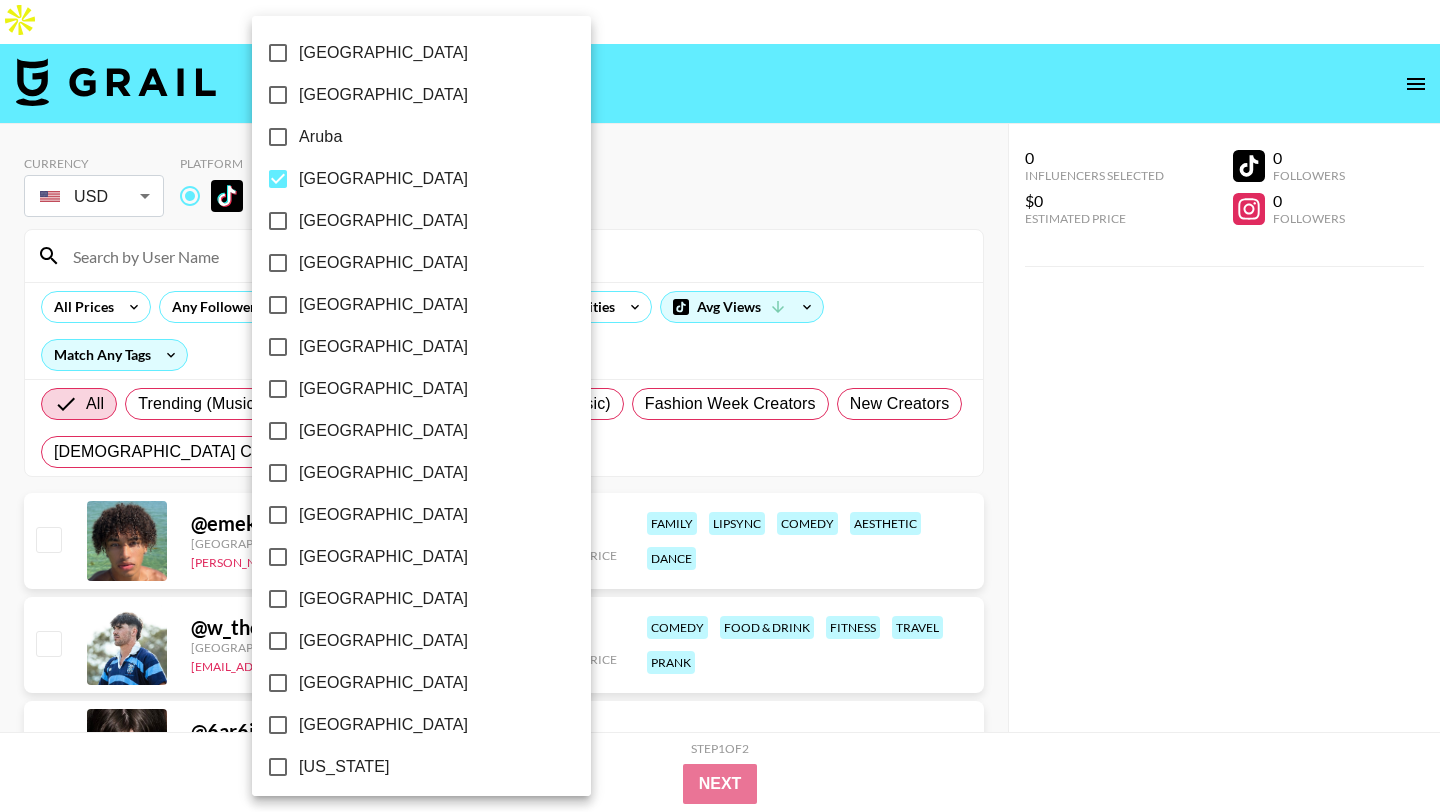 click on "[GEOGRAPHIC_DATA]" at bounding box center [278, 179] 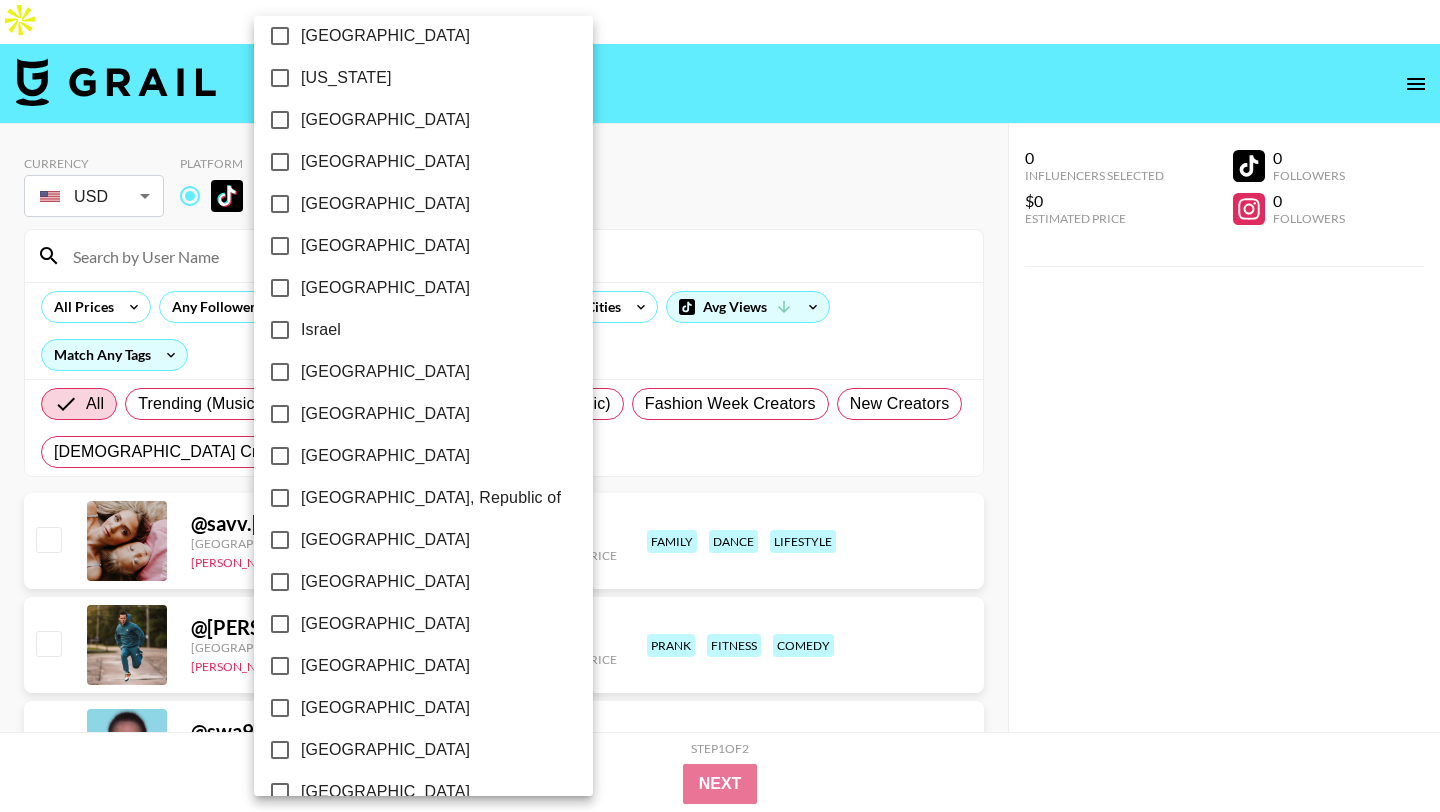 scroll, scrollTop: 693, scrollLeft: 0, axis: vertical 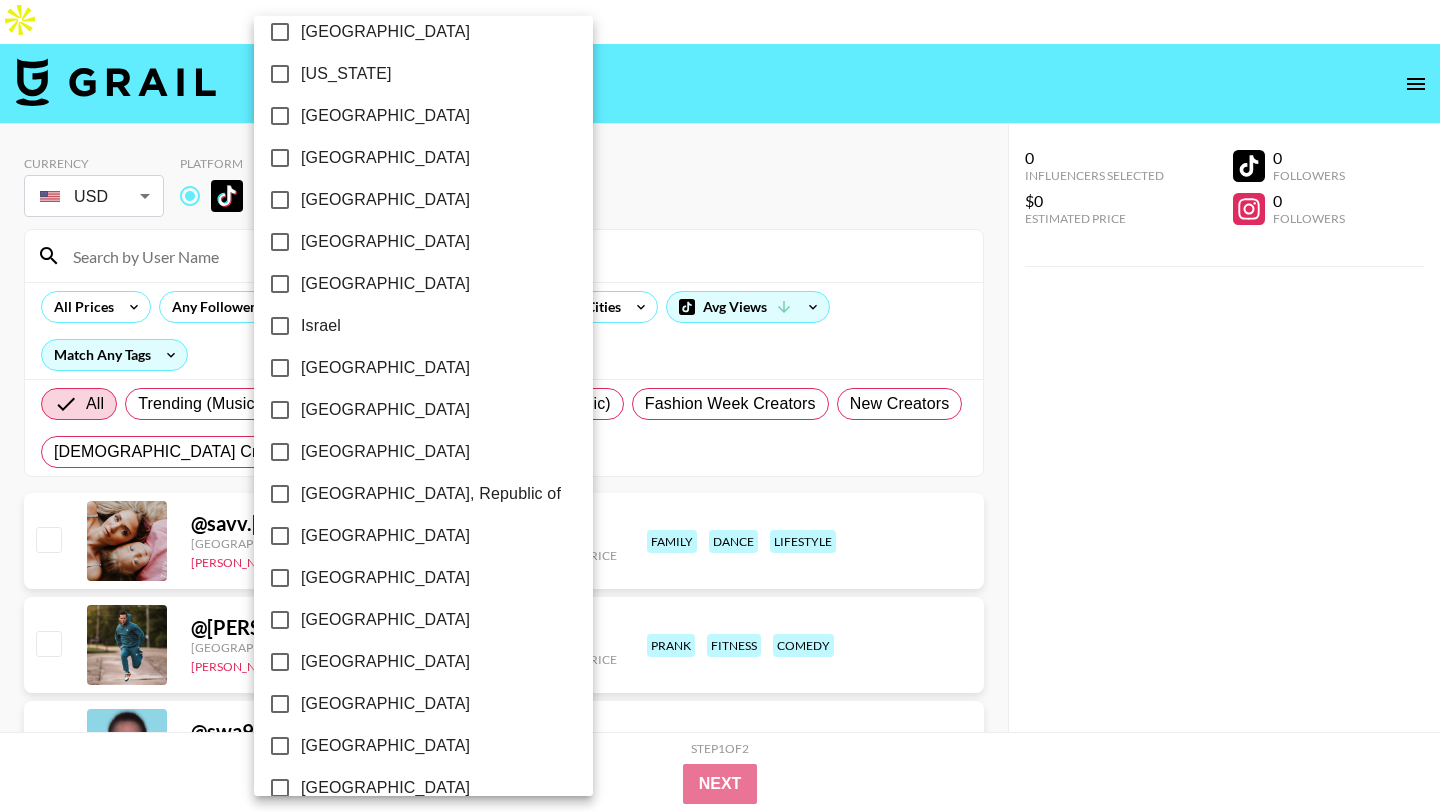 click on "[GEOGRAPHIC_DATA]" at bounding box center [385, 620] 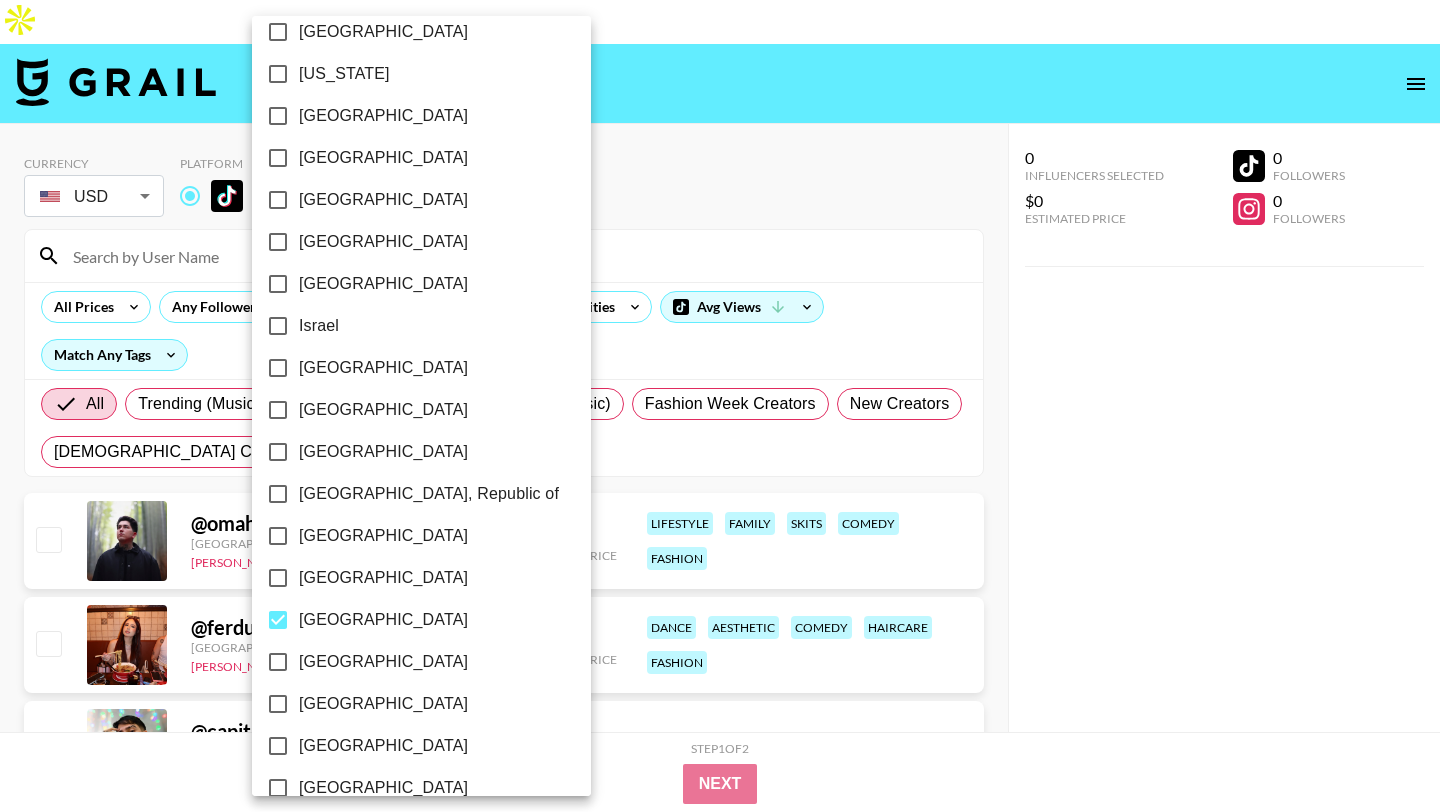 click at bounding box center (720, 406) 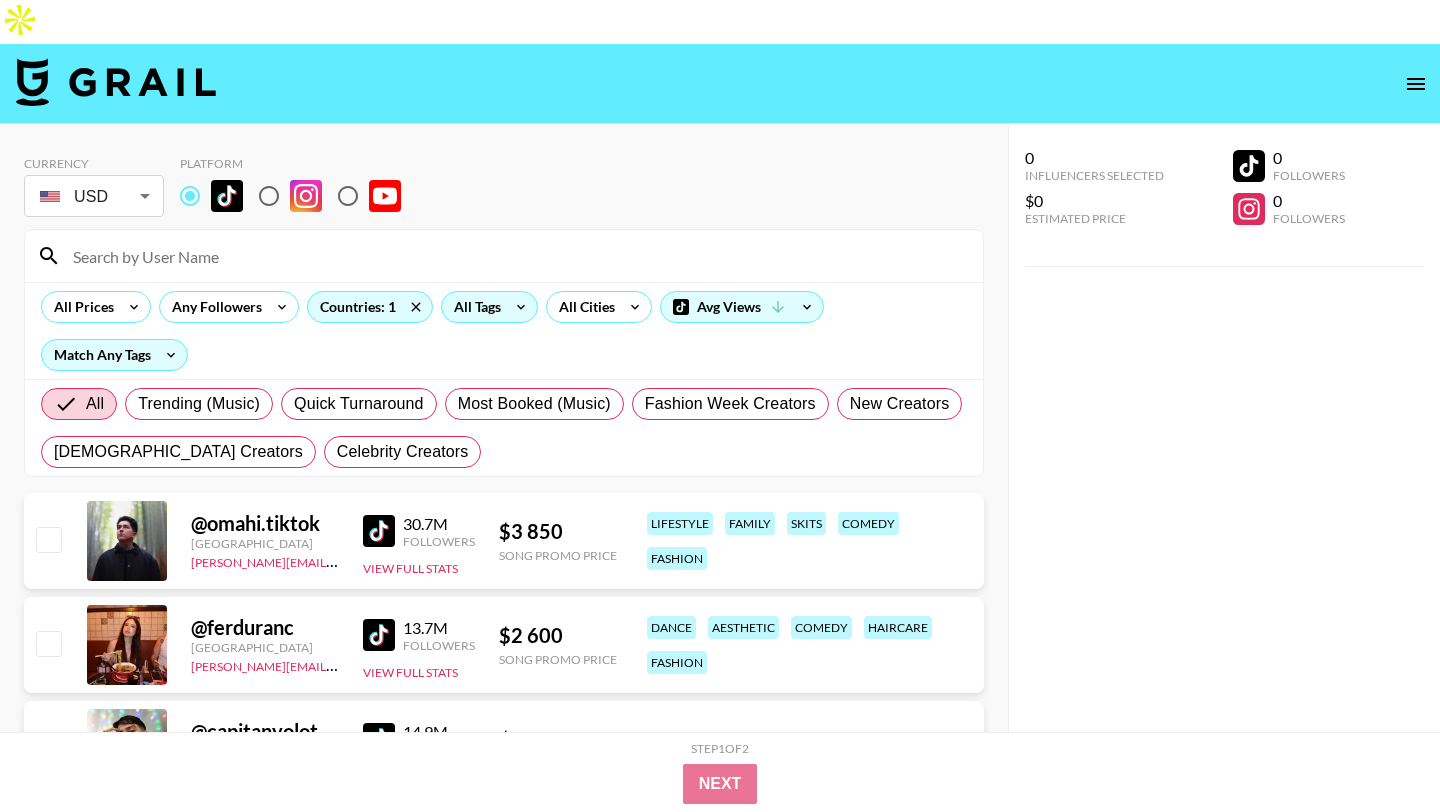 click on "All Tags" at bounding box center [473, 307] 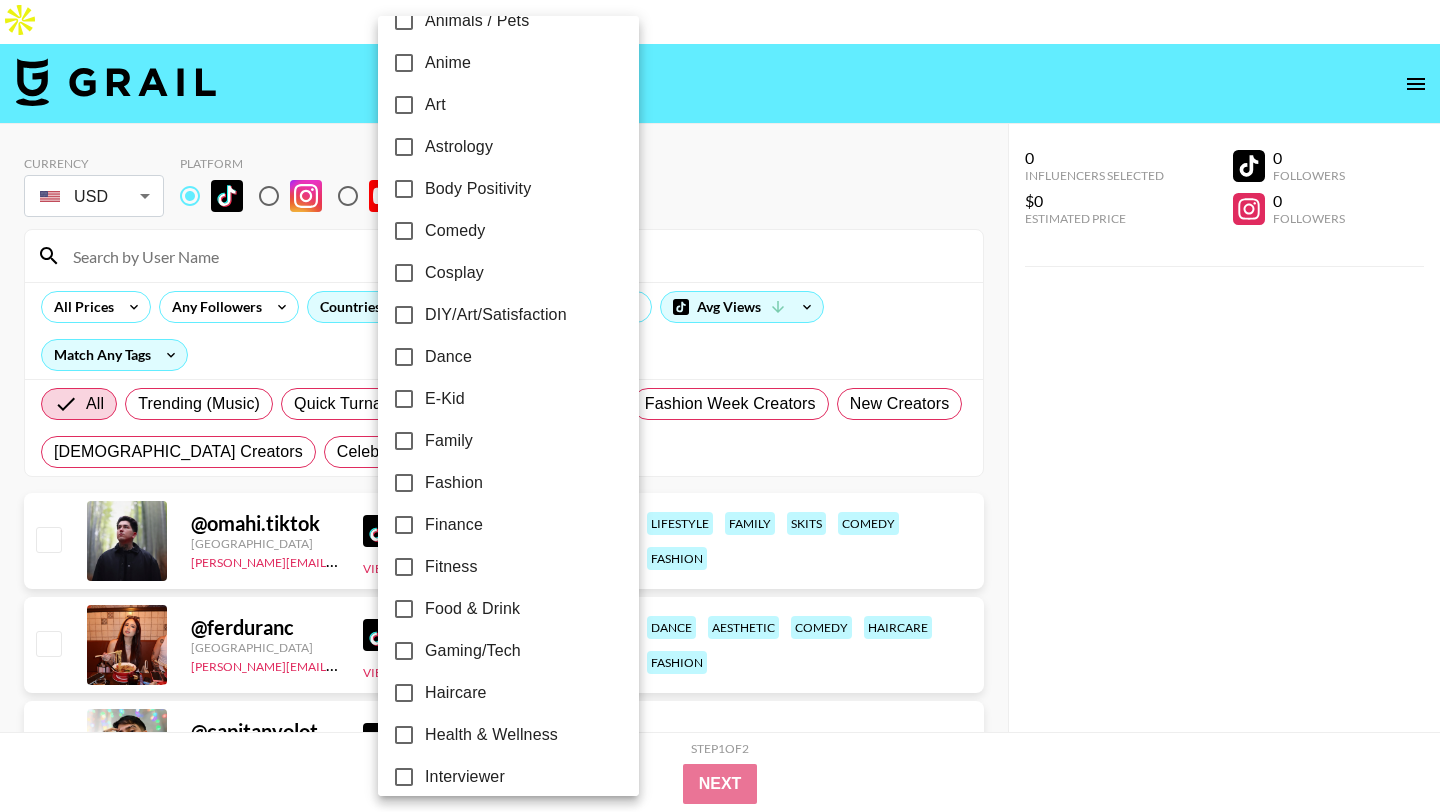 scroll, scrollTop: 207, scrollLeft: 0, axis: vertical 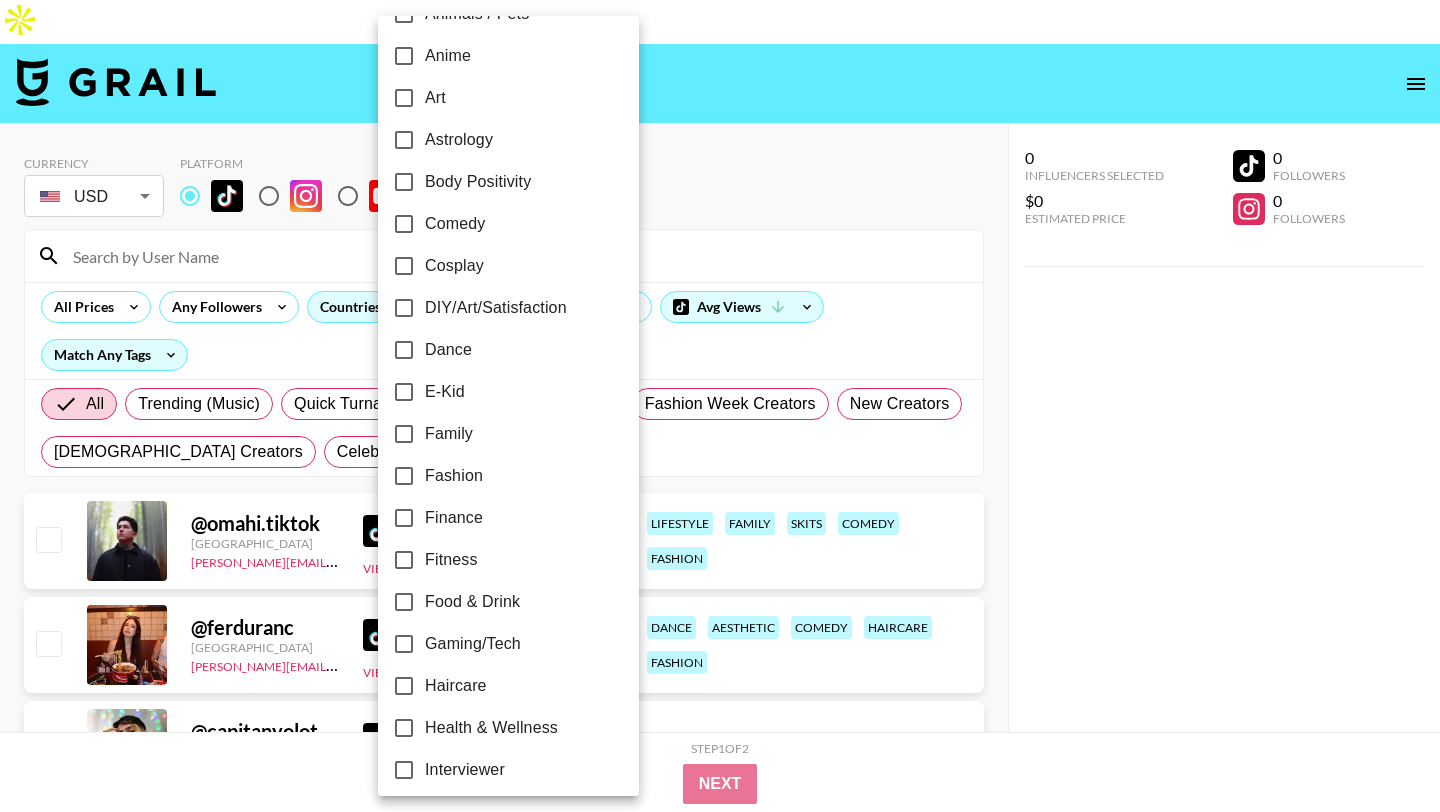 click on "Fitness" at bounding box center (495, 560) 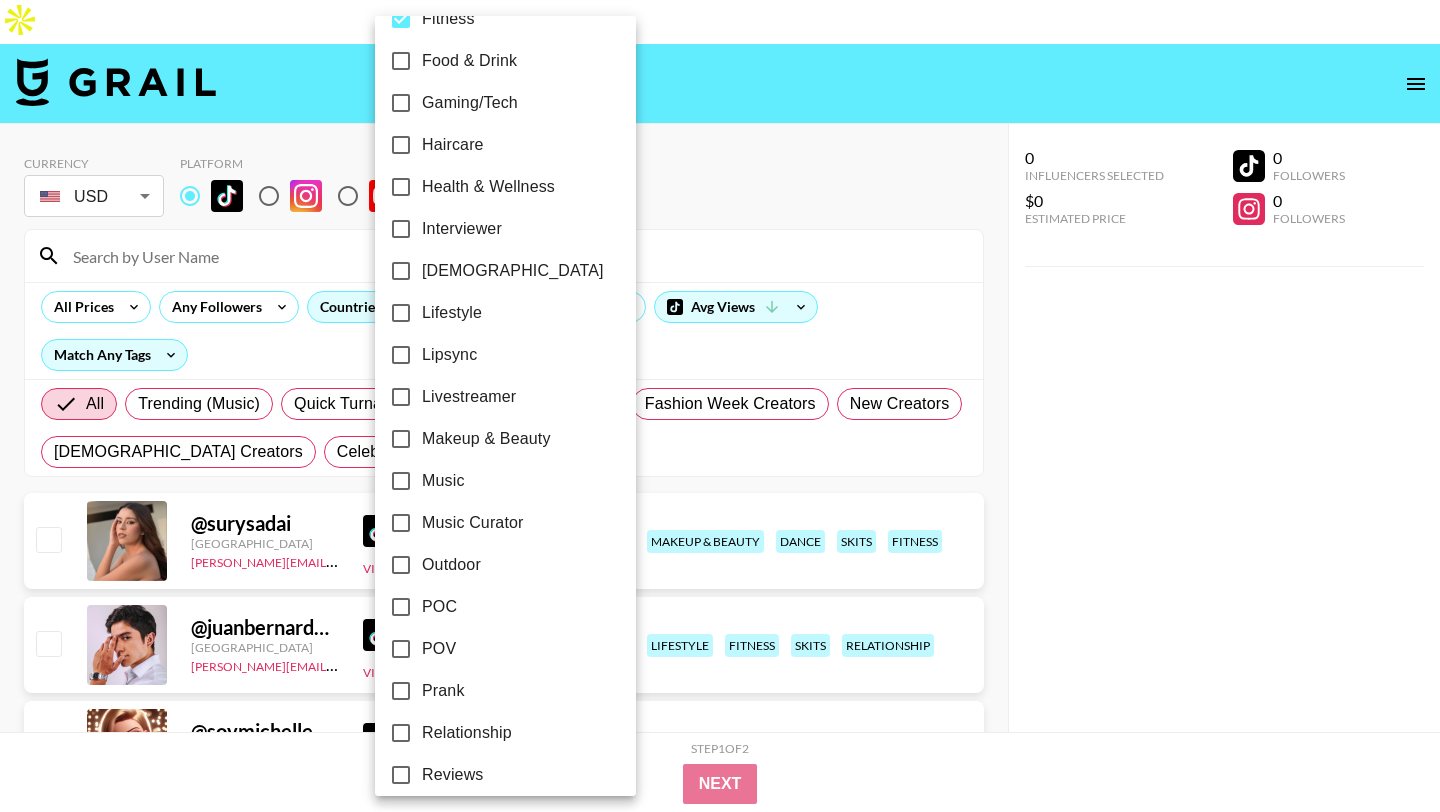 scroll, scrollTop: 979, scrollLeft: 0, axis: vertical 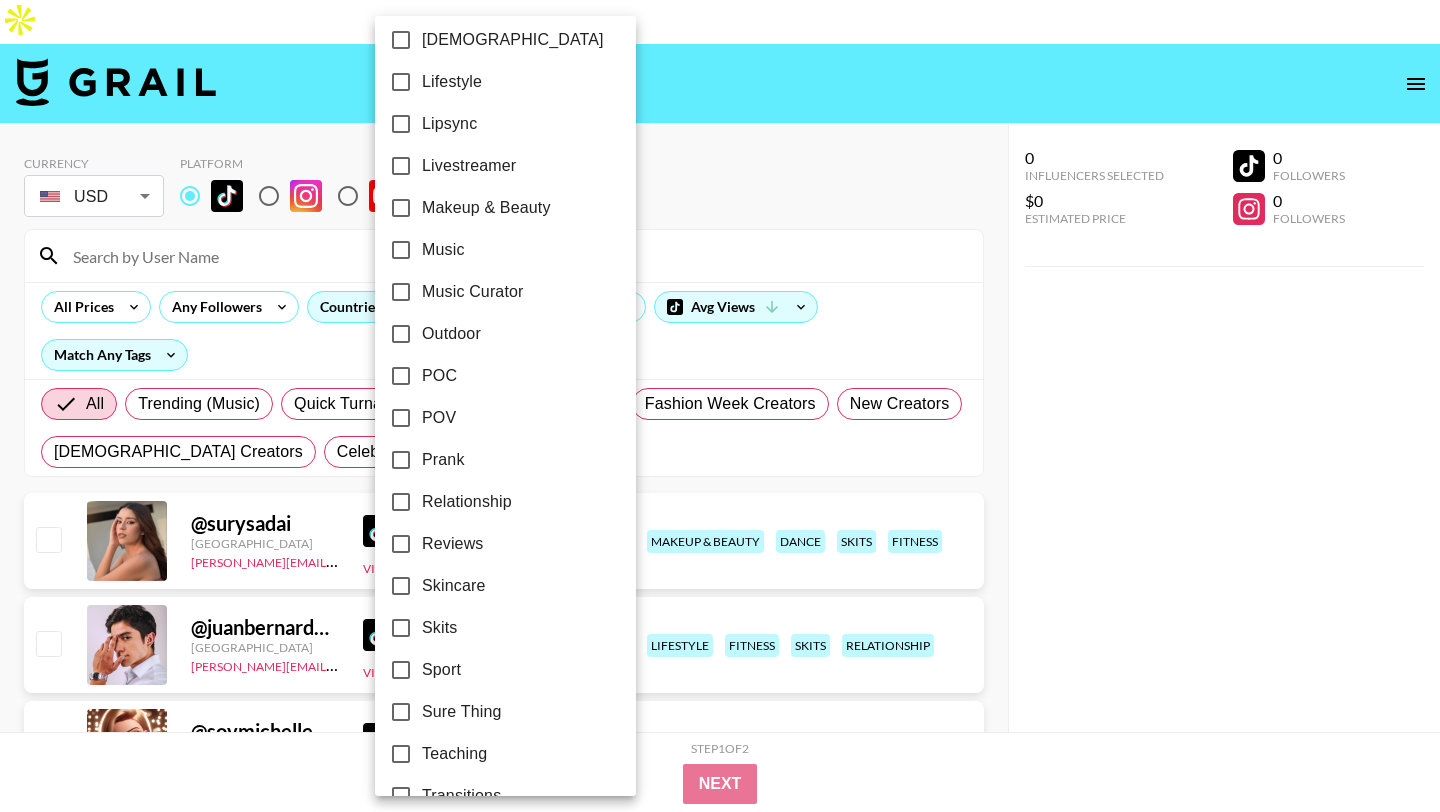 click on "Sport" at bounding box center (492, 670) 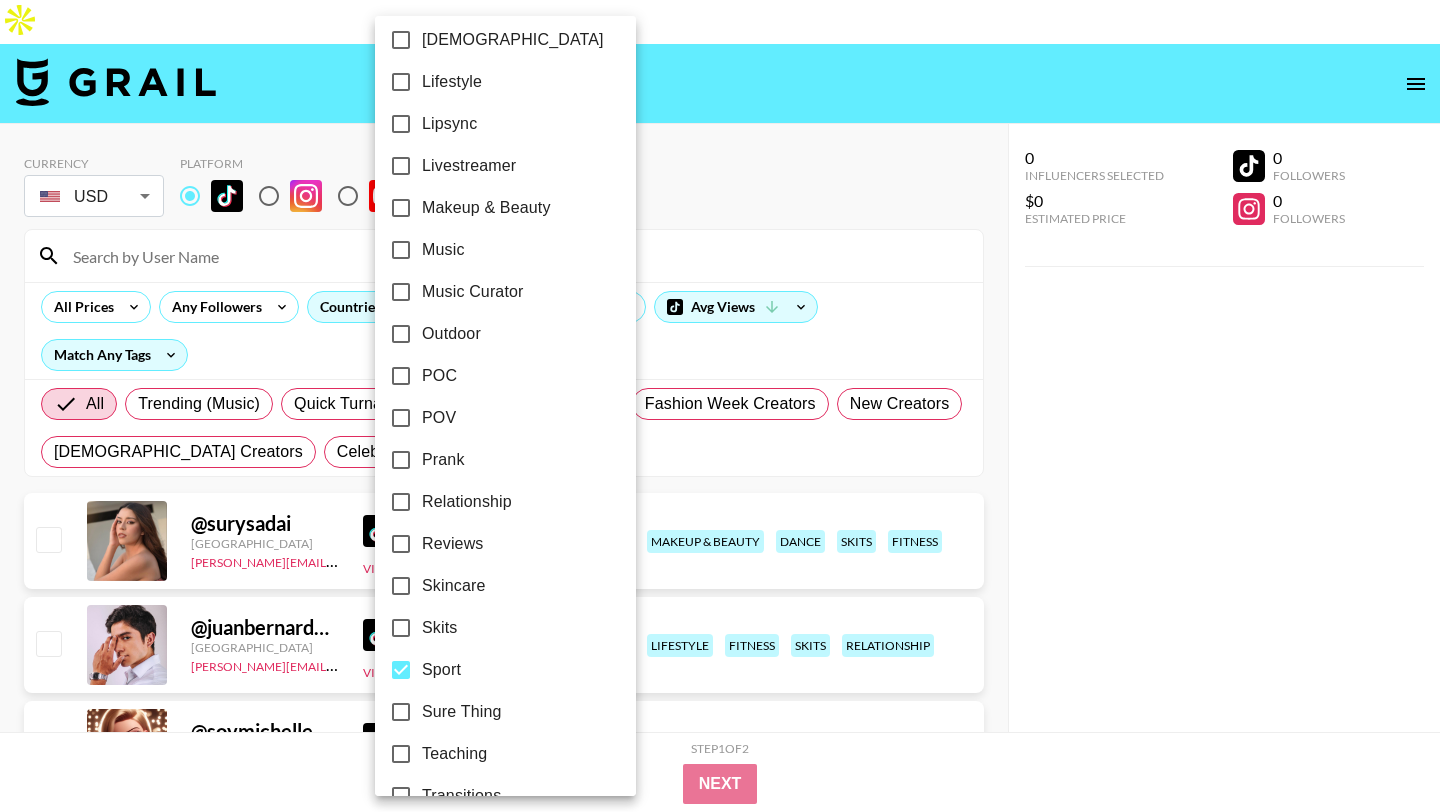 scroll, scrollTop: 1100, scrollLeft: 0, axis: vertical 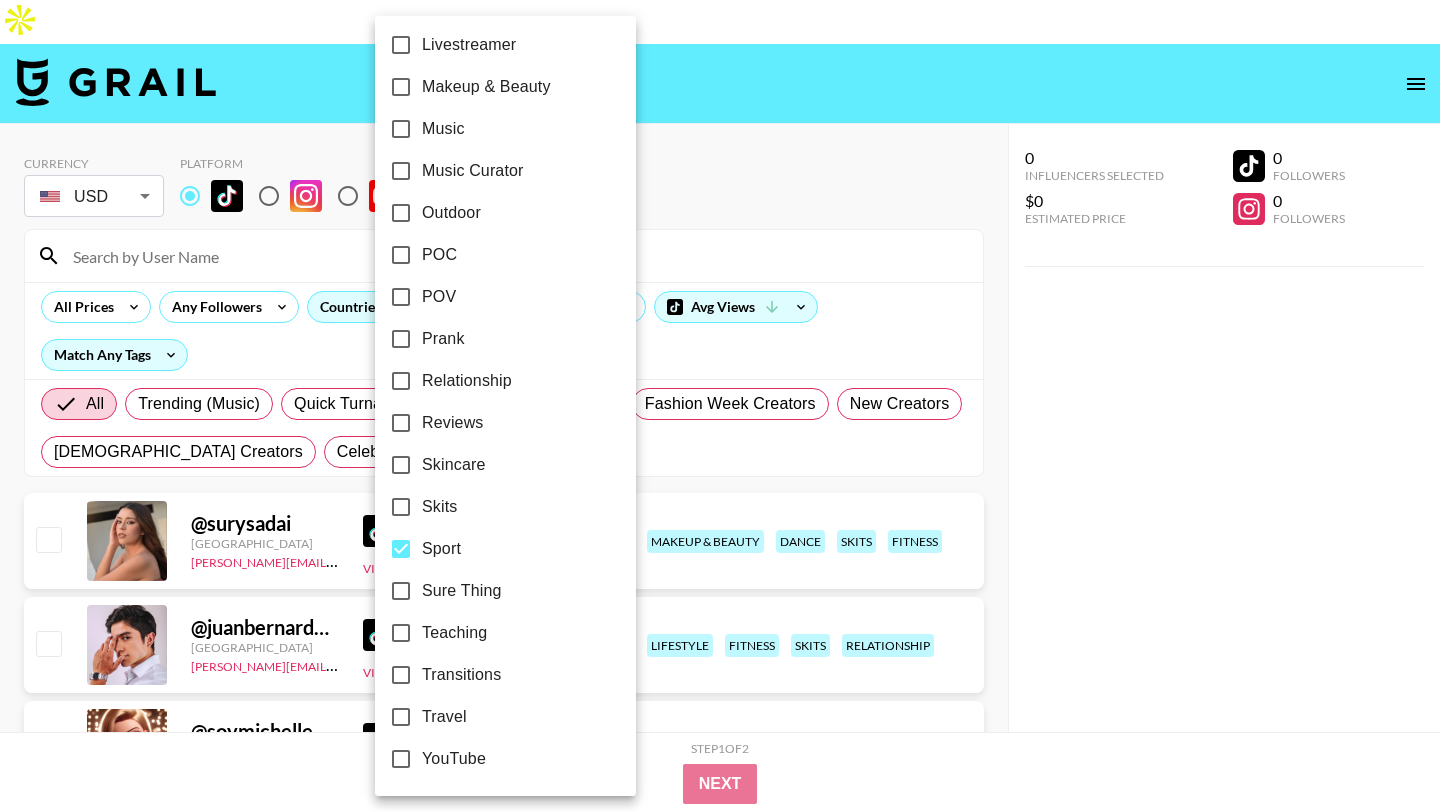 click at bounding box center [720, 406] 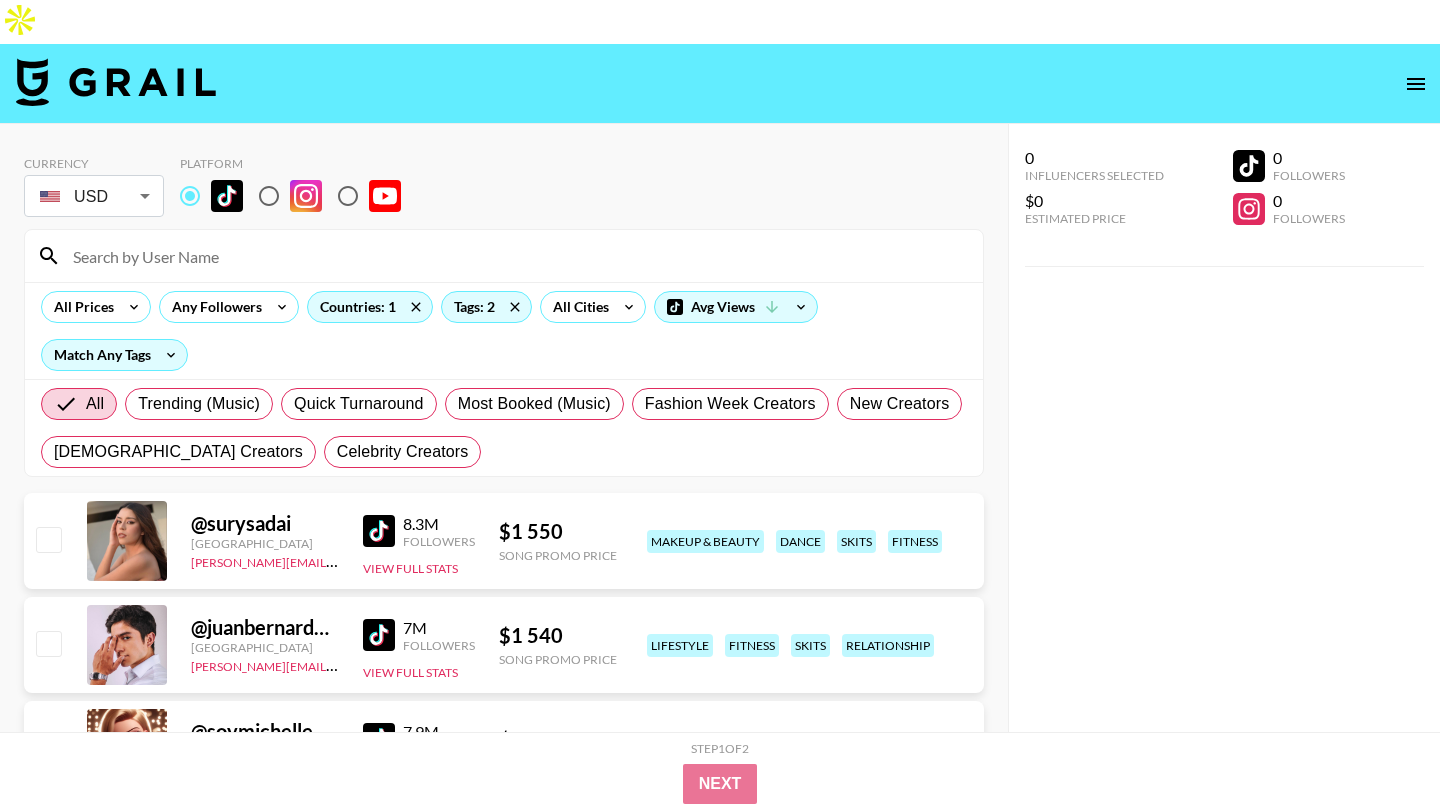 scroll, scrollTop: 181, scrollLeft: 0, axis: vertical 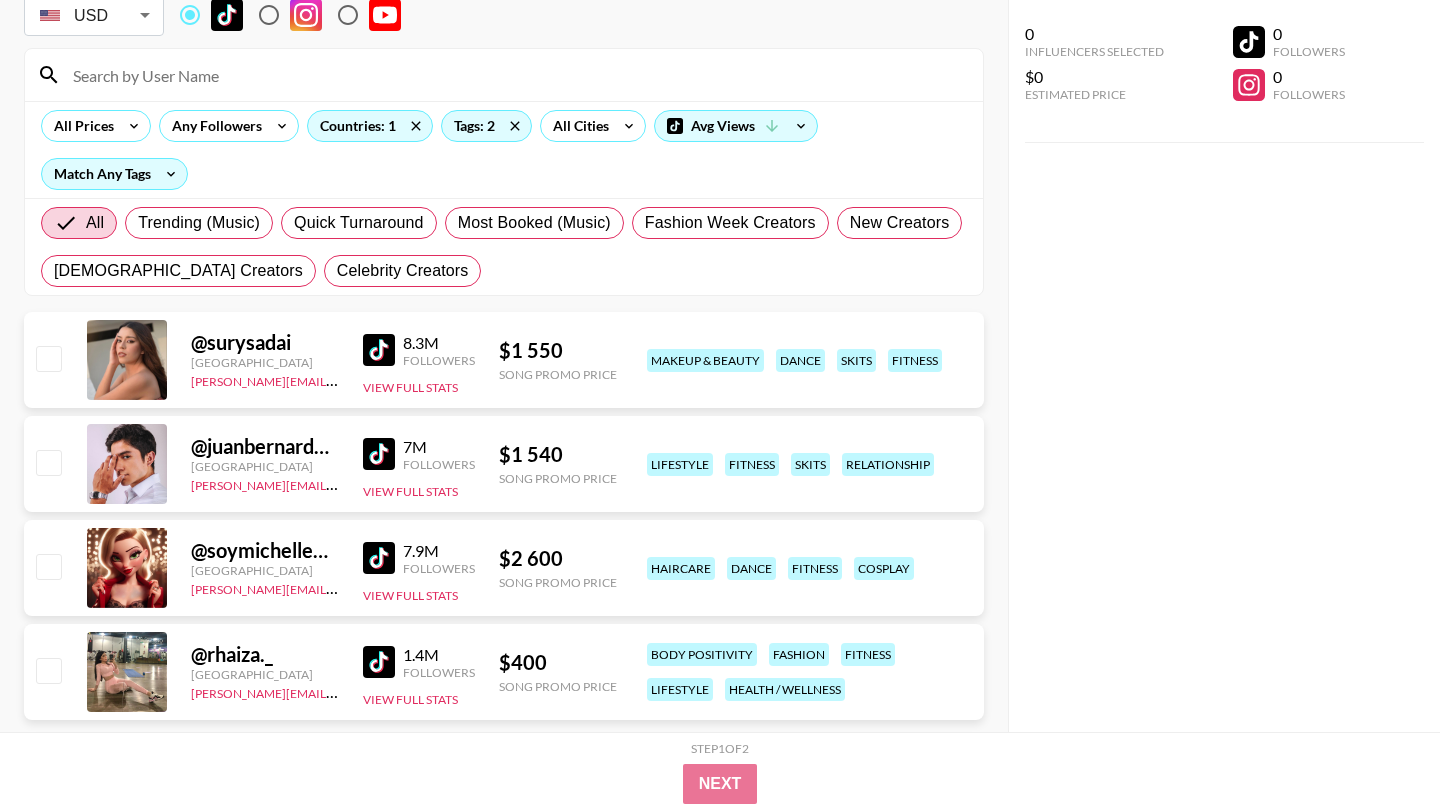 click at bounding box center [379, 454] 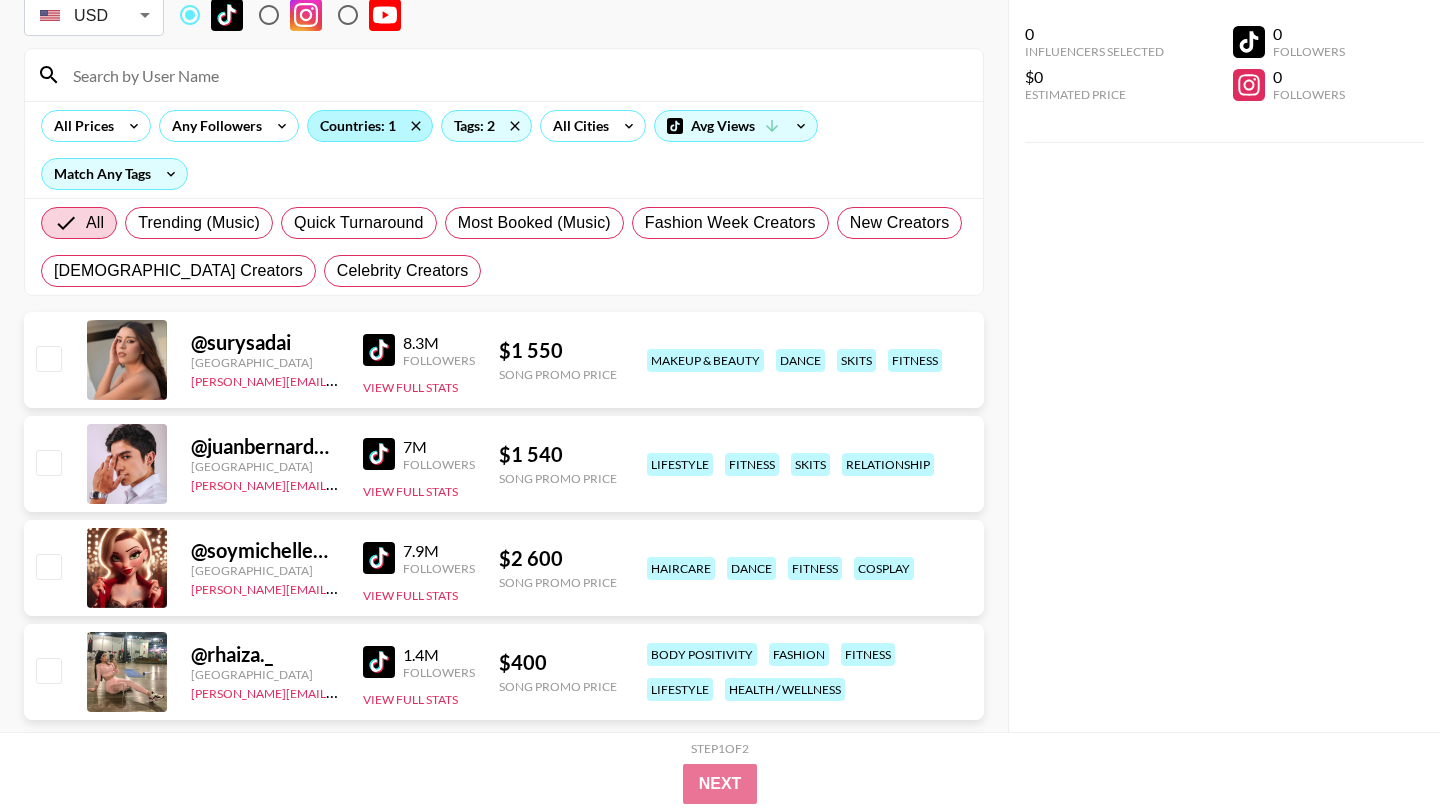click on "Countries: 1" at bounding box center [370, 126] 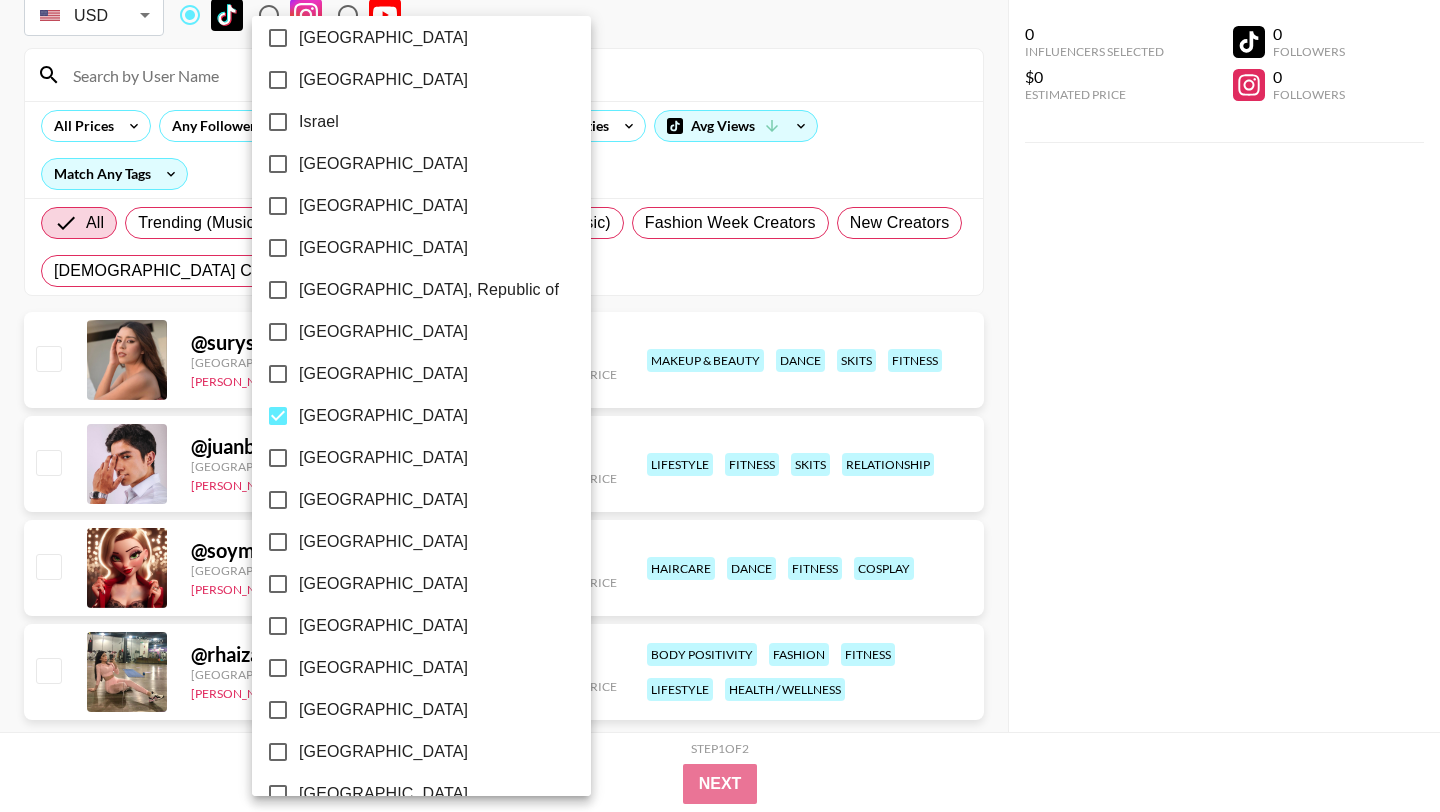 scroll, scrollTop: 1083, scrollLeft: 0, axis: vertical 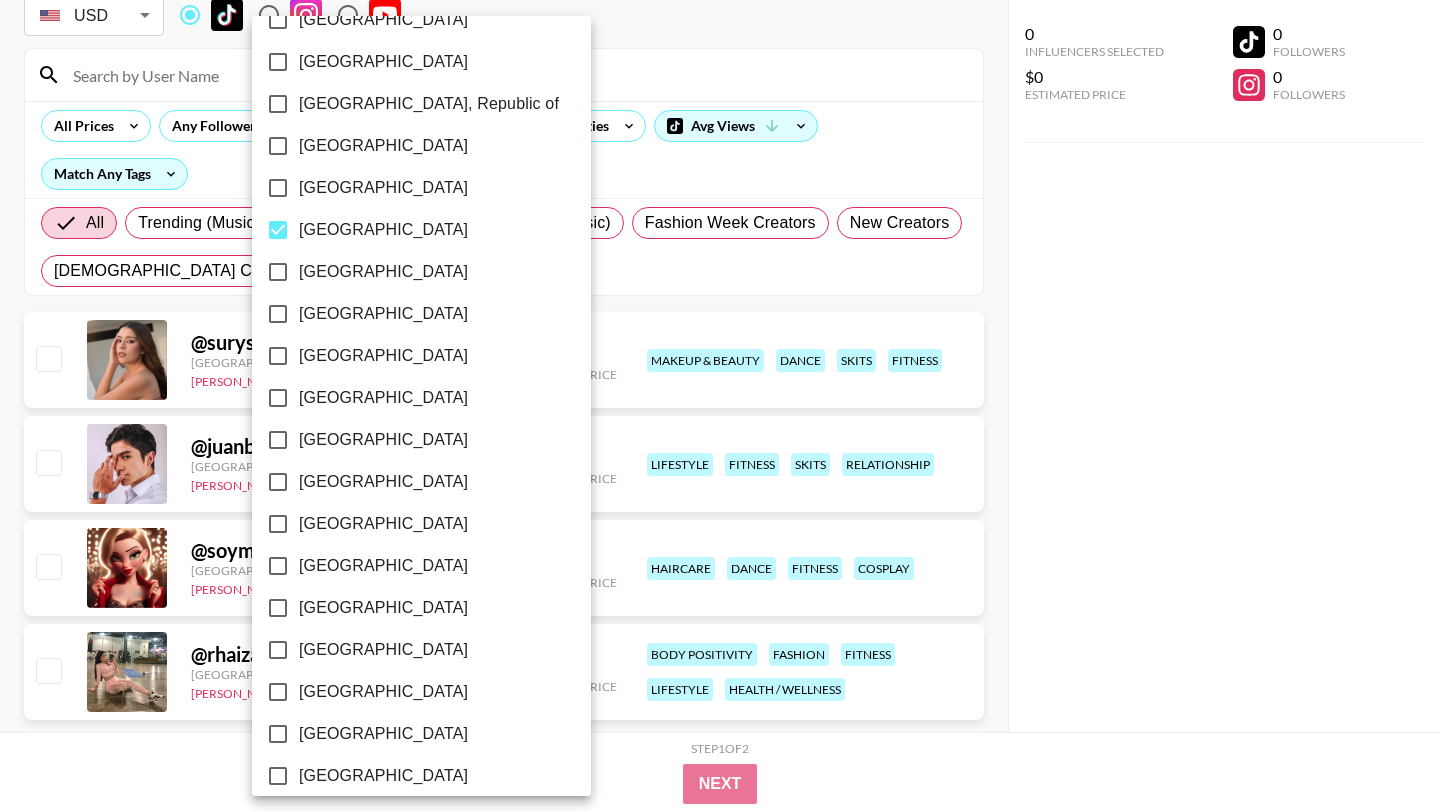 click on "[GEOGRAPHIC_DATA]" at bounding box center [408, 230] 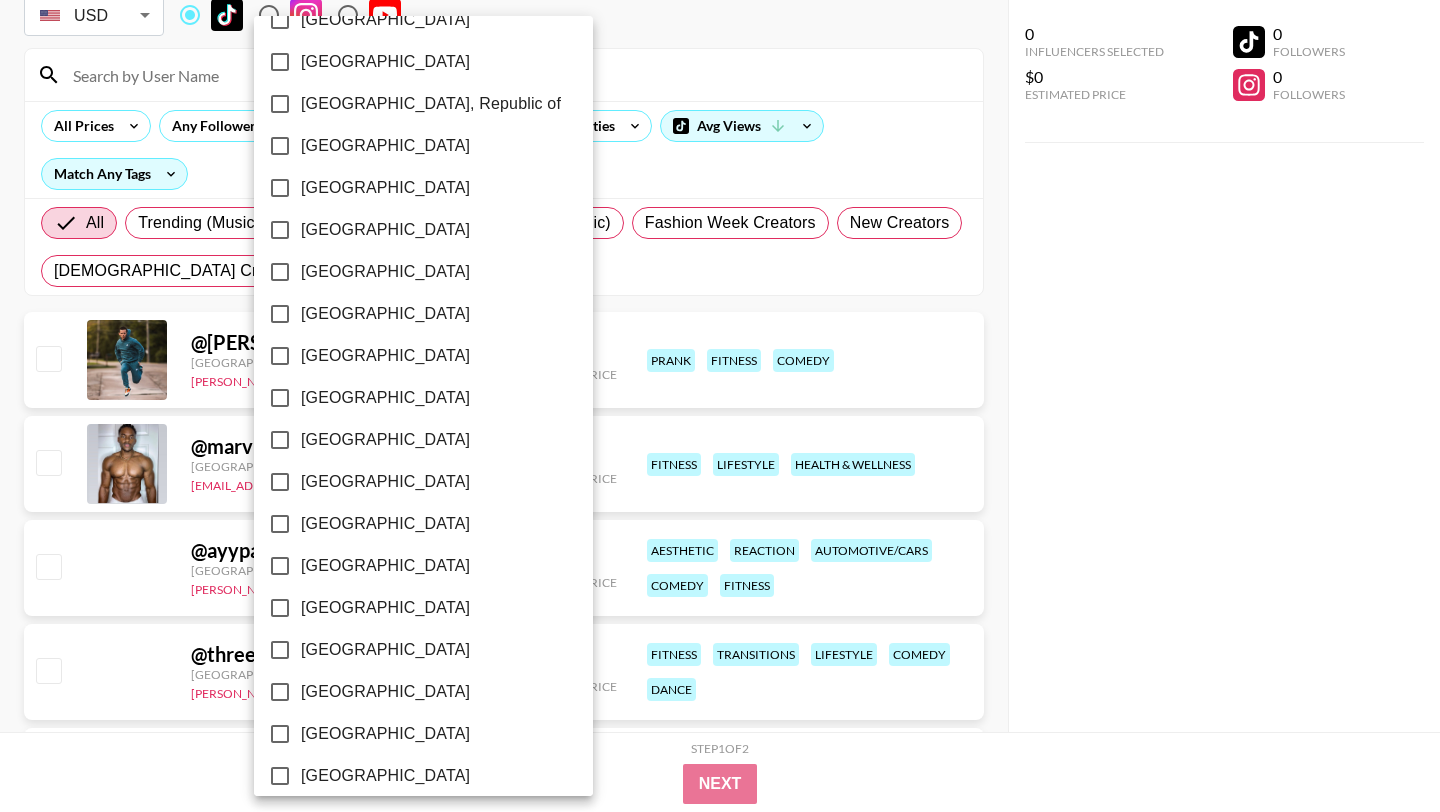 scroll, scrollTop: 0, scrollLeft: 0, axis: both 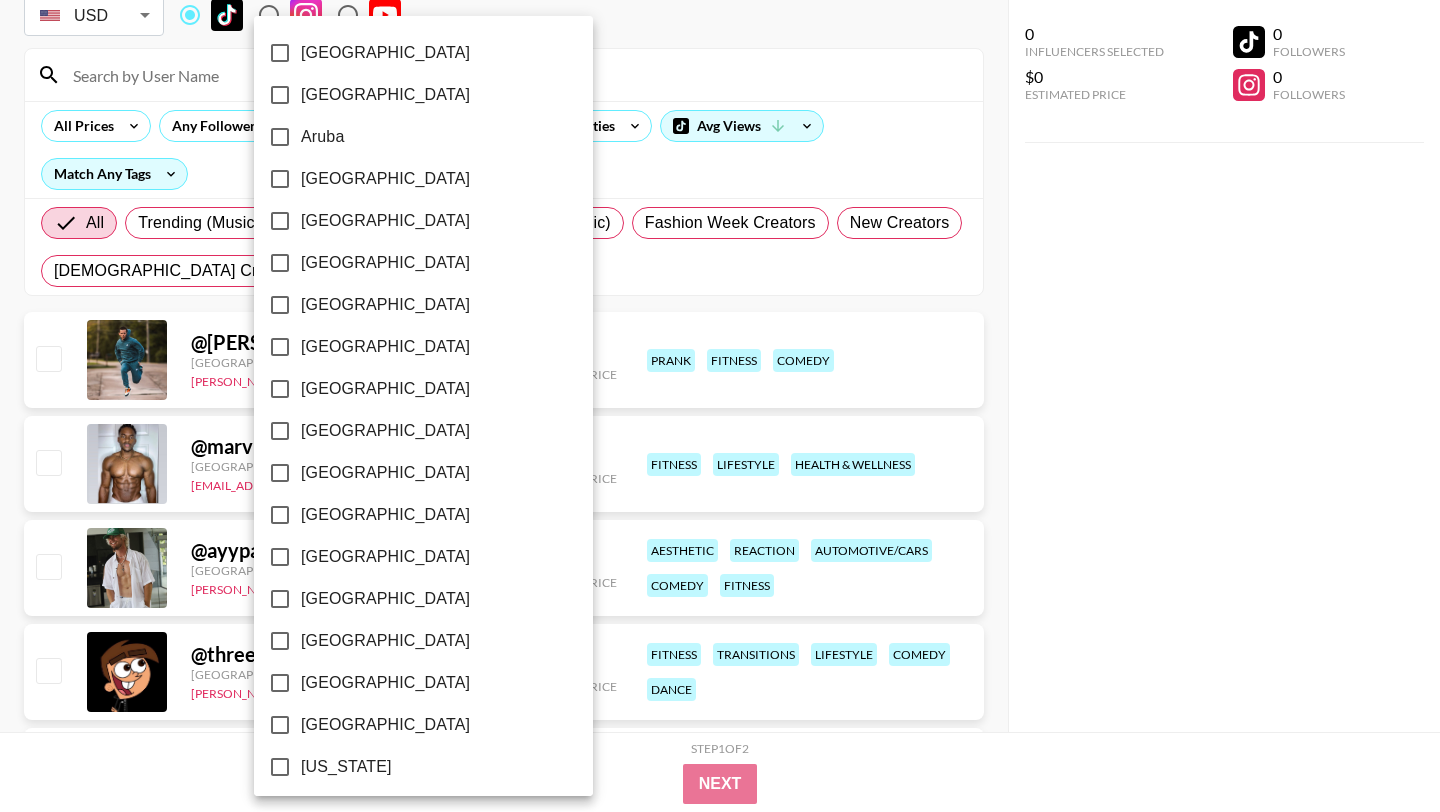 click on "[GEOGRAPHIC_DATA]" at bounding box center [385, 347] 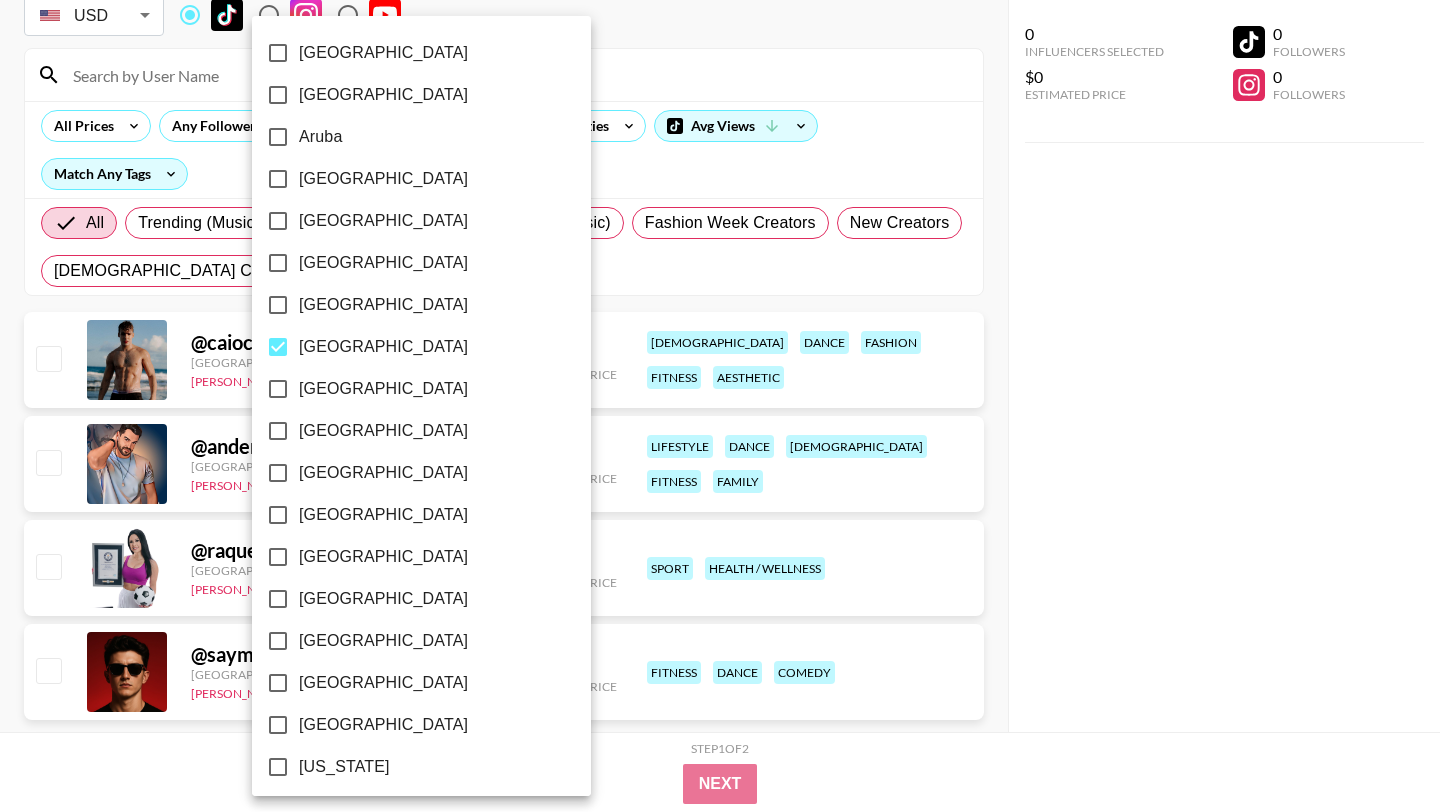 click at bounding box center (720, 406) 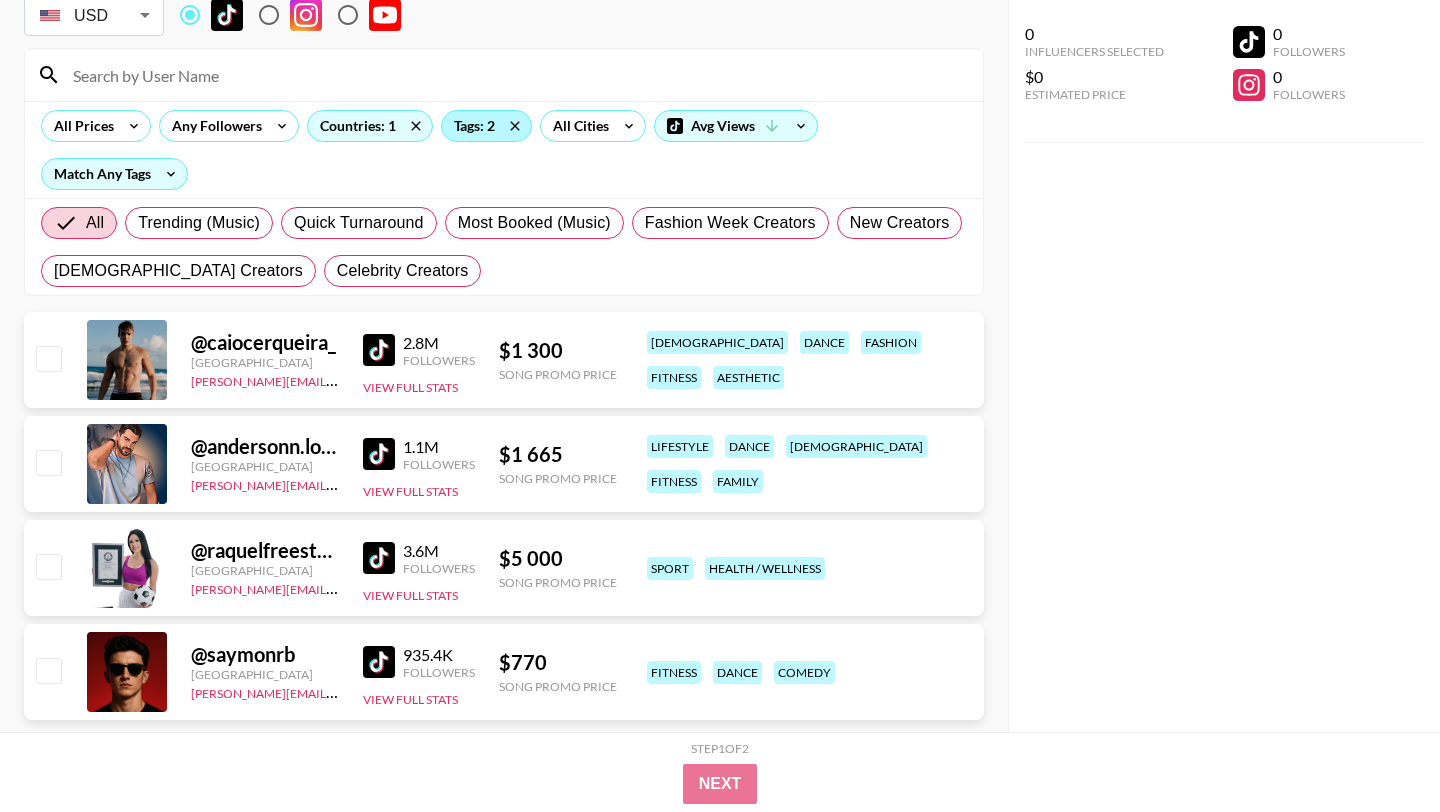 click on "Tags: 2" at bounding box center [486, 126] 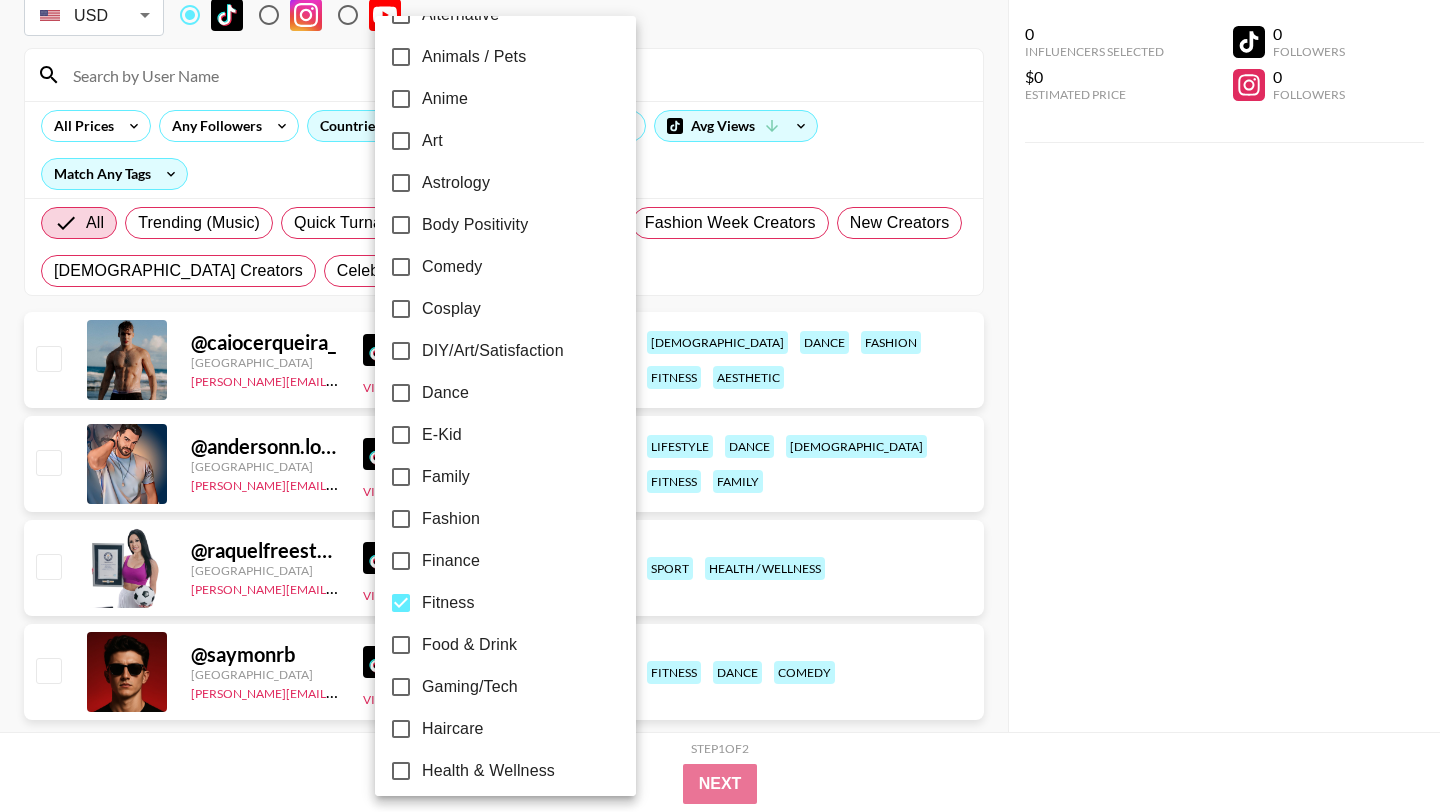 scroll, scrollTop: 376, scrollLeft: 0, axis: vertical 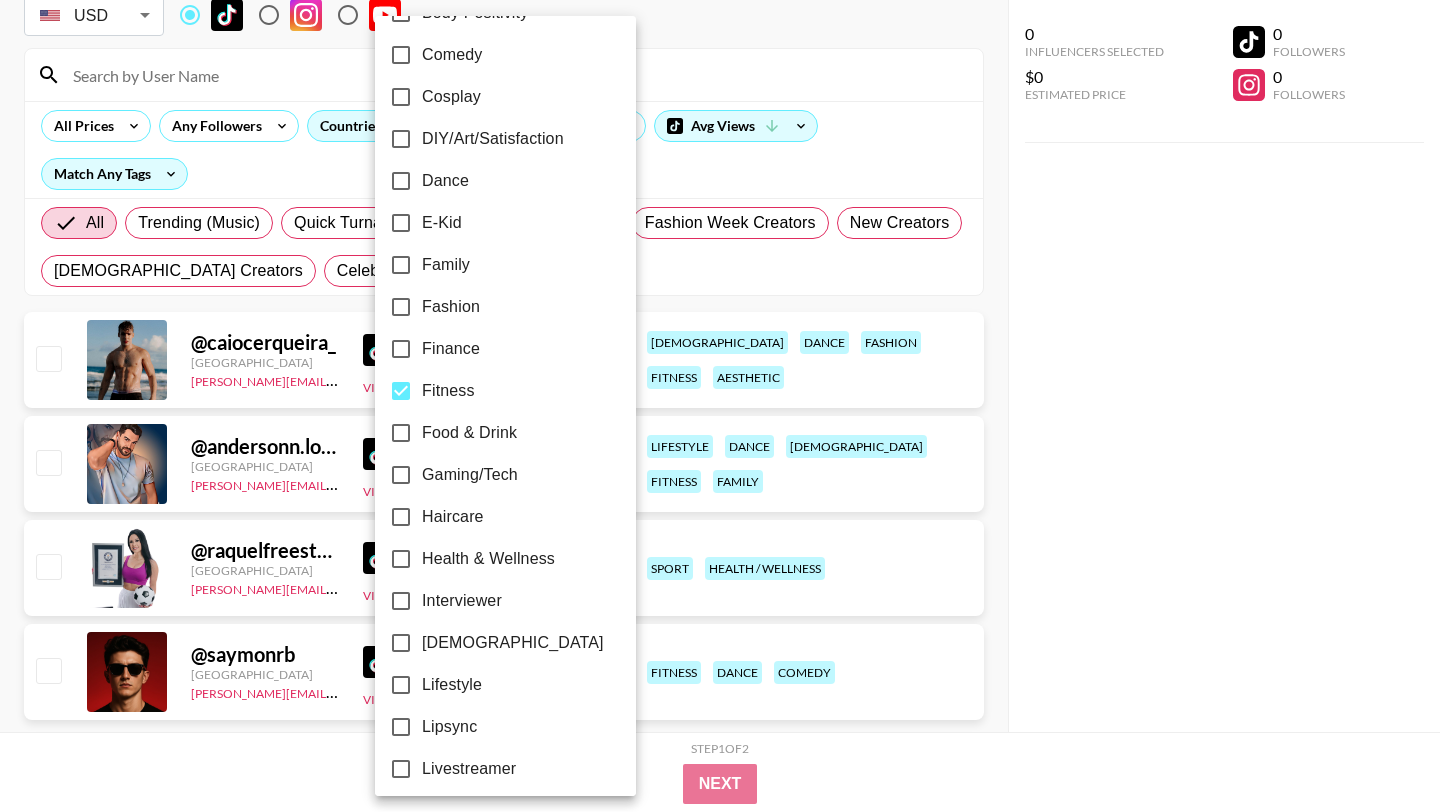 click on "Fitness" at bounding box center (448, 391) 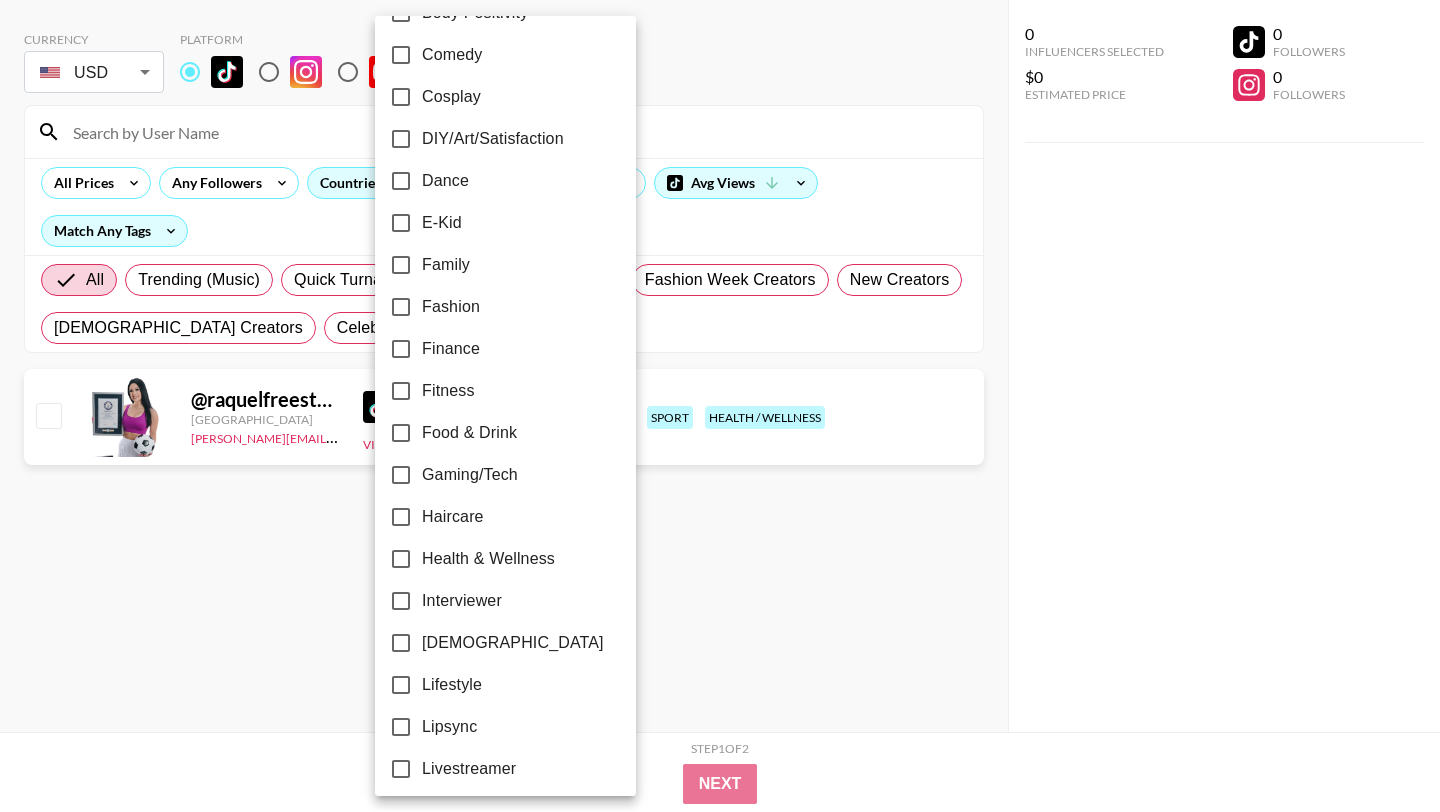 scroll, scrollTop: 80, scrollLeft: 0, axis: vertical 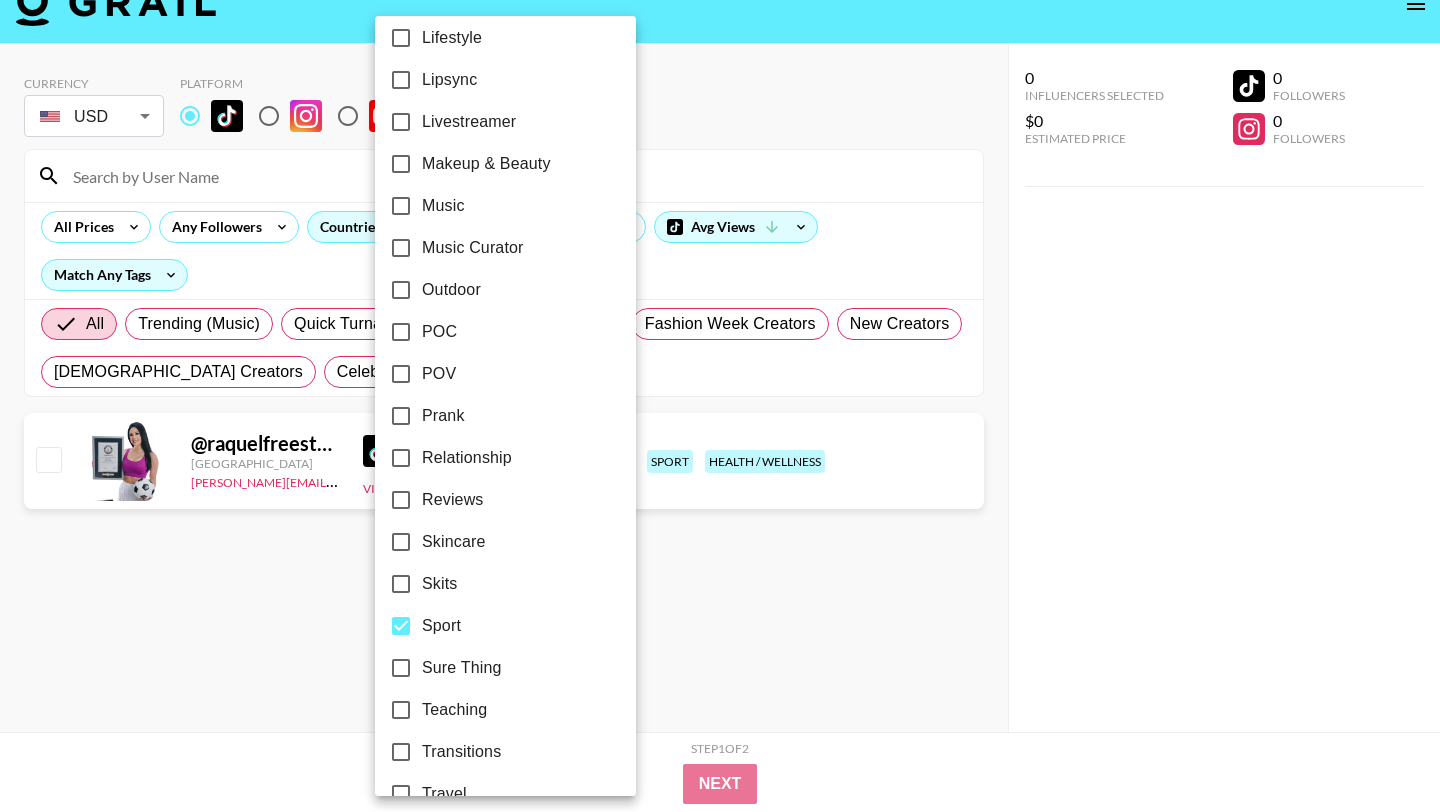 click on "Sport" at bounding box center [441, 626] 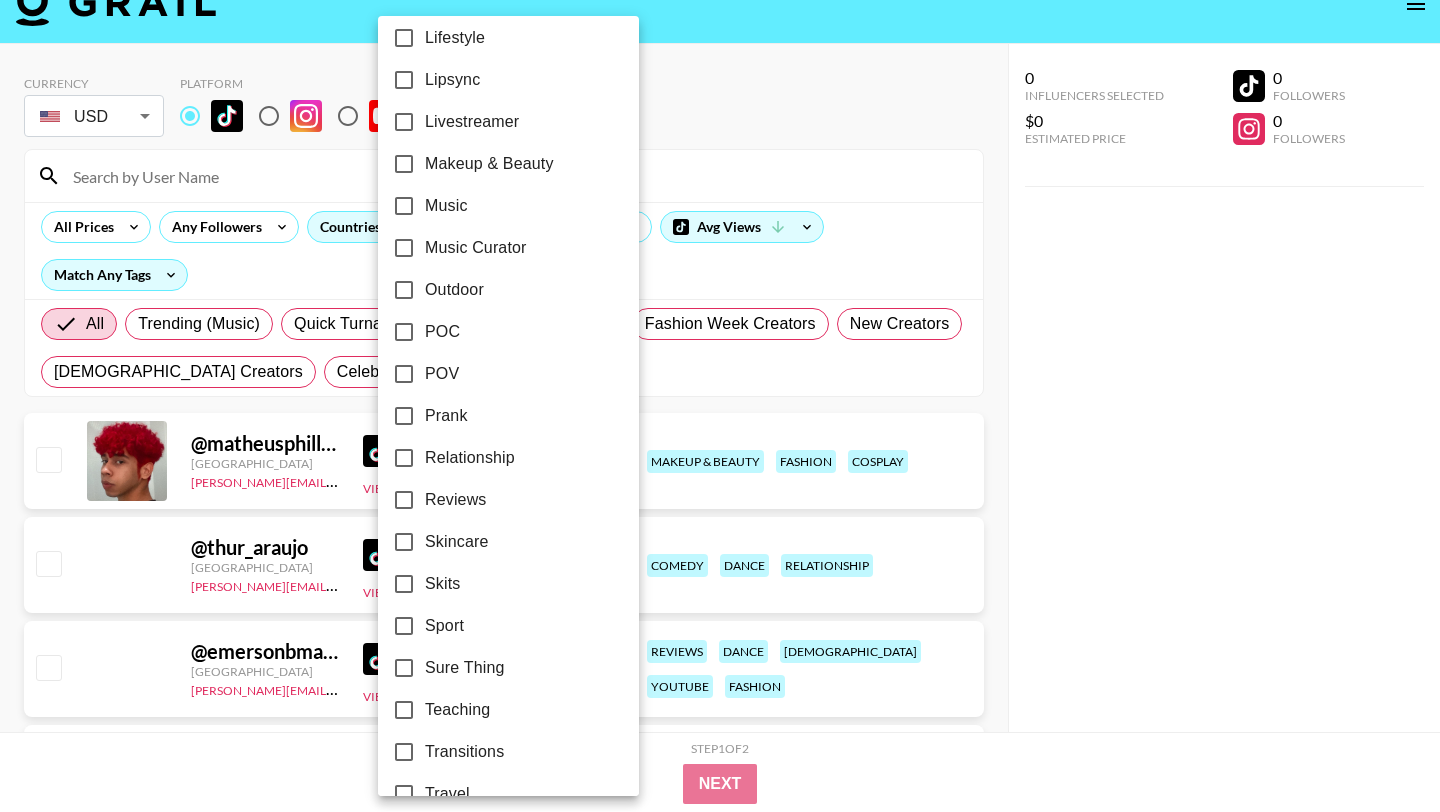 scroll, scrollTop: 1100, scrollLeft: 0, axis: vertical 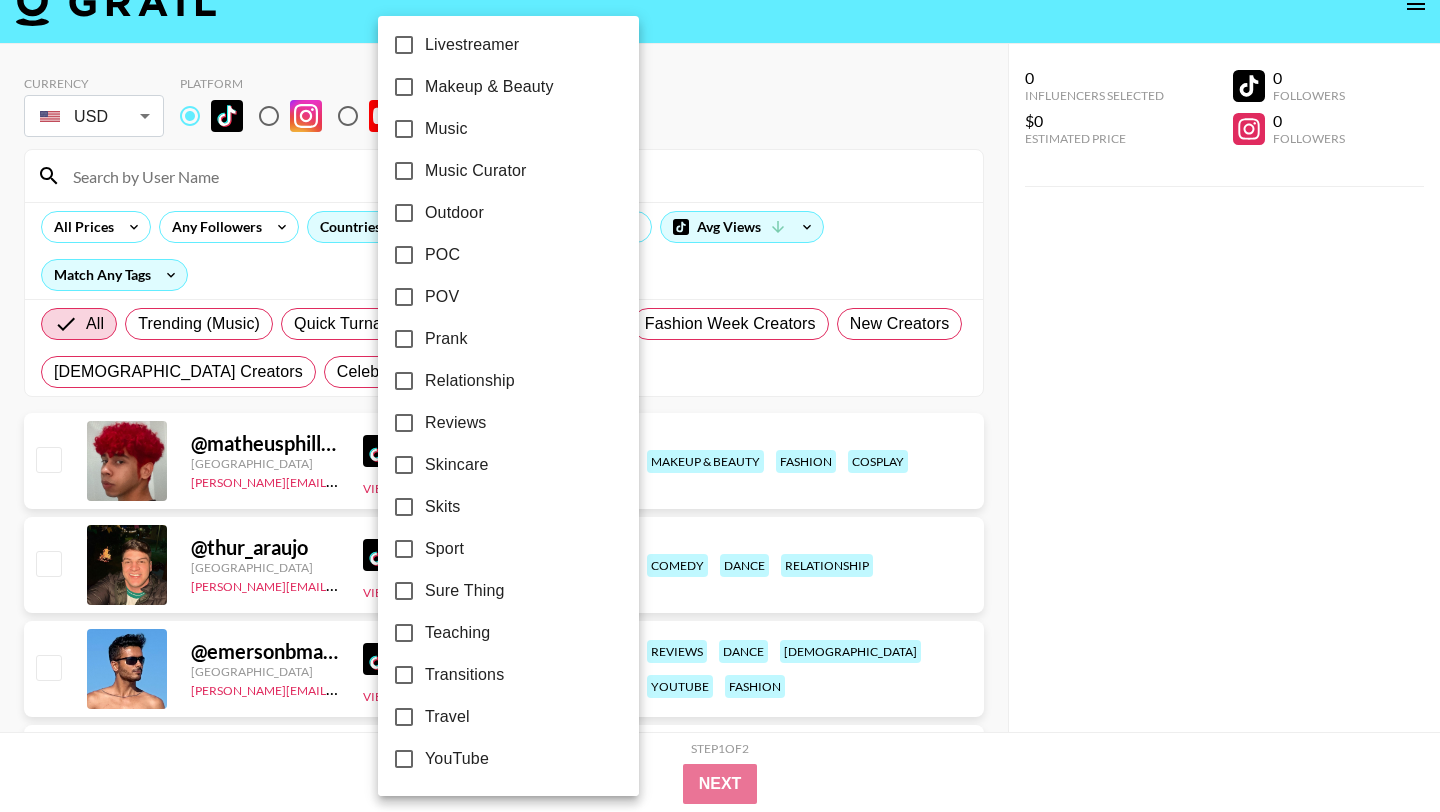 click on "Music Curator" at bounding box center [476, 171] 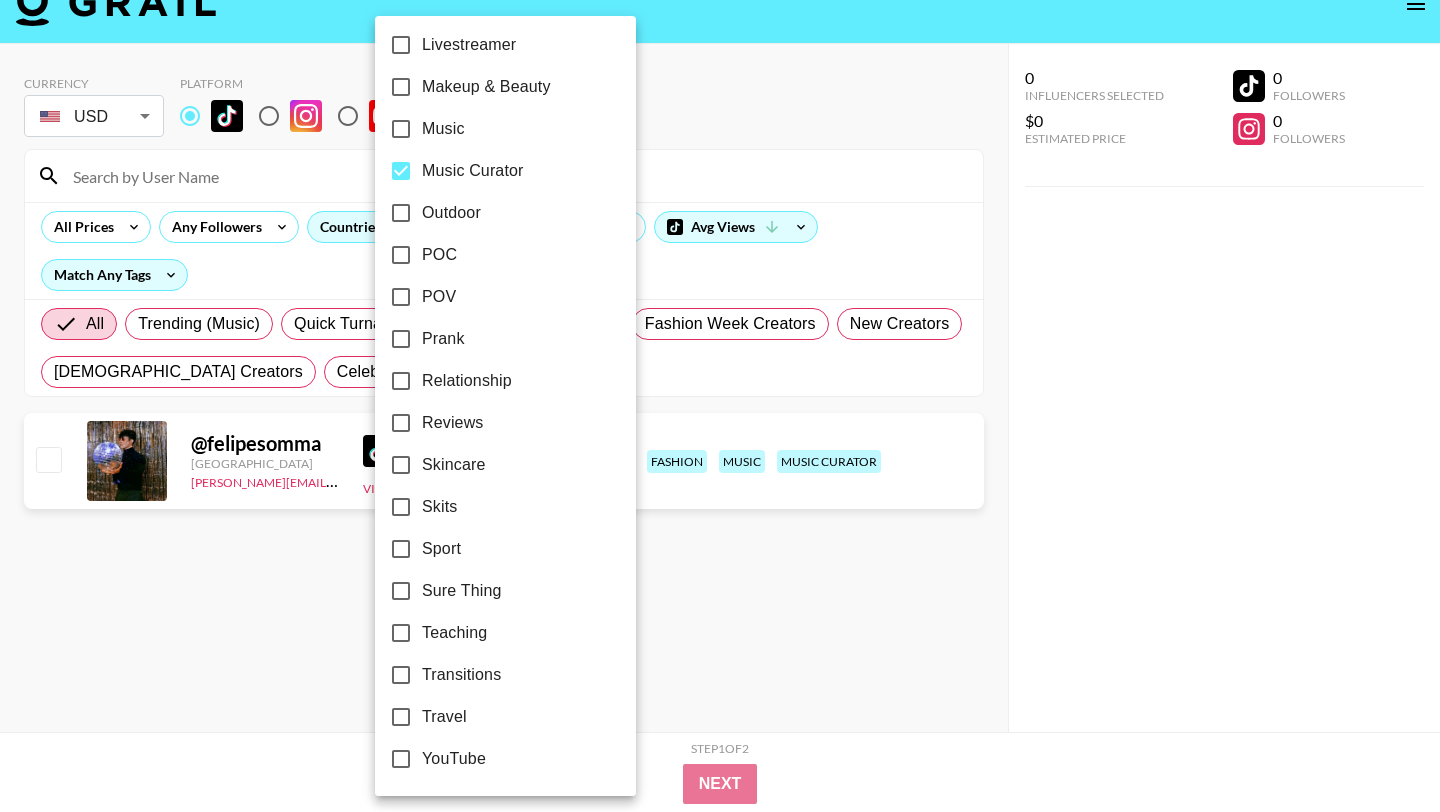 click on "Music" at bounding box center [492, 129] 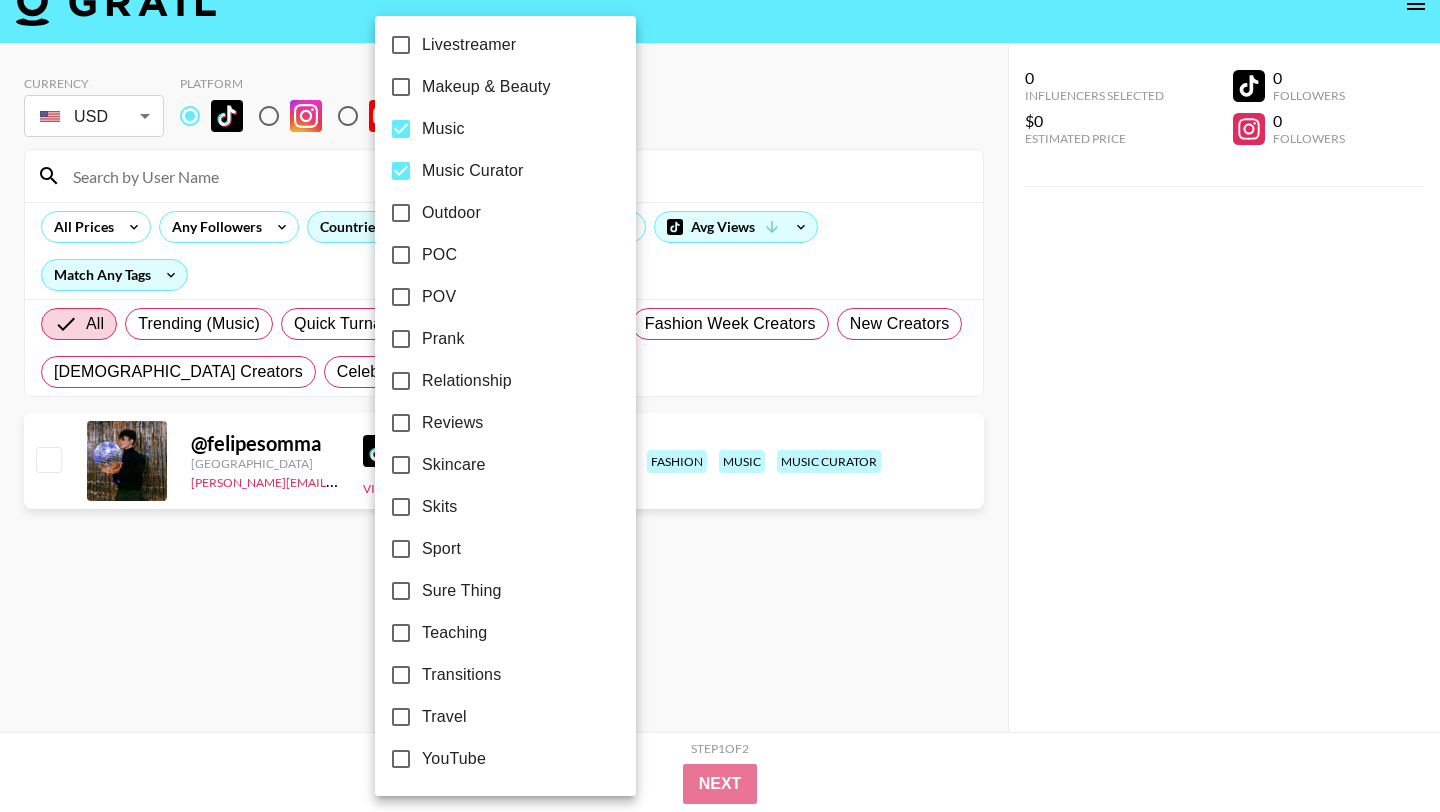 click at bounding box center (720, 406) 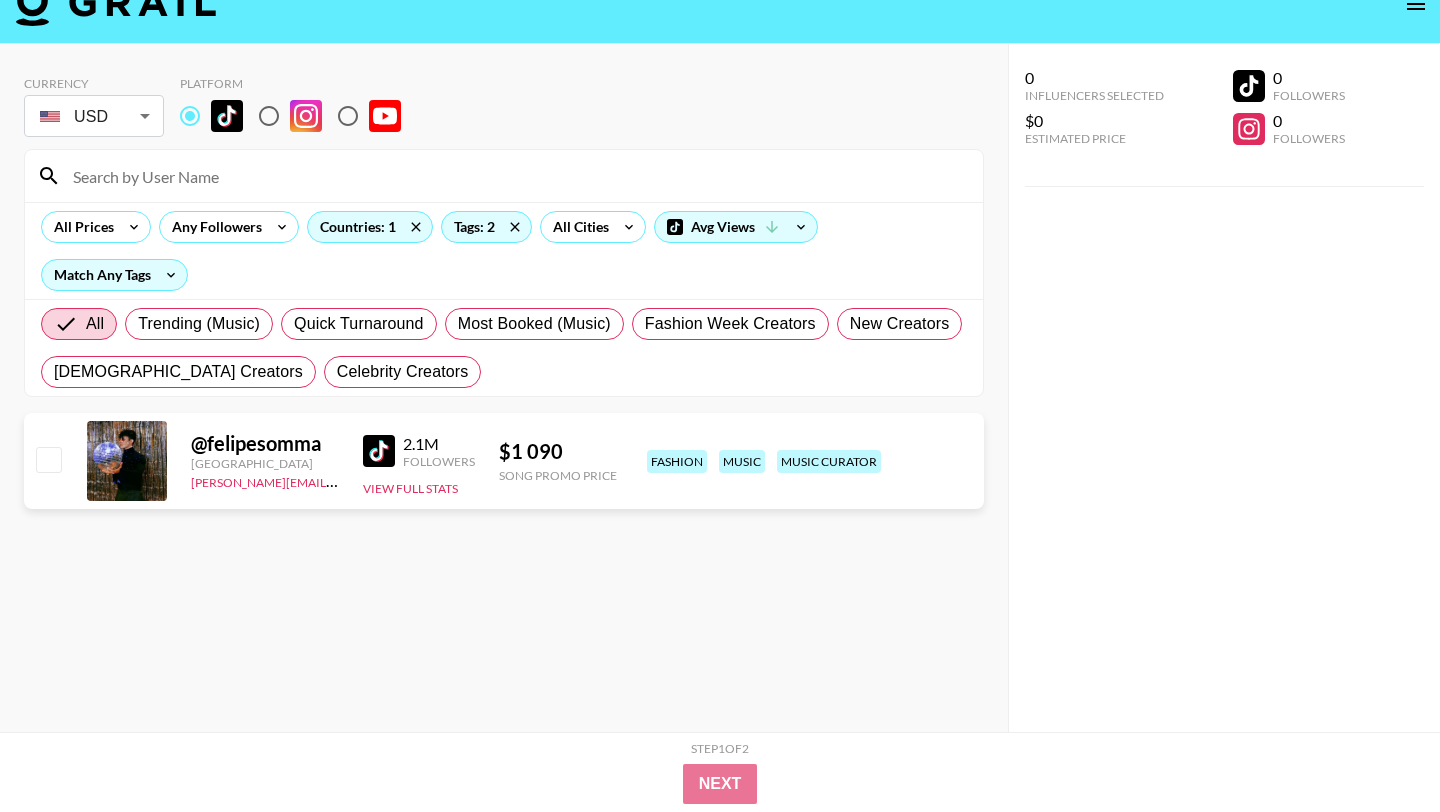 click at bounding box center (379, 451) 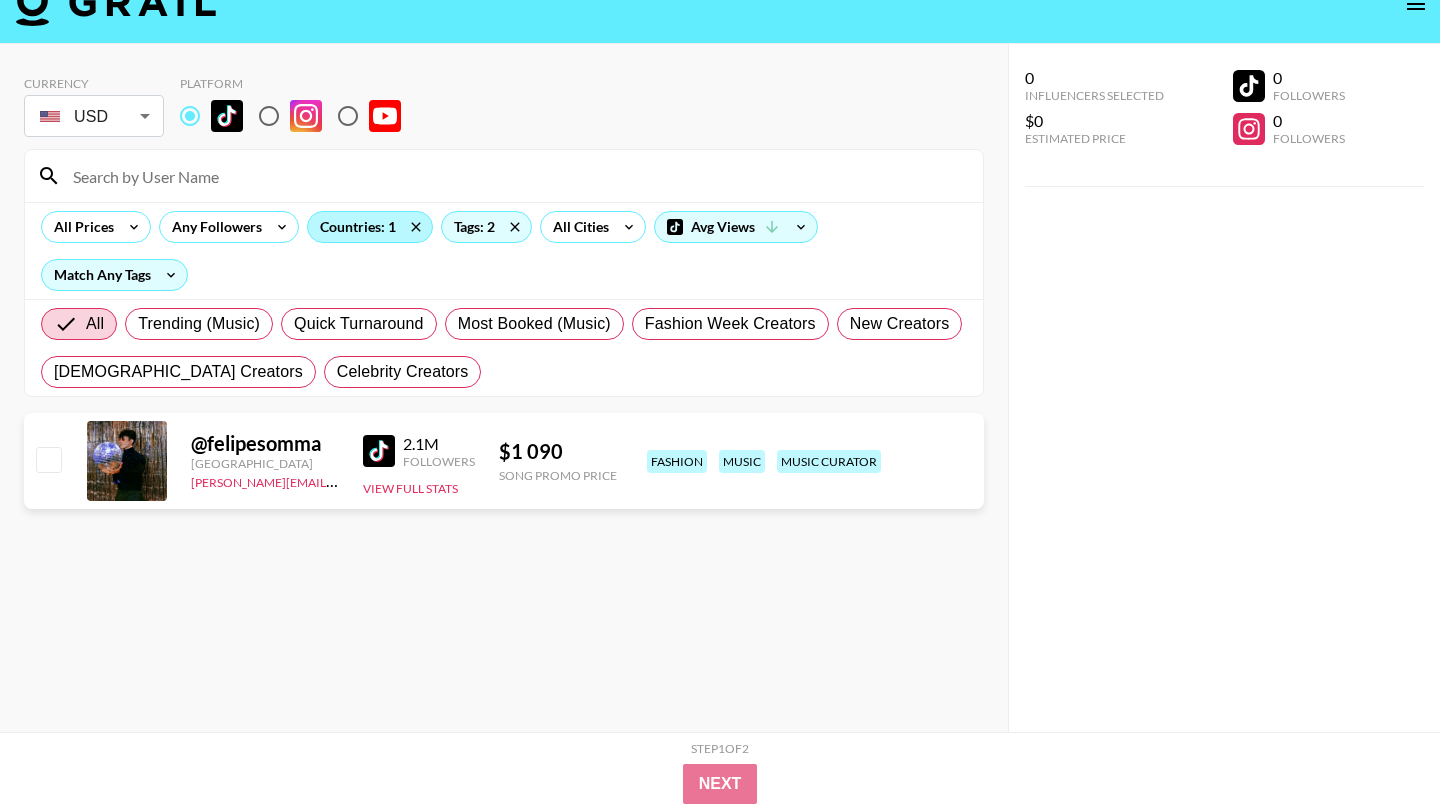 click on "Countries: 1" at bounding box center [370, 227] 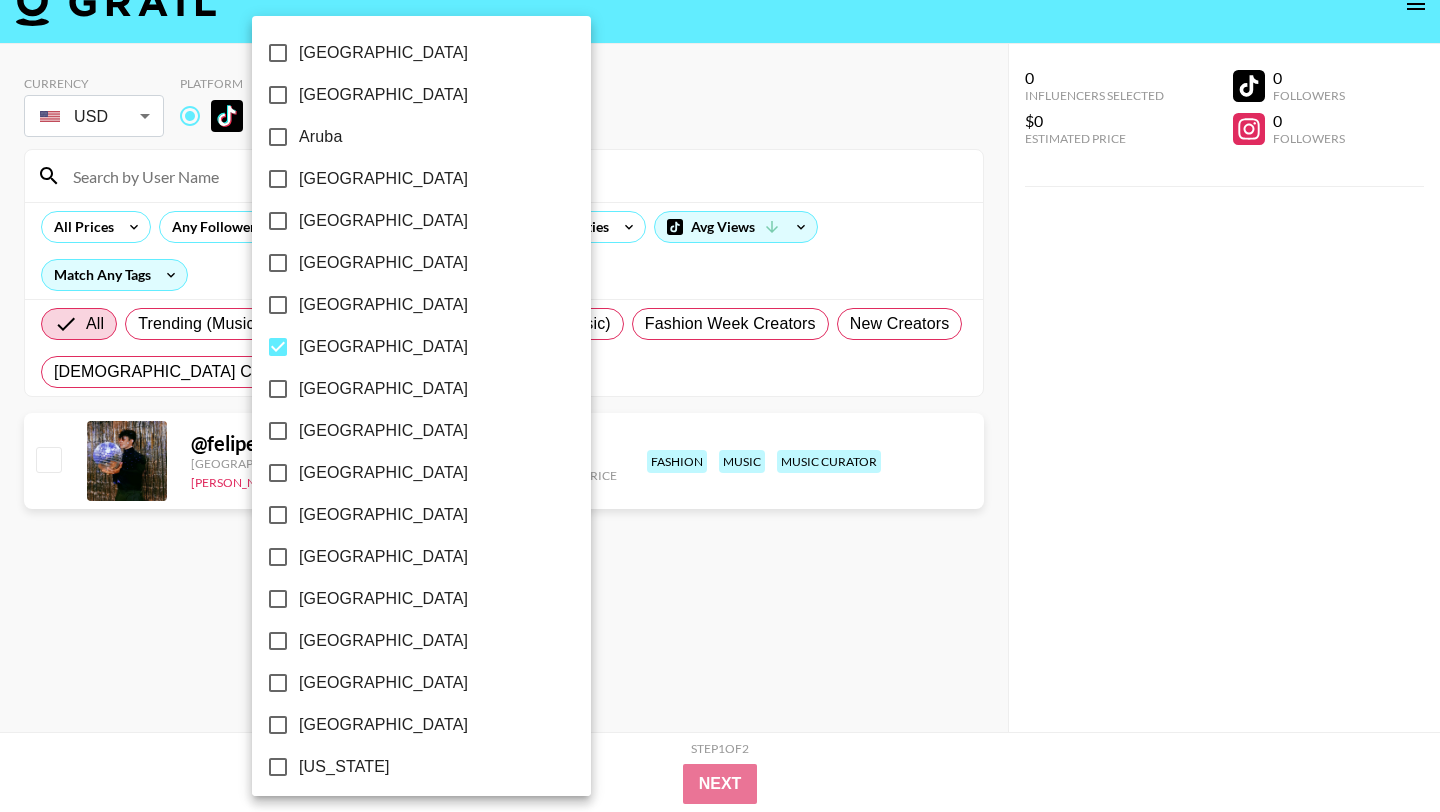 click on "[GEOGRAPHIC_DATA]" at bounding box center [408, 347] 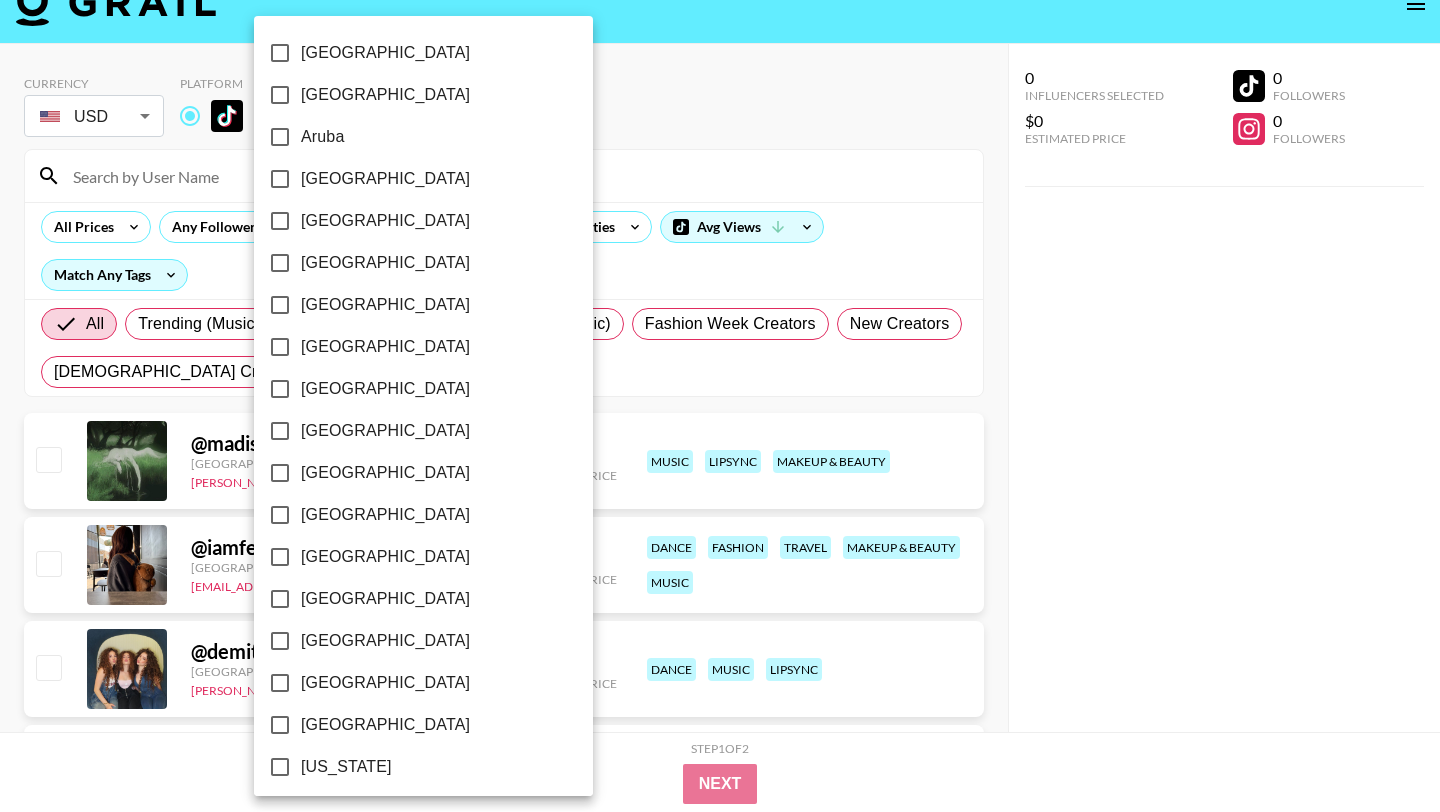 scroll, scrollTop: 346, scrollLeft: 0, axis: vertical 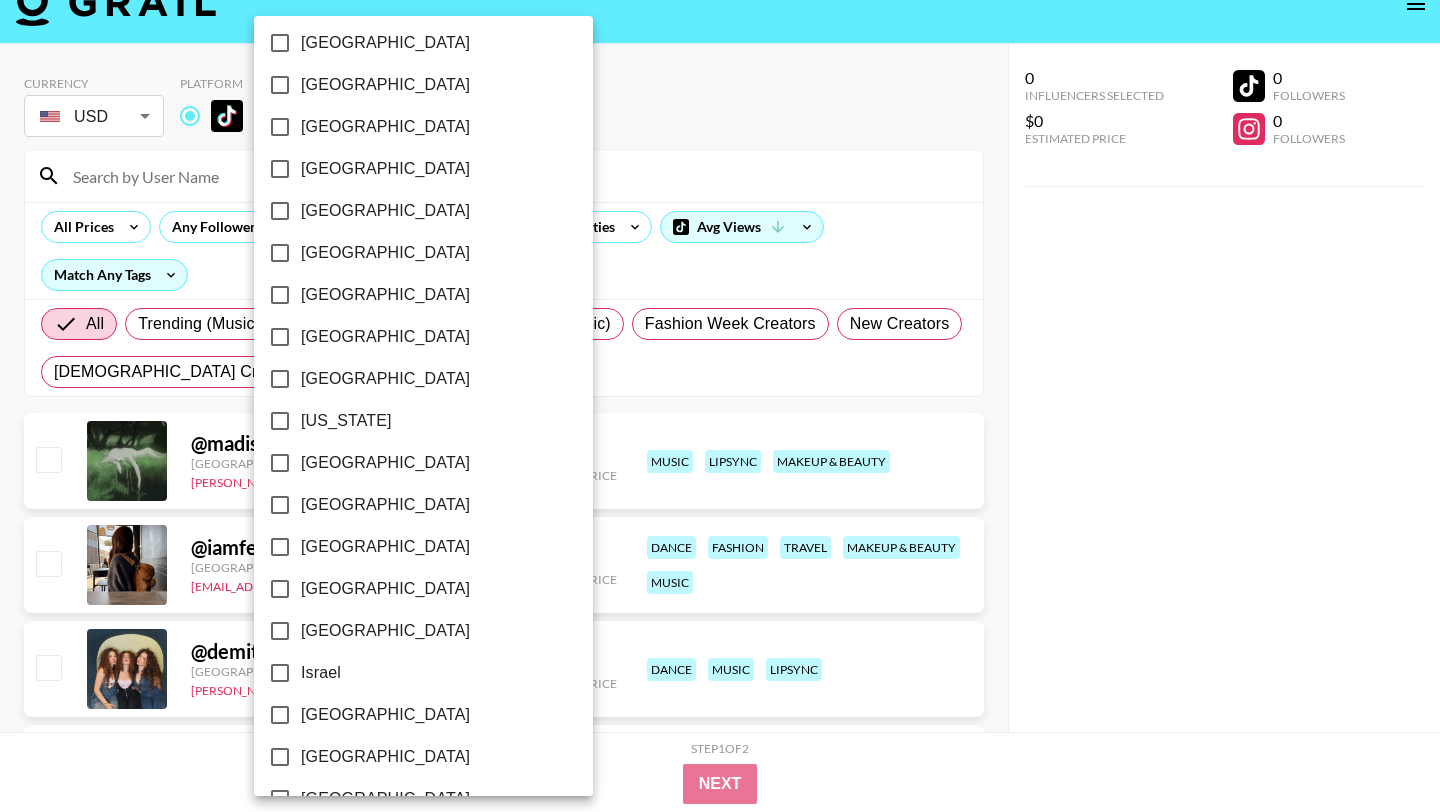 click on "[GEOGRAPHIC_DATA]" at bounding box center (385, 463) 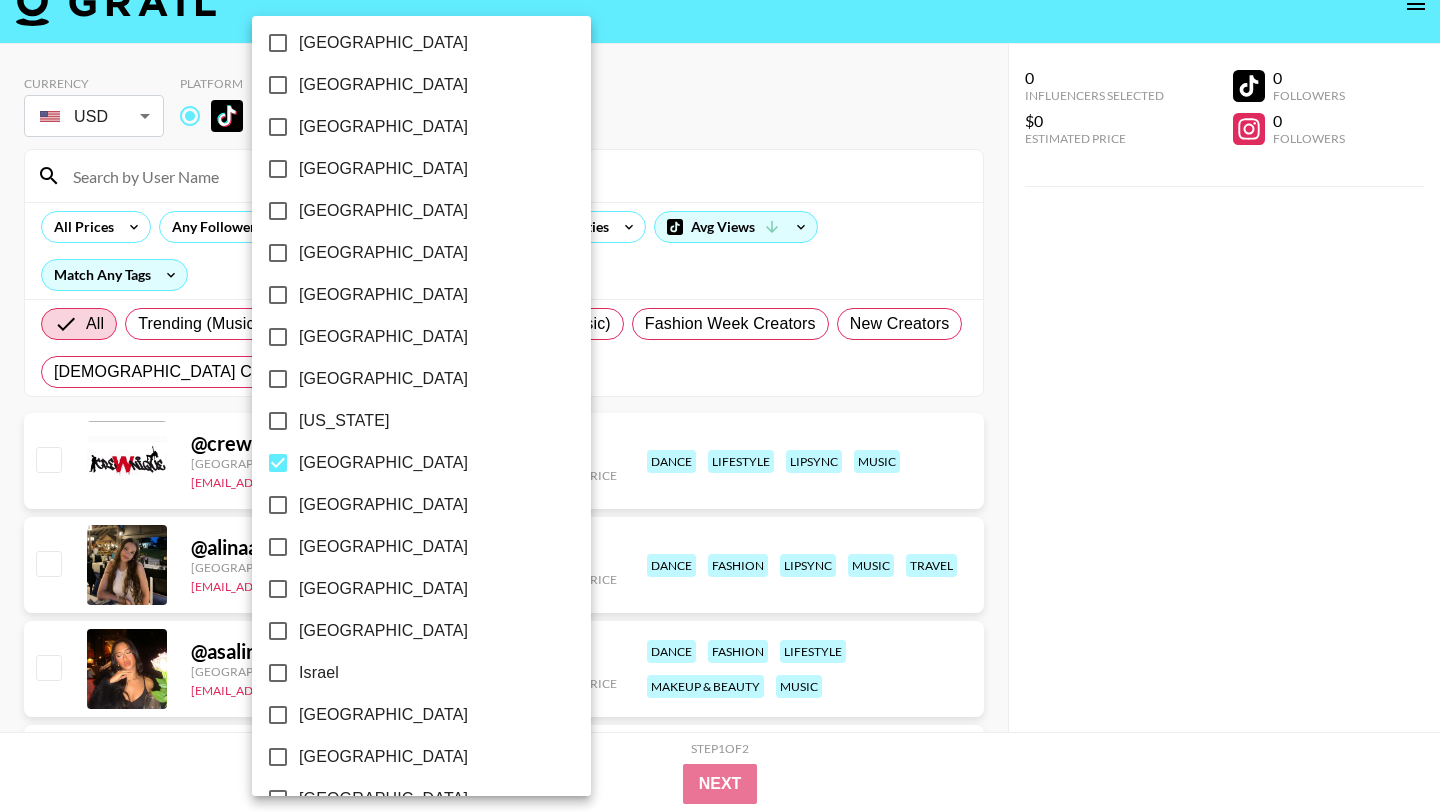 click at bounding box center [720, 406] 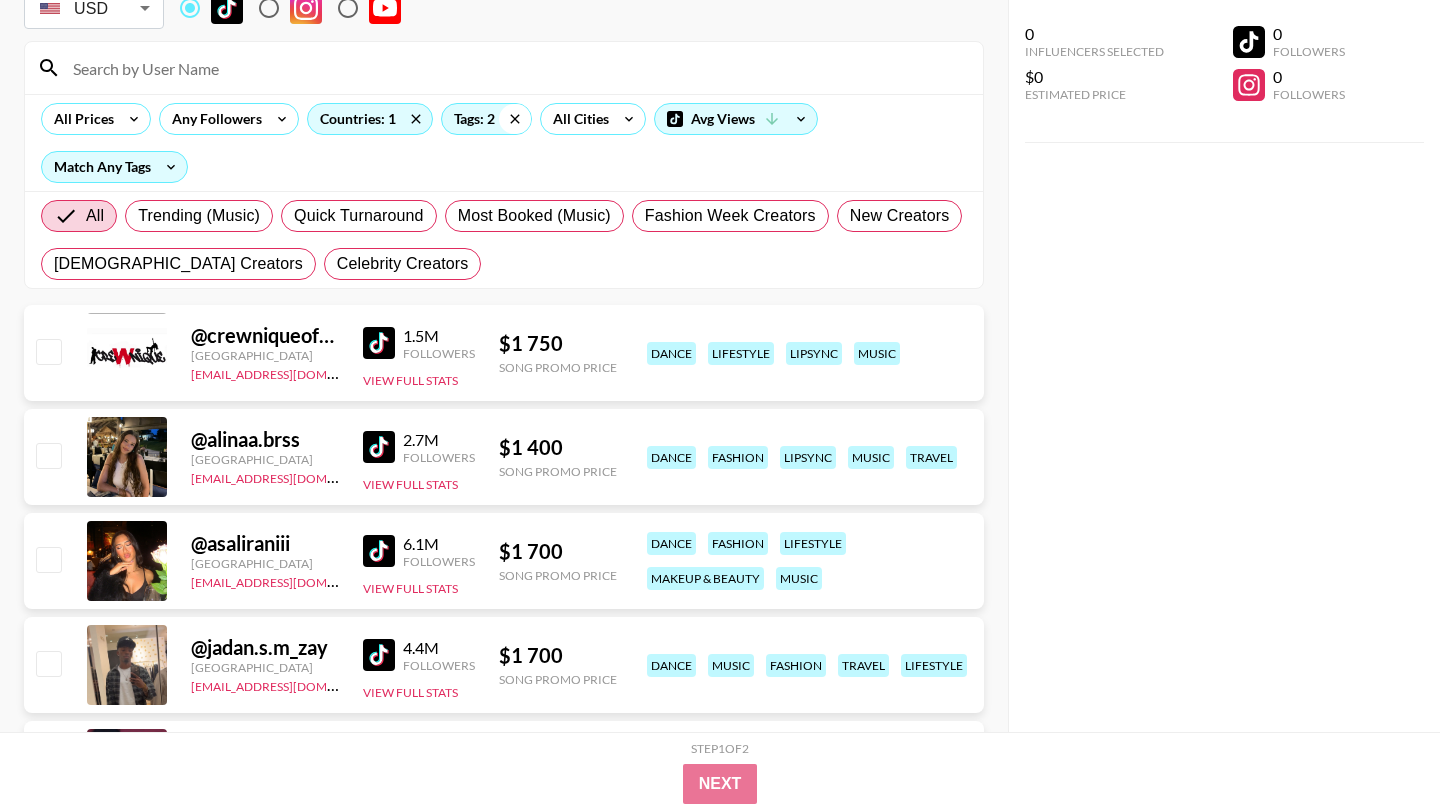 scroll, scrollTop: 0, scrollLeft: 0, axis: both 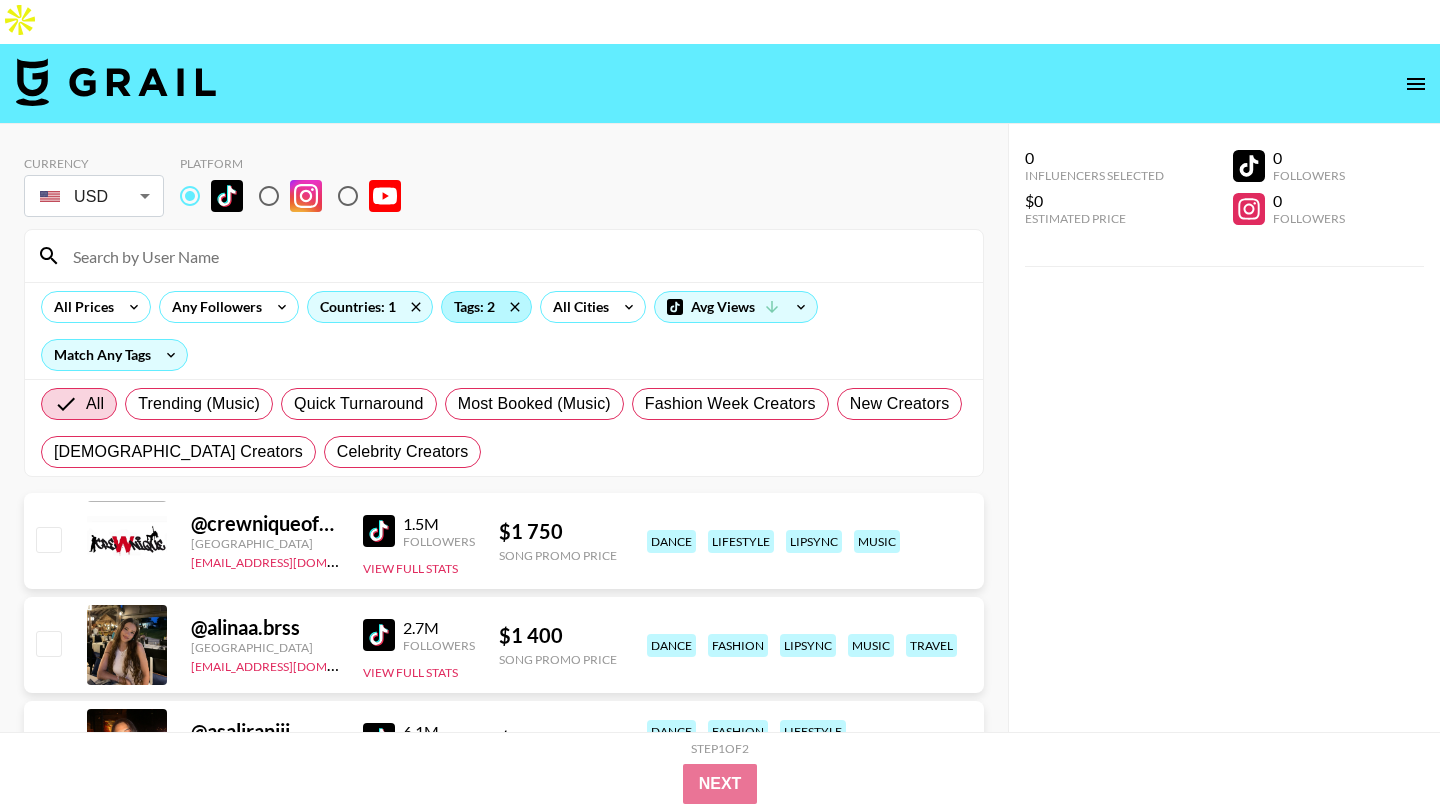 click on "Tags: 2" at bounding box center (486, 307) 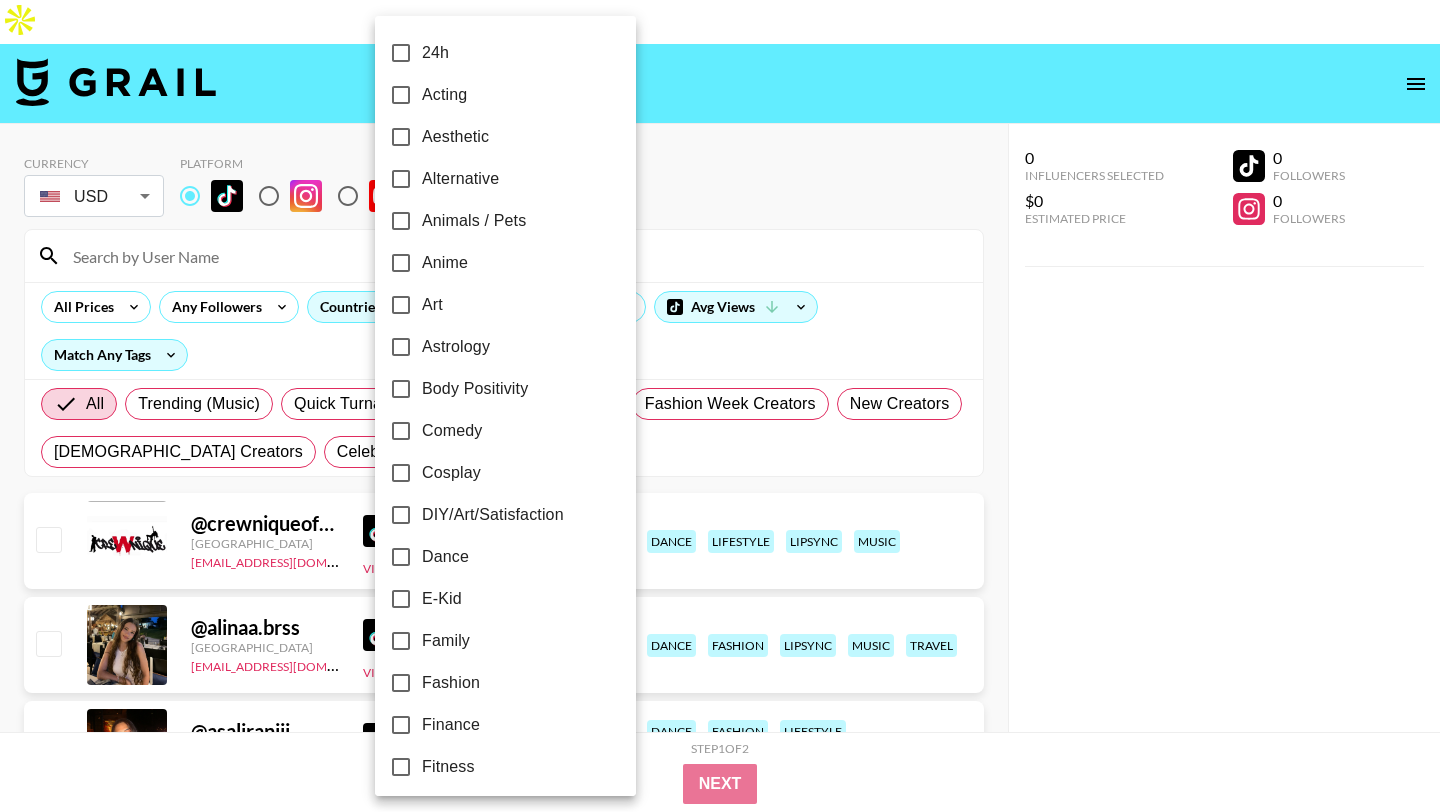 scroll, scrollTop: 1100, scrollLeft: 0, axis: vertical 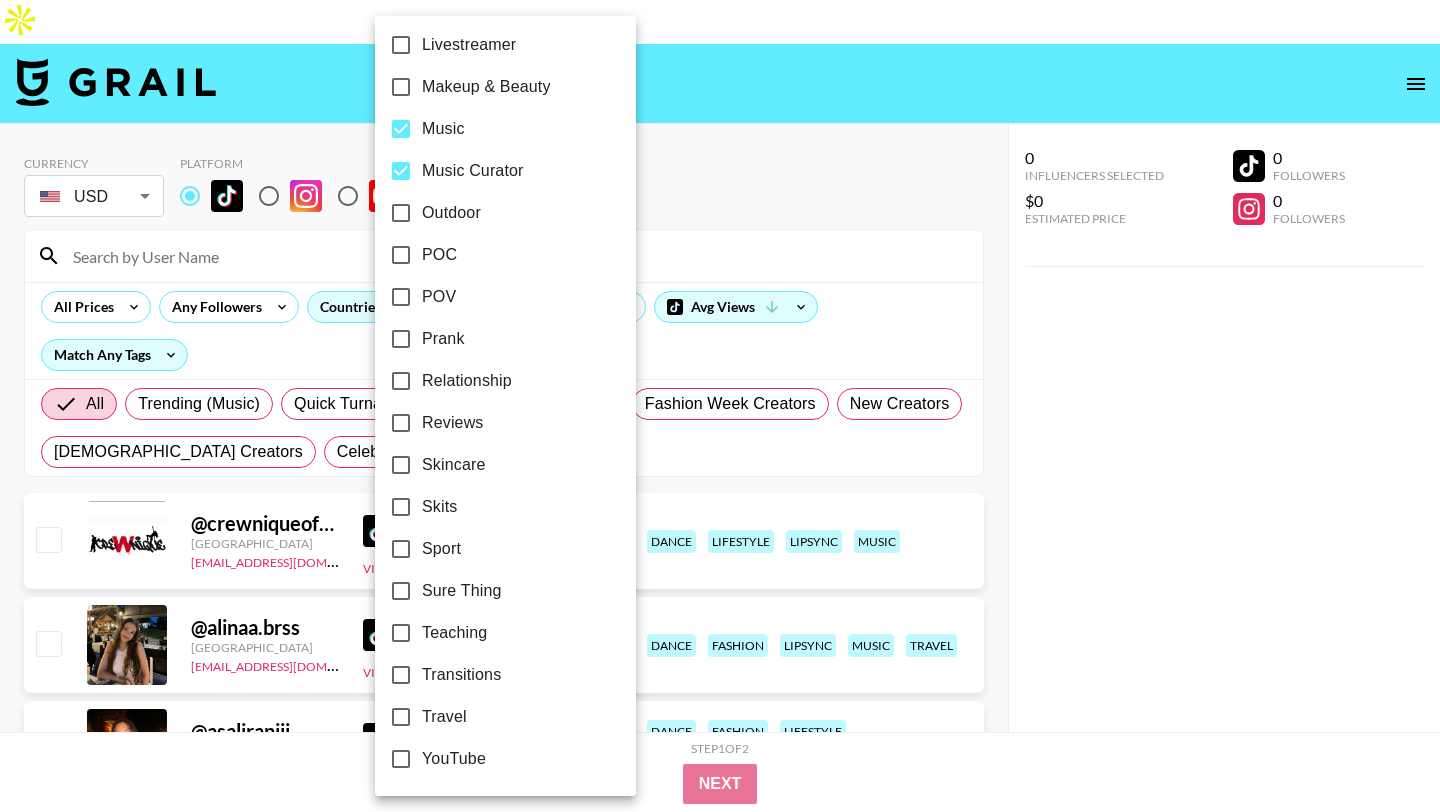 click on "Music" at bounding box center (443, 129) 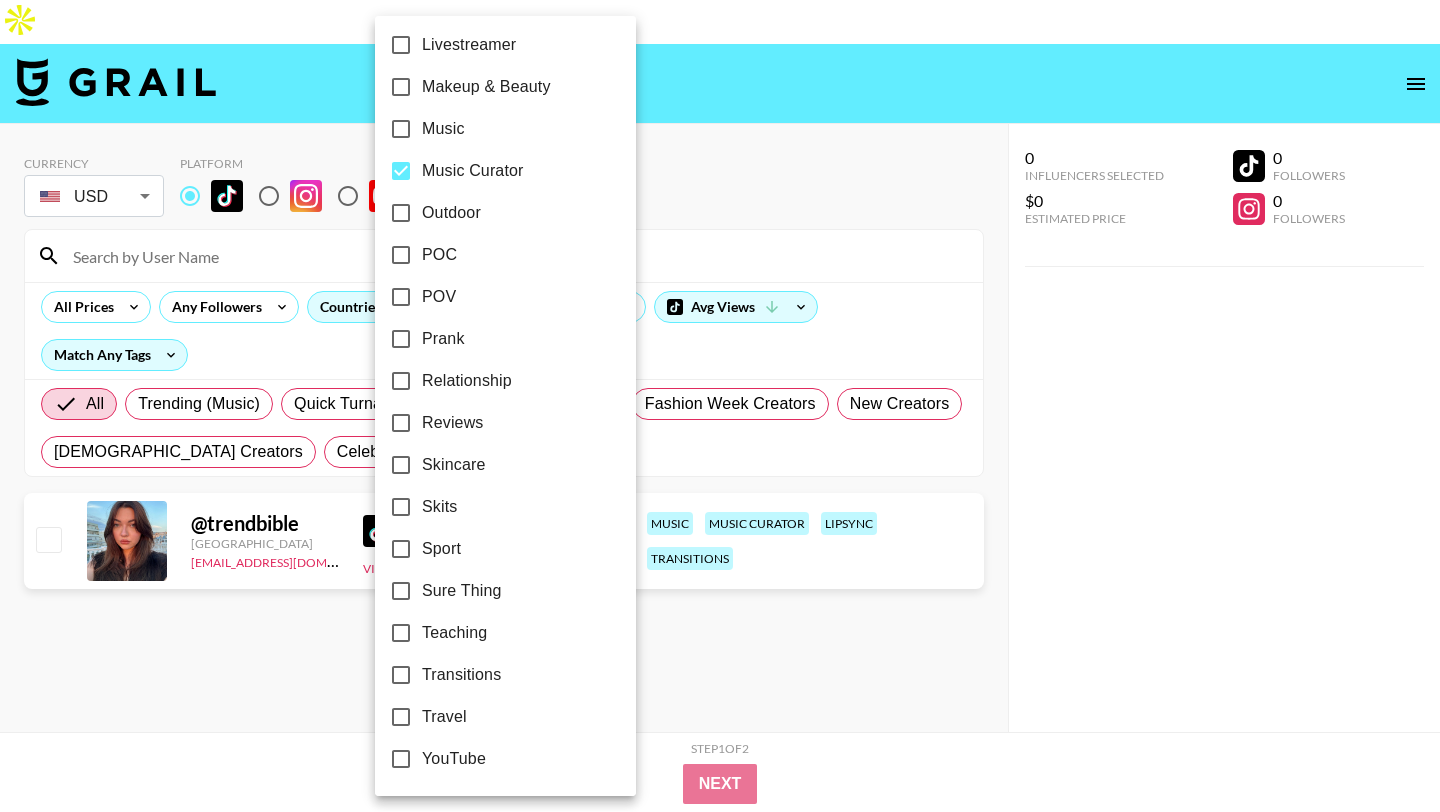 click on "Music Curator" at bounding box center (473, 171) 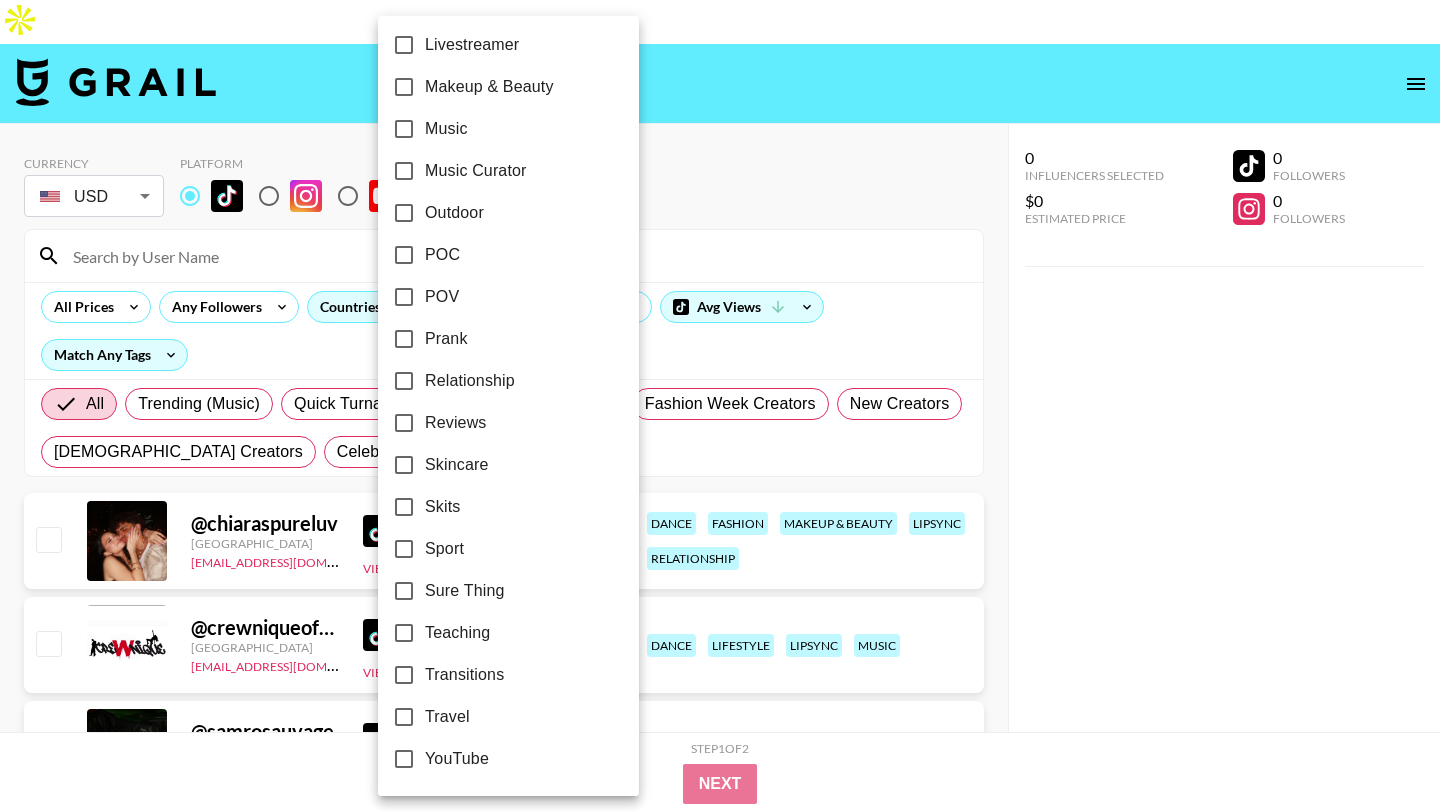 click at bounding box center [720, 406] 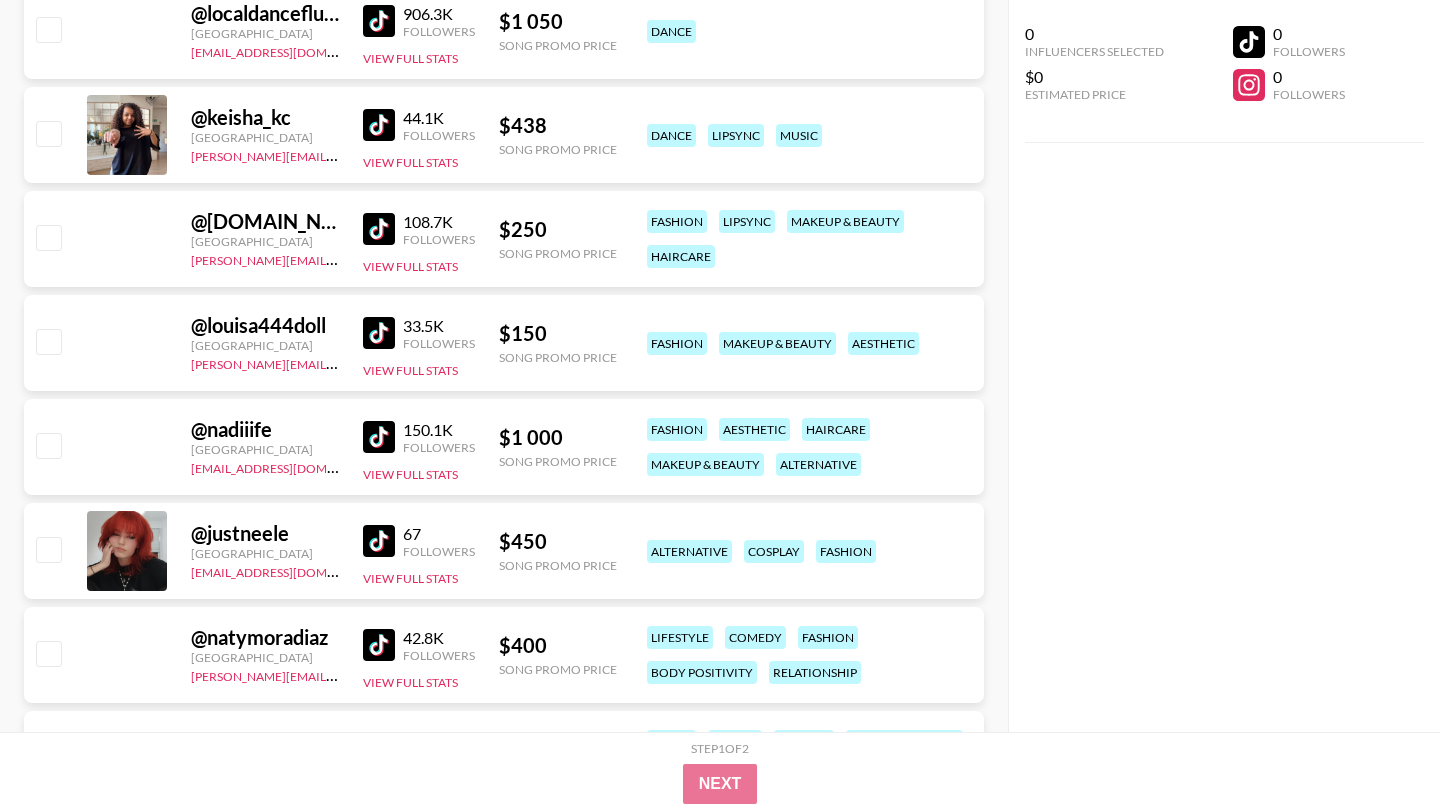 scroll, scrollTop: 7773, scrollLeft: 0, axis: vertical 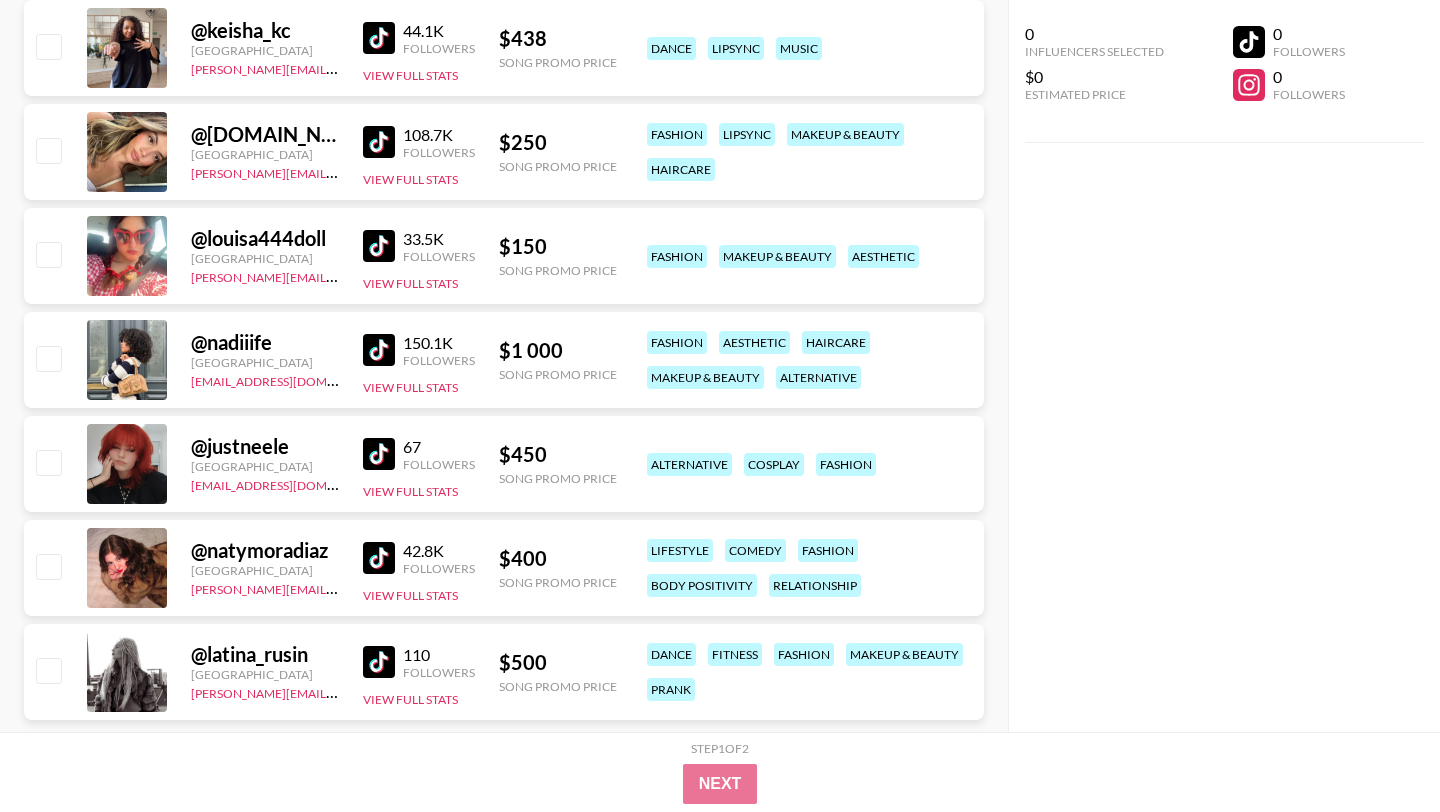 click at bounding box center [379, 454] 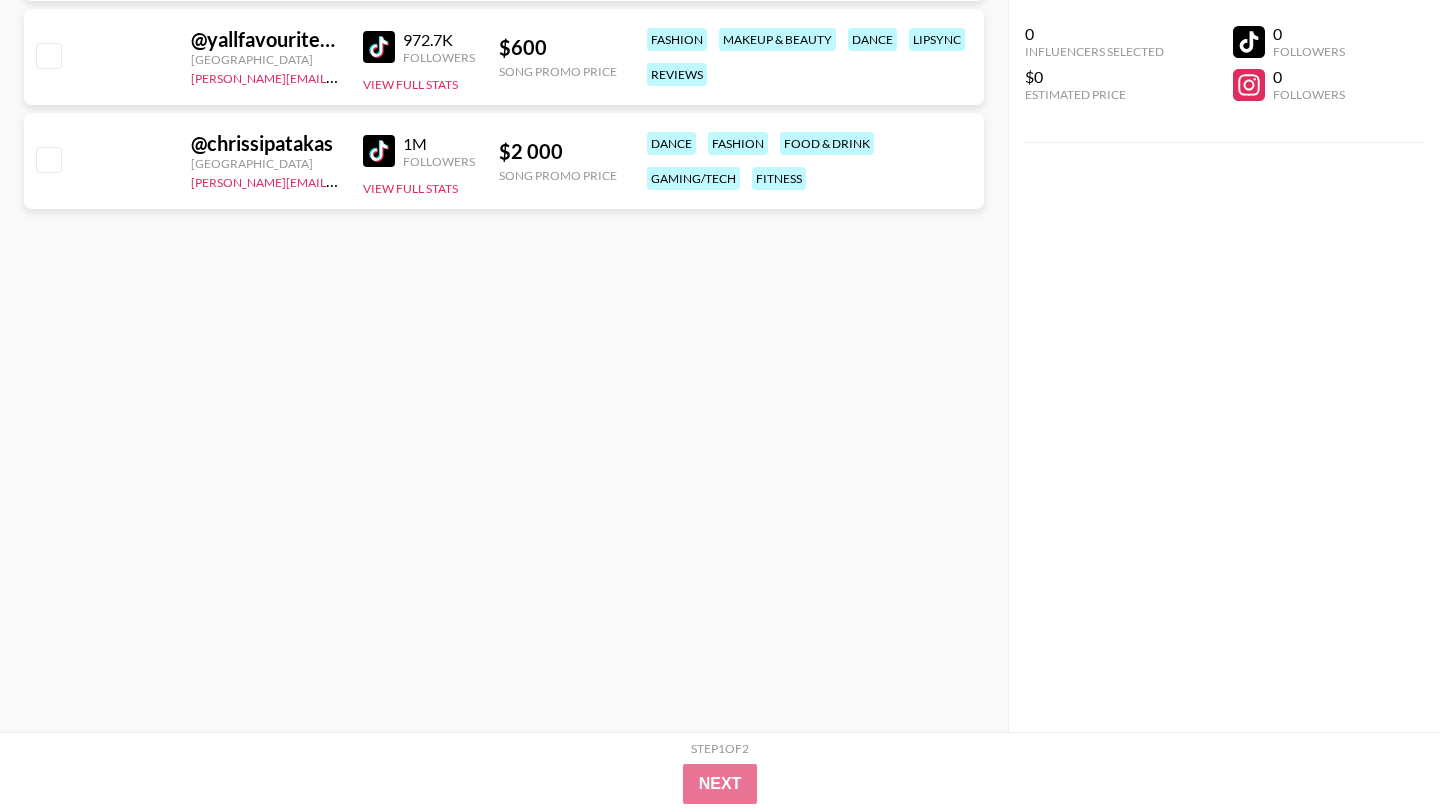scroll, scrollTop: 0, scrollLeft: 0, axis: both 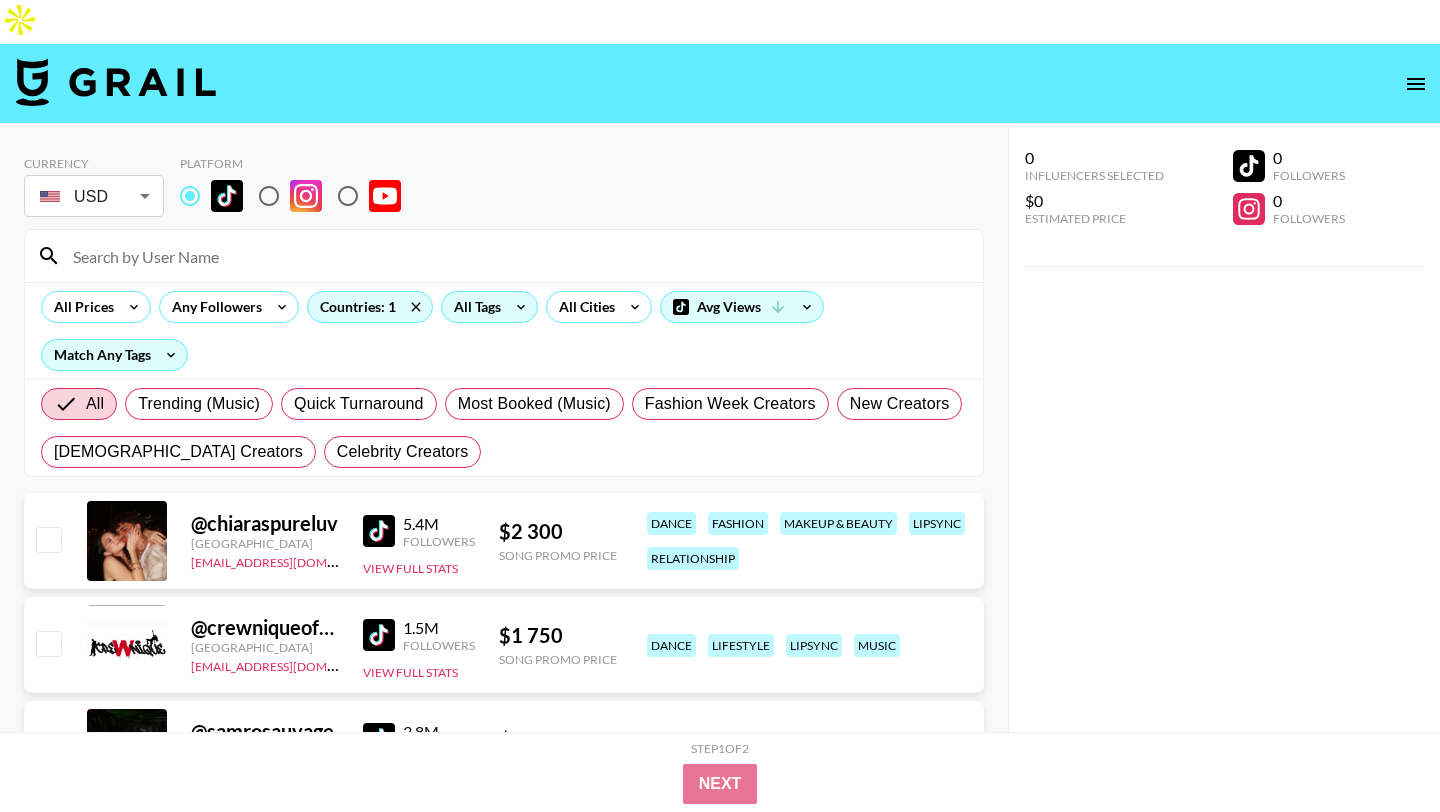 click on "All Tags" at bounding box center [473, 307] 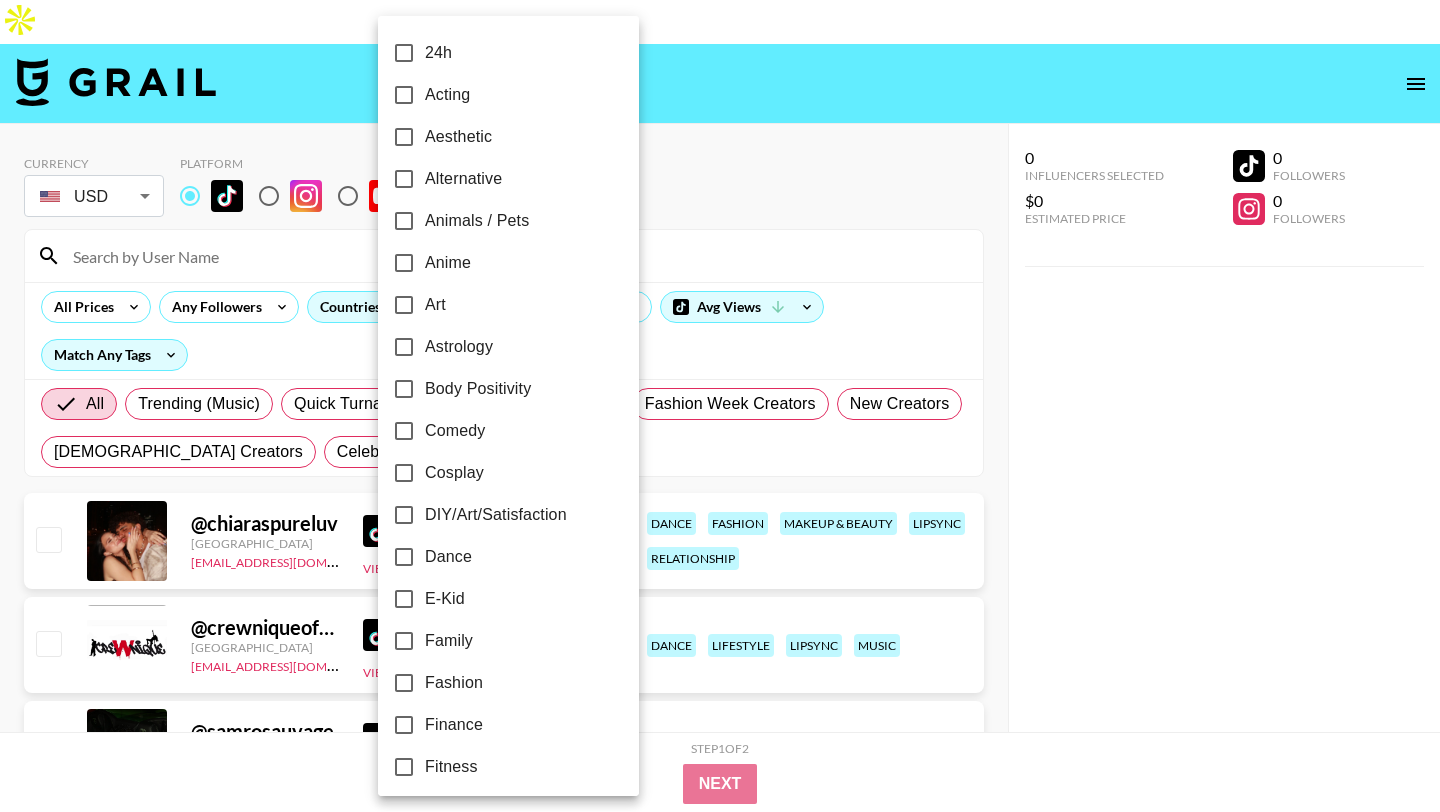 click at bounding box center (720, 406) 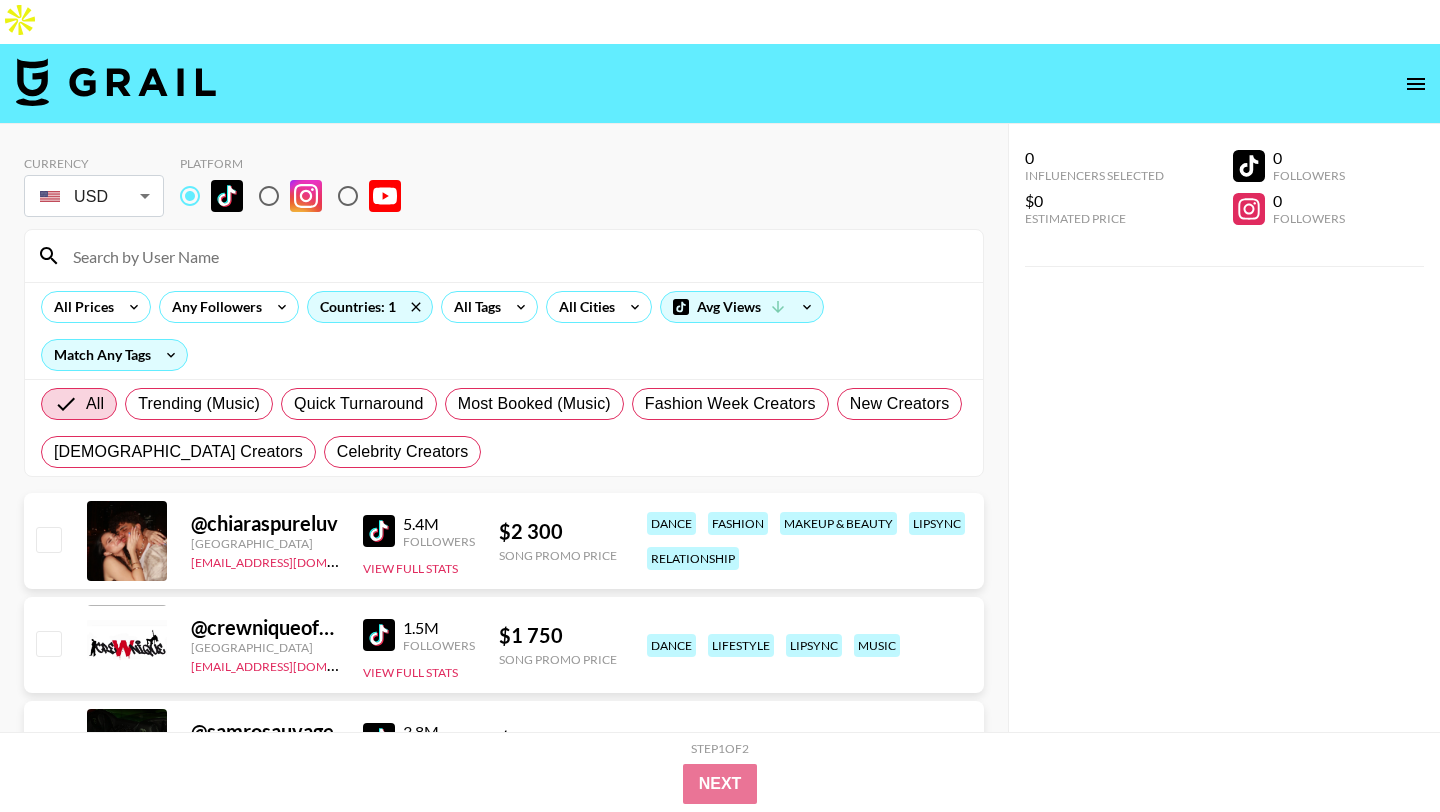 click on "24h Acting Aesthetic Alternative Animals / Pets Anime Art Astrology Body Positivity Comedy Cosplay DIY/Art/Satisfaction Dance E-Kid Family Fashion Finance Fitness Food & Drink Gaming/Tech Haircare Health & Wellness Interviewer [DEMOGRAPHIC_DATA] Lifestyle Lipsync Livestreamer Makeup & Beauty Music Music Curator Outdoor POC POV Prank Relationship Reviews Skincare Skits Sport Sure Thing Teaching Transitions Travel YouTube" at bounding box center (720, 406) 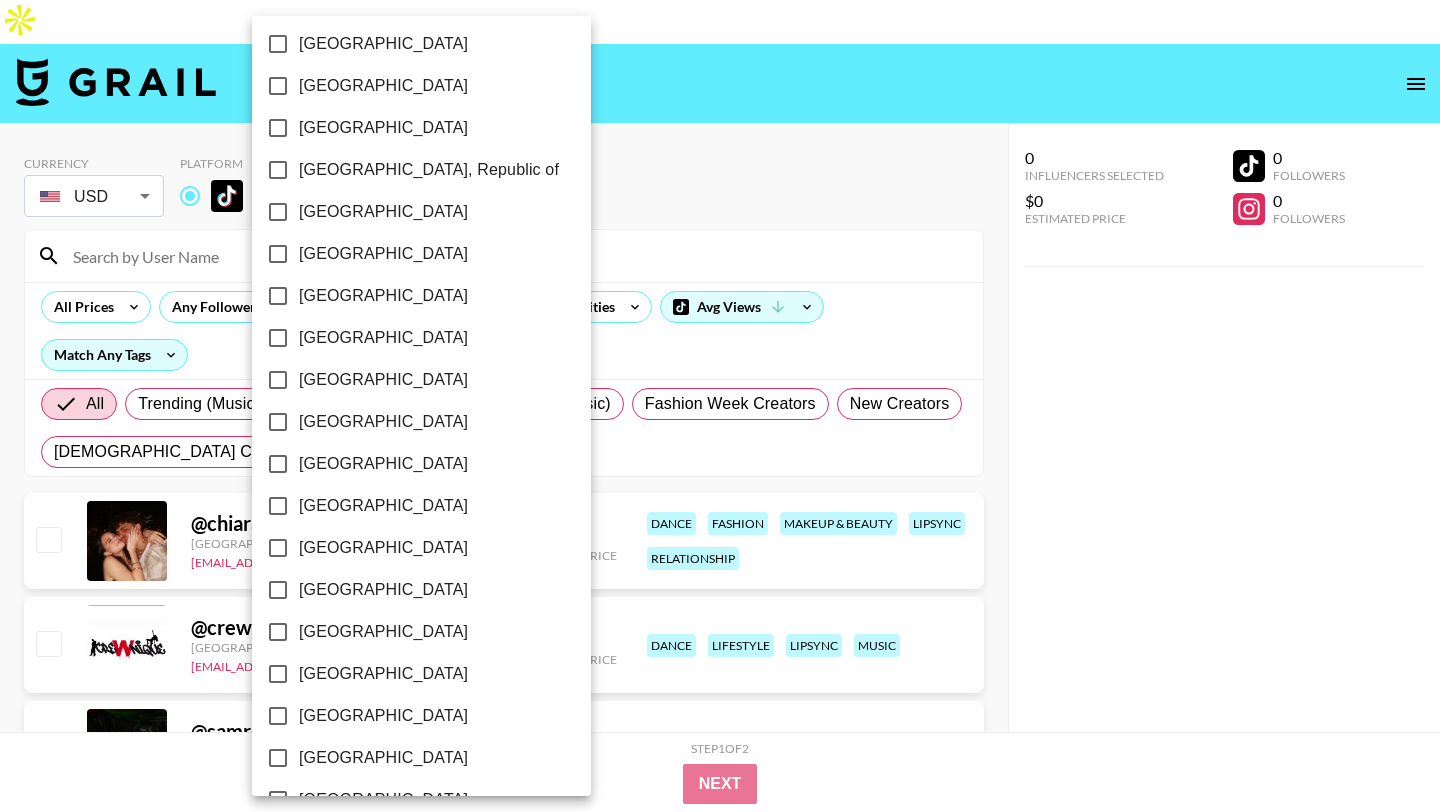scroll, scrollTop: 533, scrollLeft: 0, axis: vertical 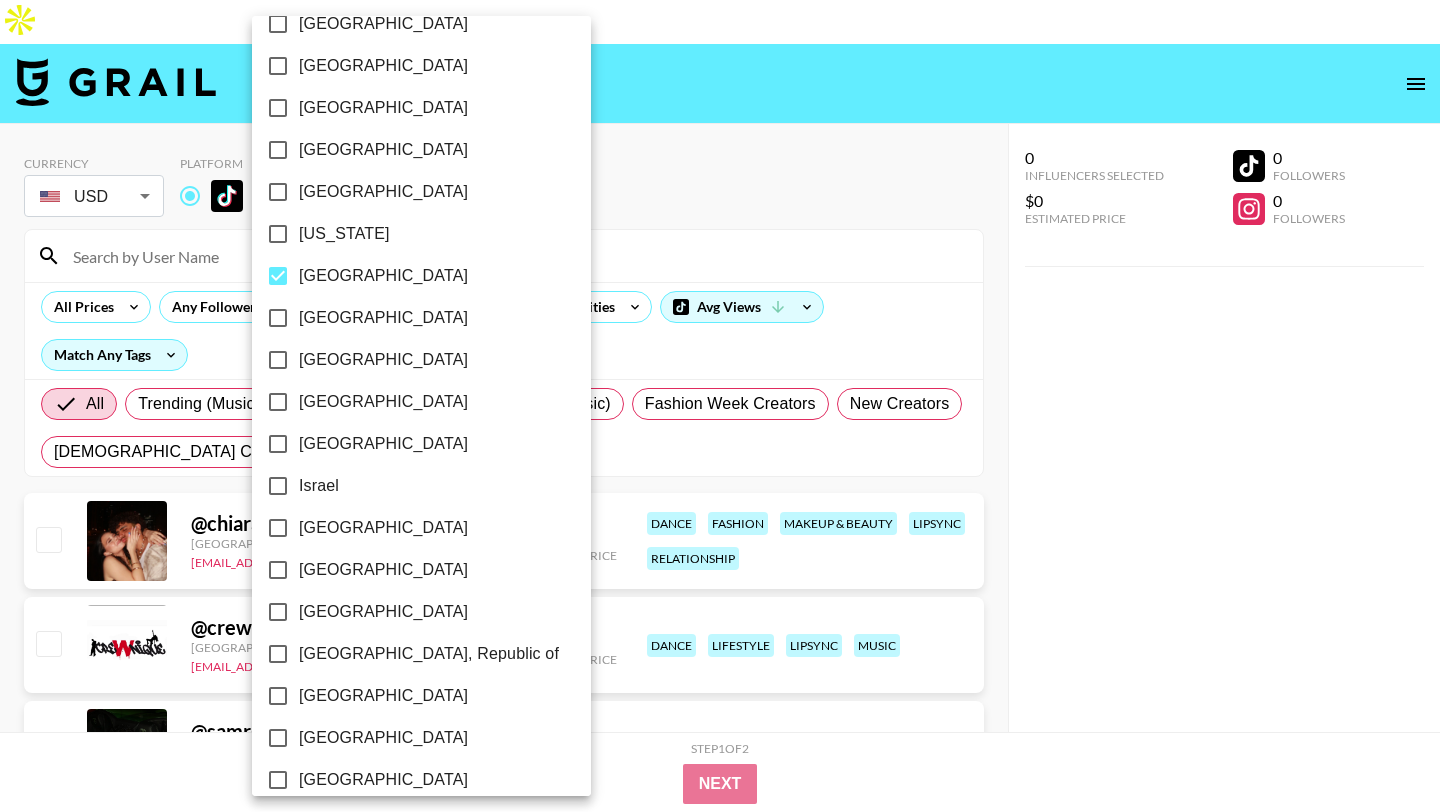 click at bounding box center (720, 406) 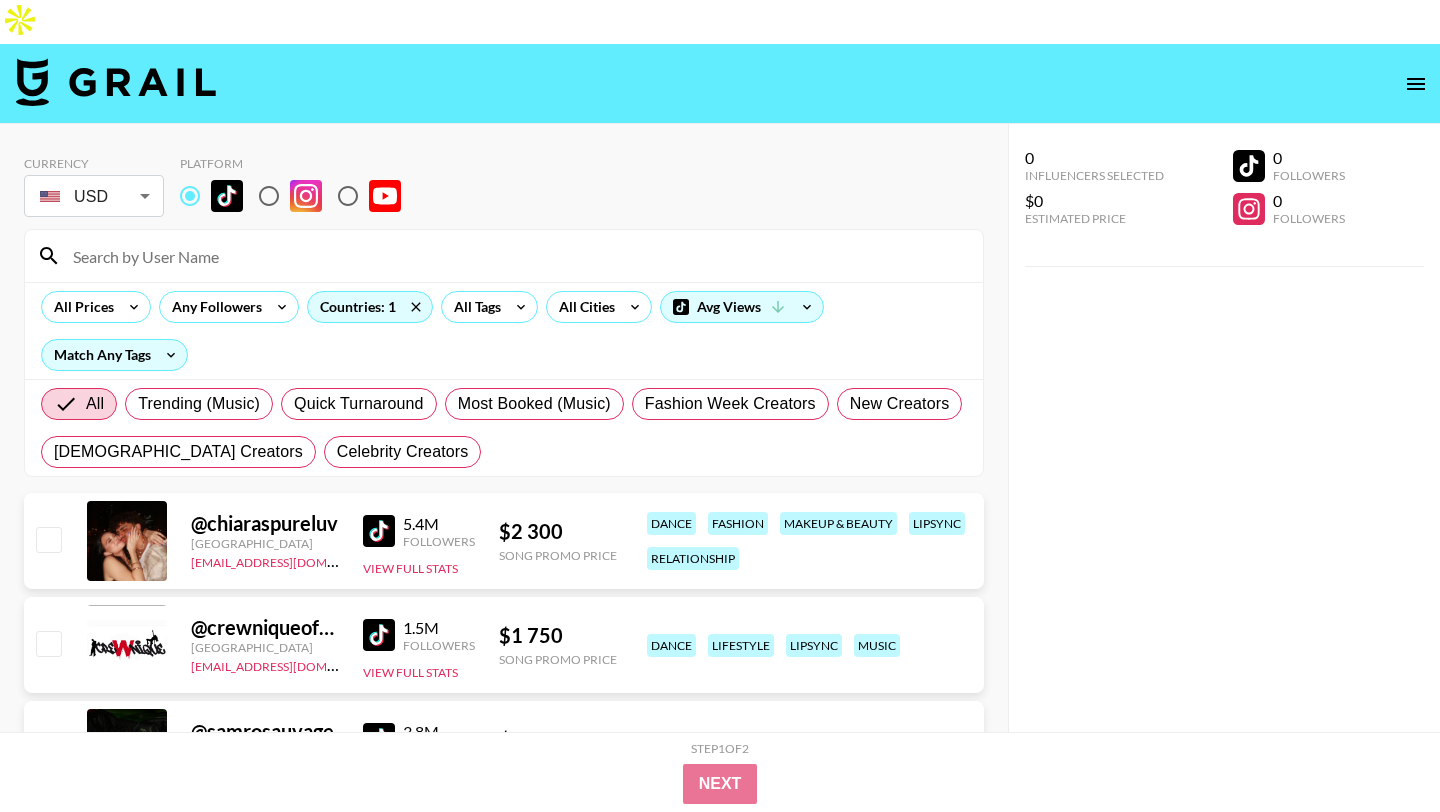 click on "All Tags" at bounding box center (473, 307) 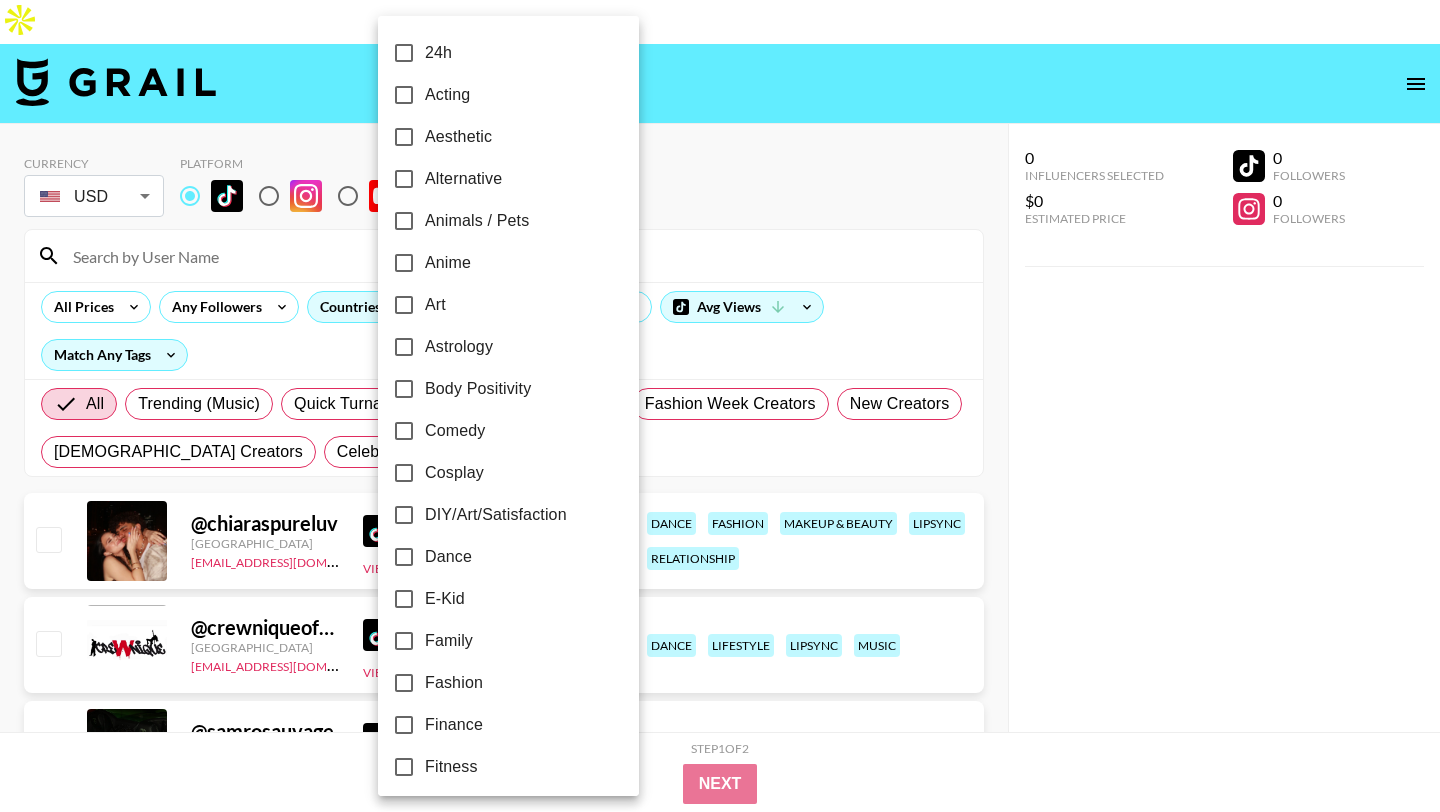 click on "Cosplay" at bounding box center (454, 473) 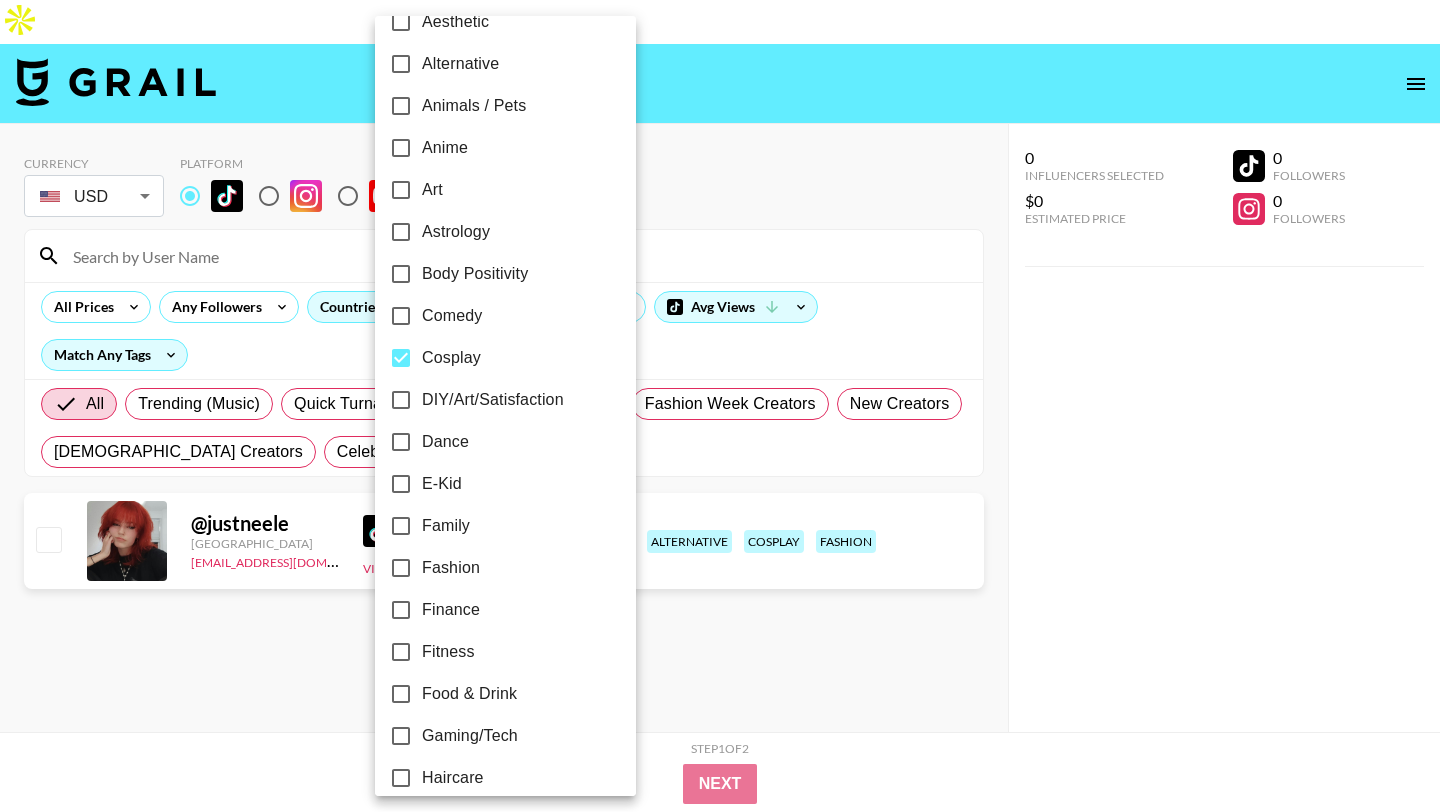 scroll, scrollTop: 48, scrollLeft: 0, axis: vertical 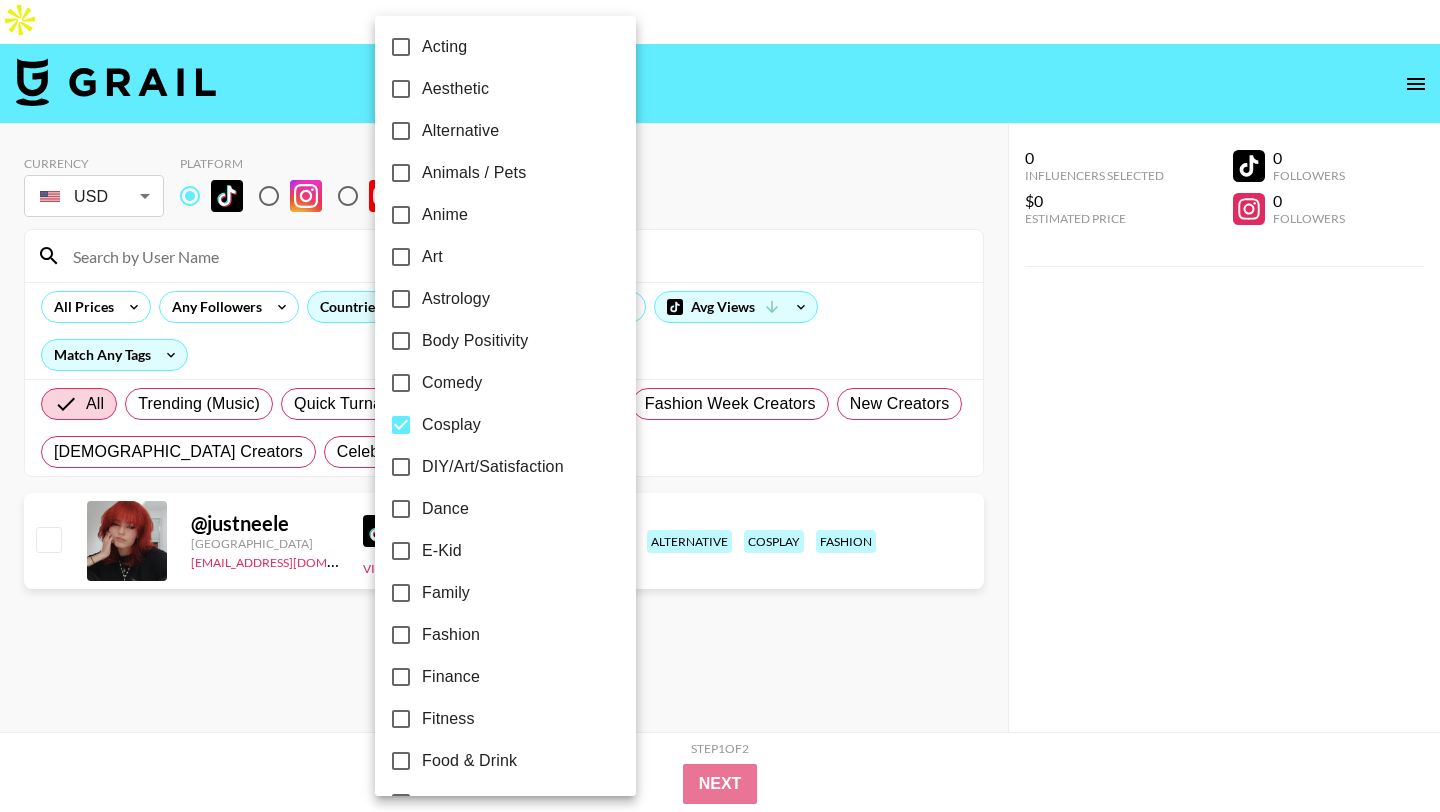 click on "E-Kid" at bounding box center (492, 551) 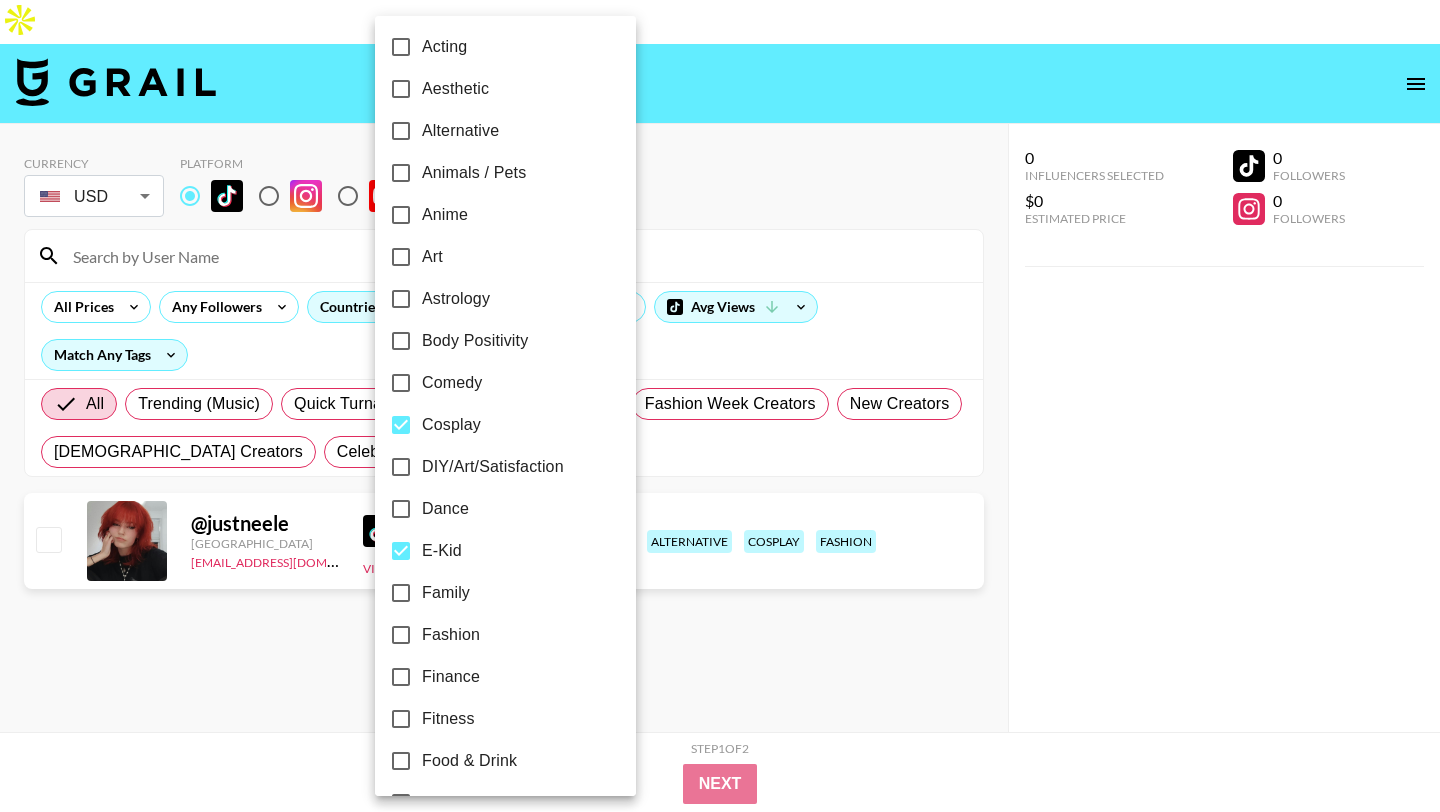 click on "E-Kid" at bounding box center [492, 551] 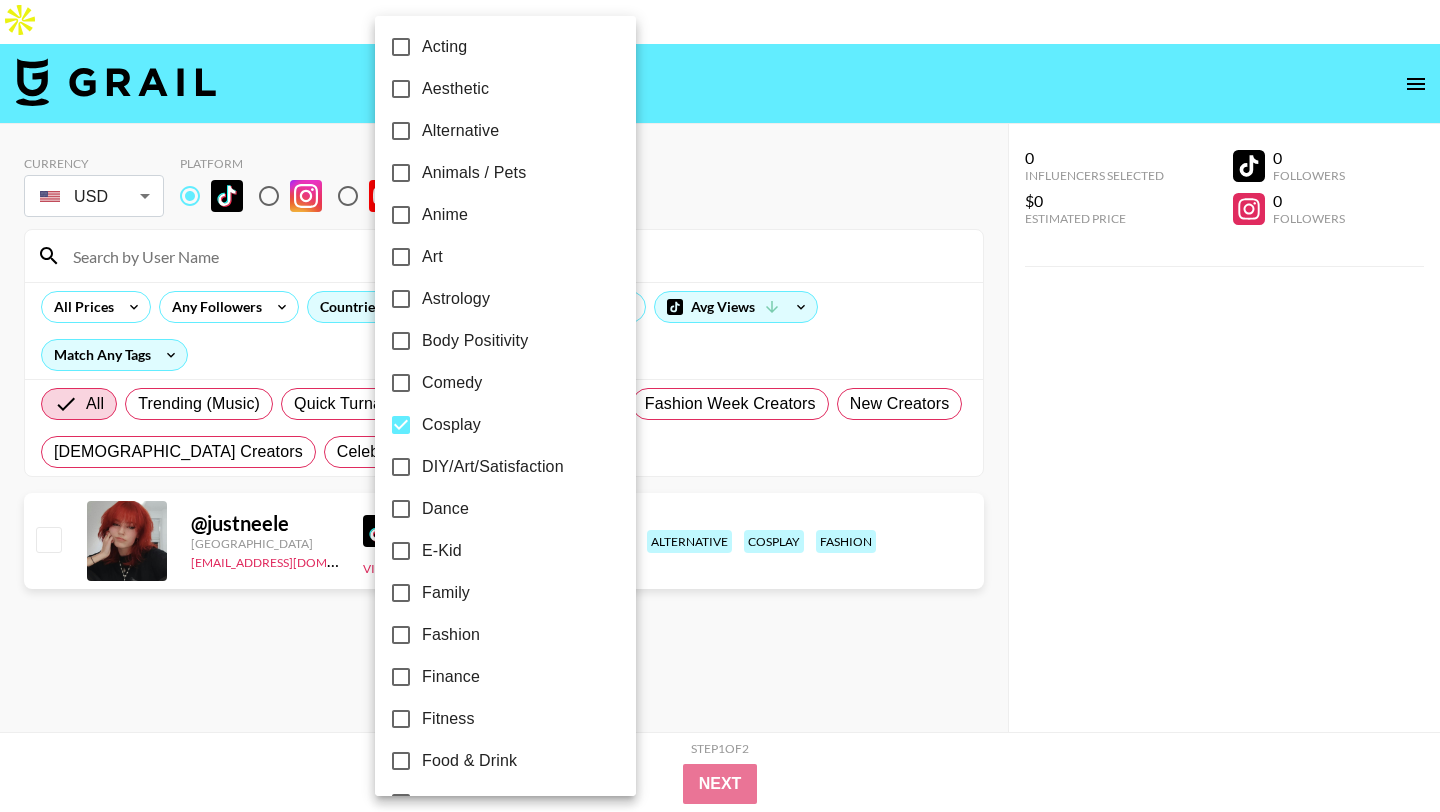 click on "Cosplay" at bounding box center [451, 425] 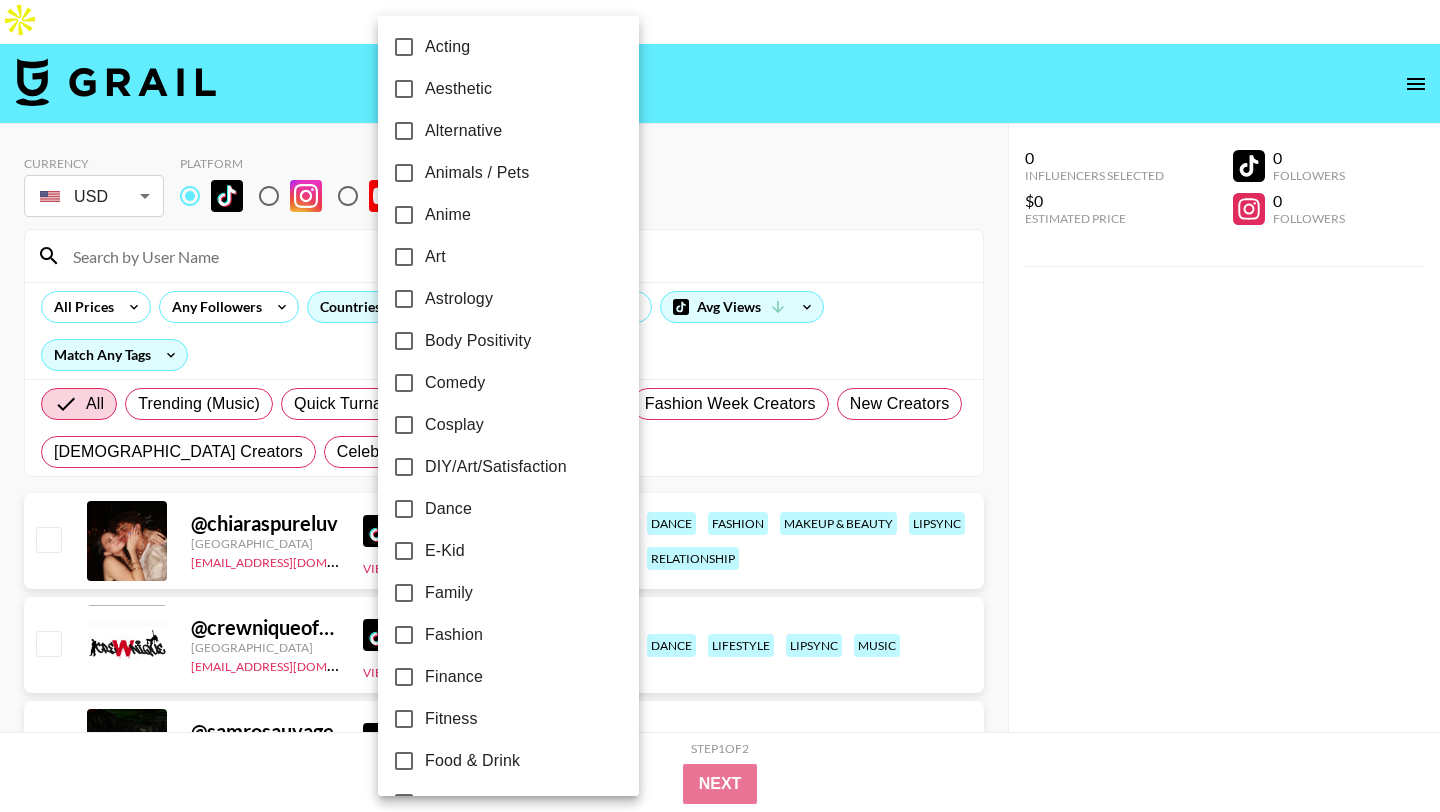 click at bounding box center [720, 406] 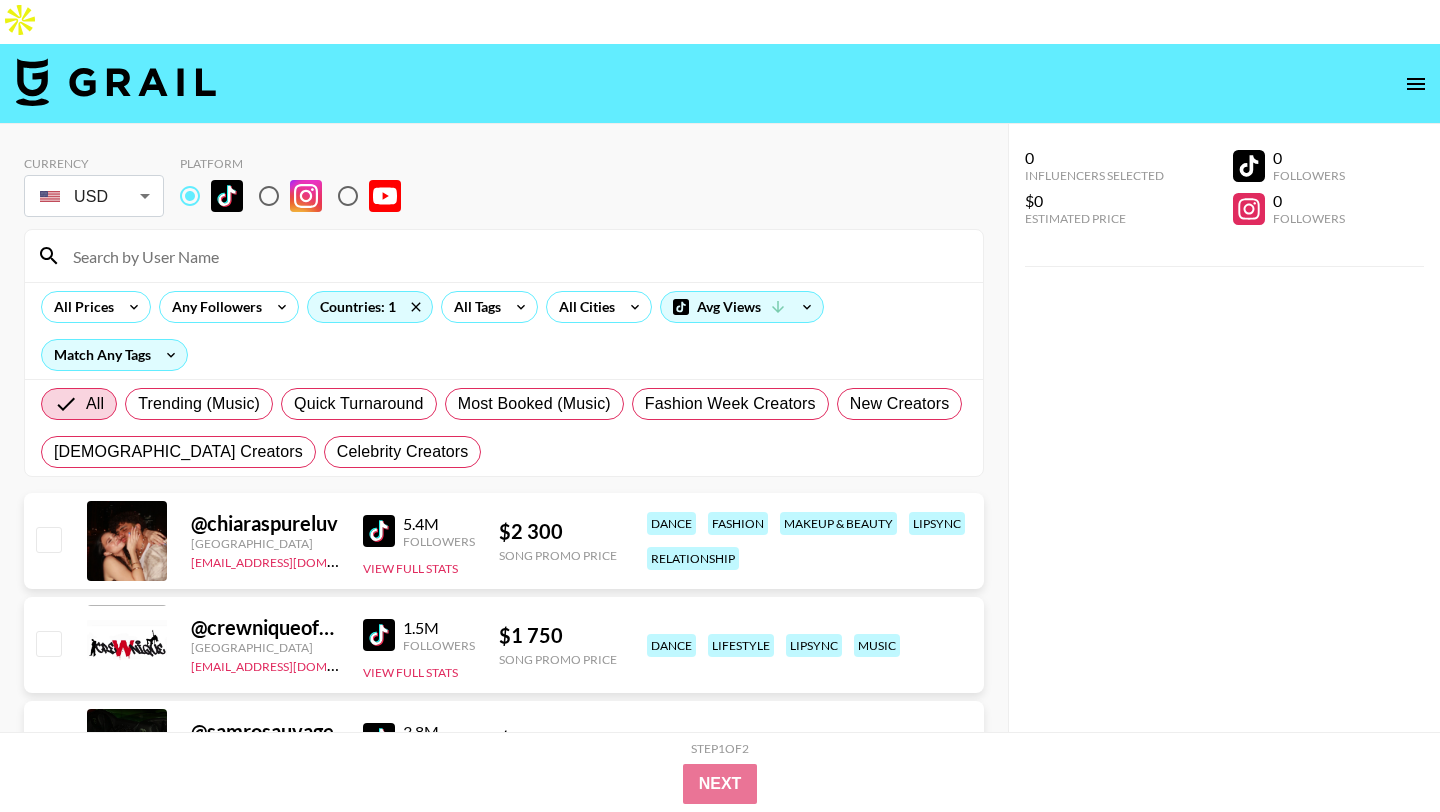 click on "Countries: 1" at bounding box center [370, 307] 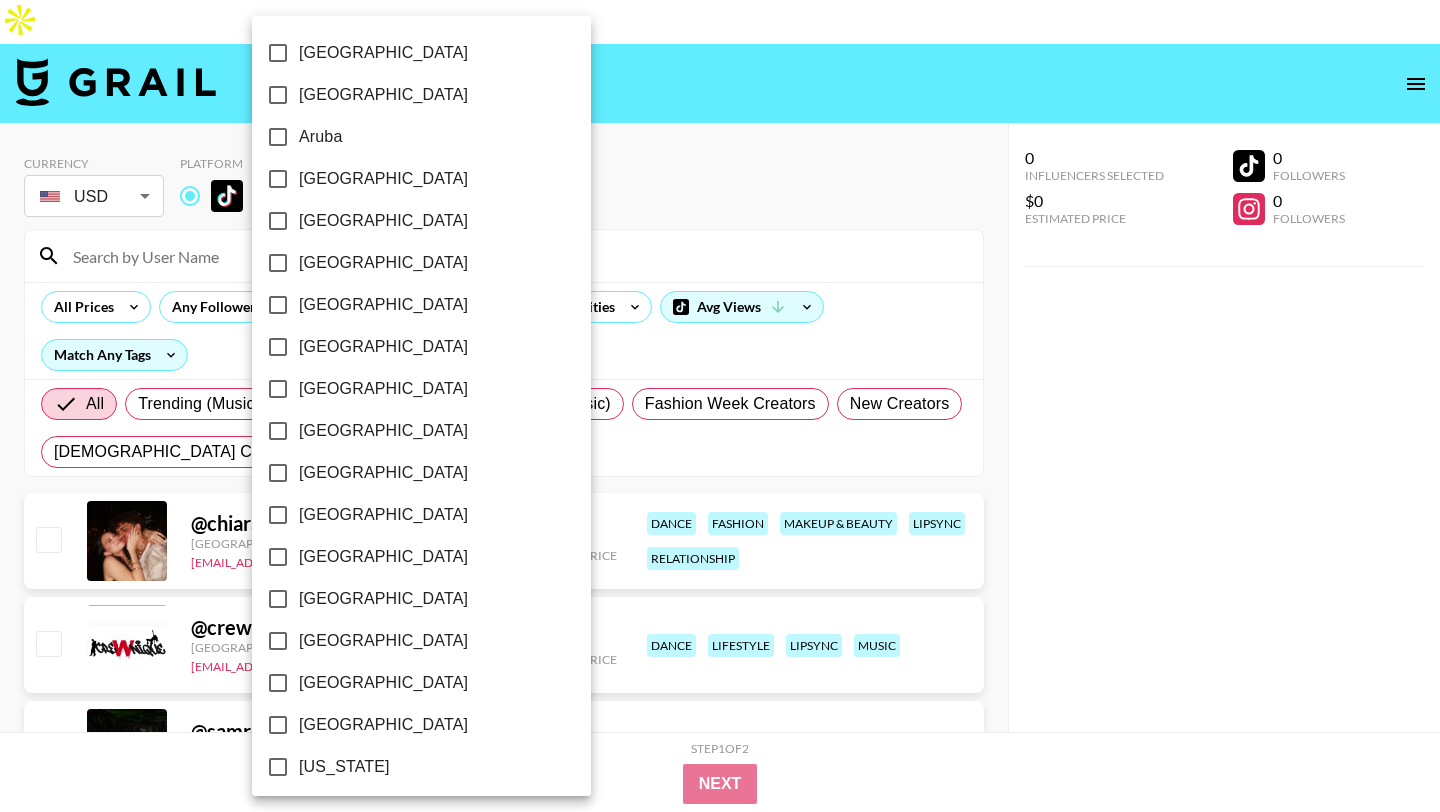 click at bounding box center [720, 406] 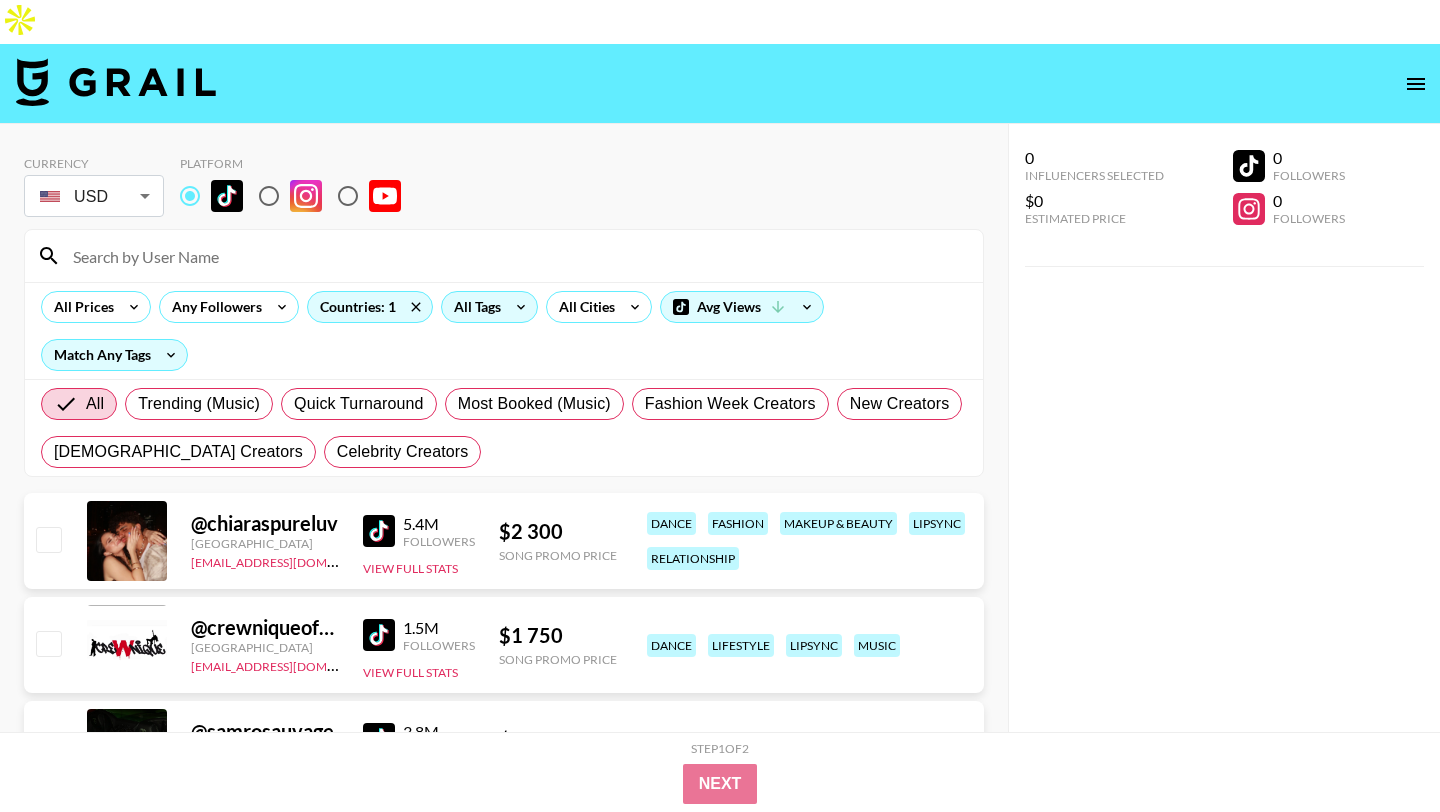 click on "All Tags" at bounding box center [473, 307] 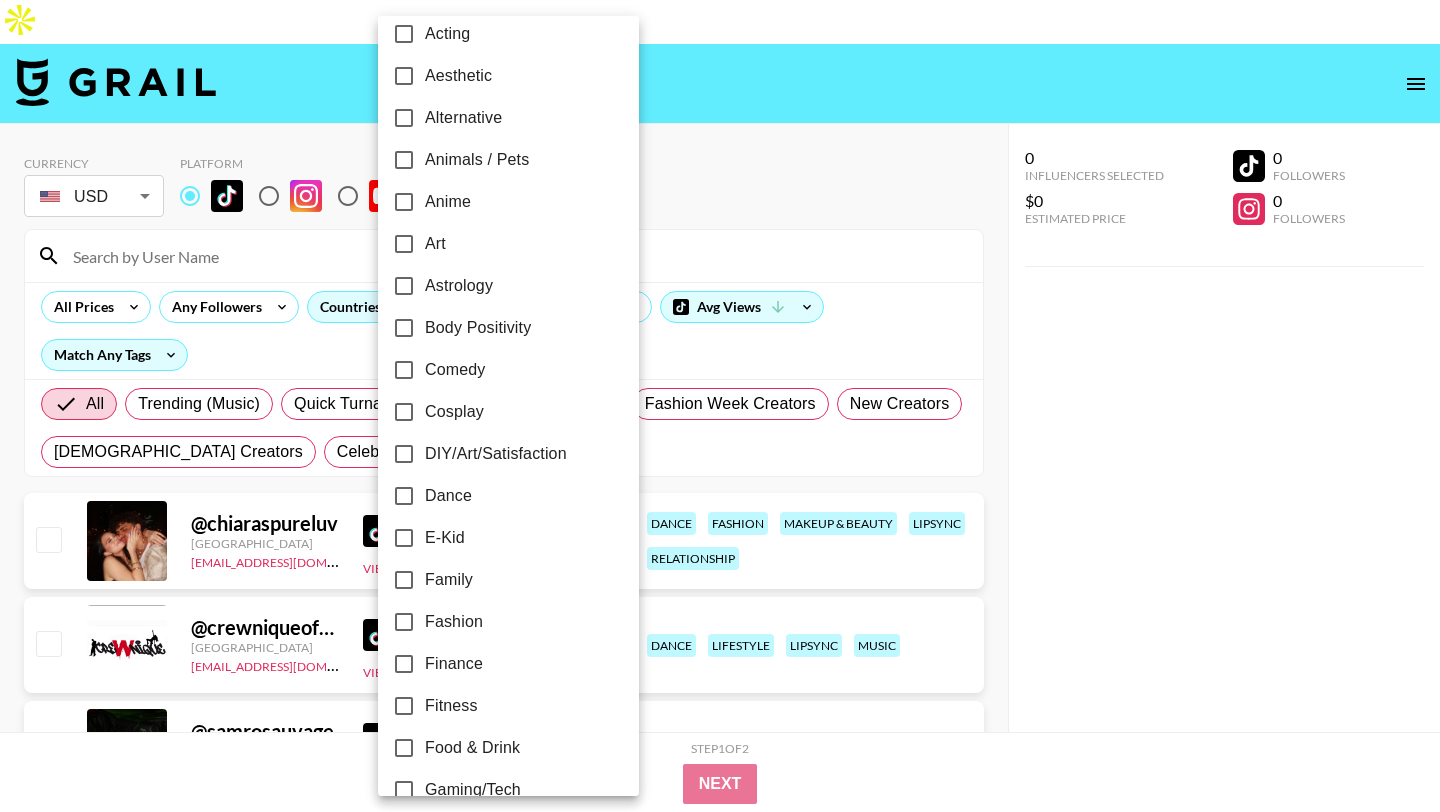 scroll, scrollTop: 70, scrollLeft: 0, axis: vertical 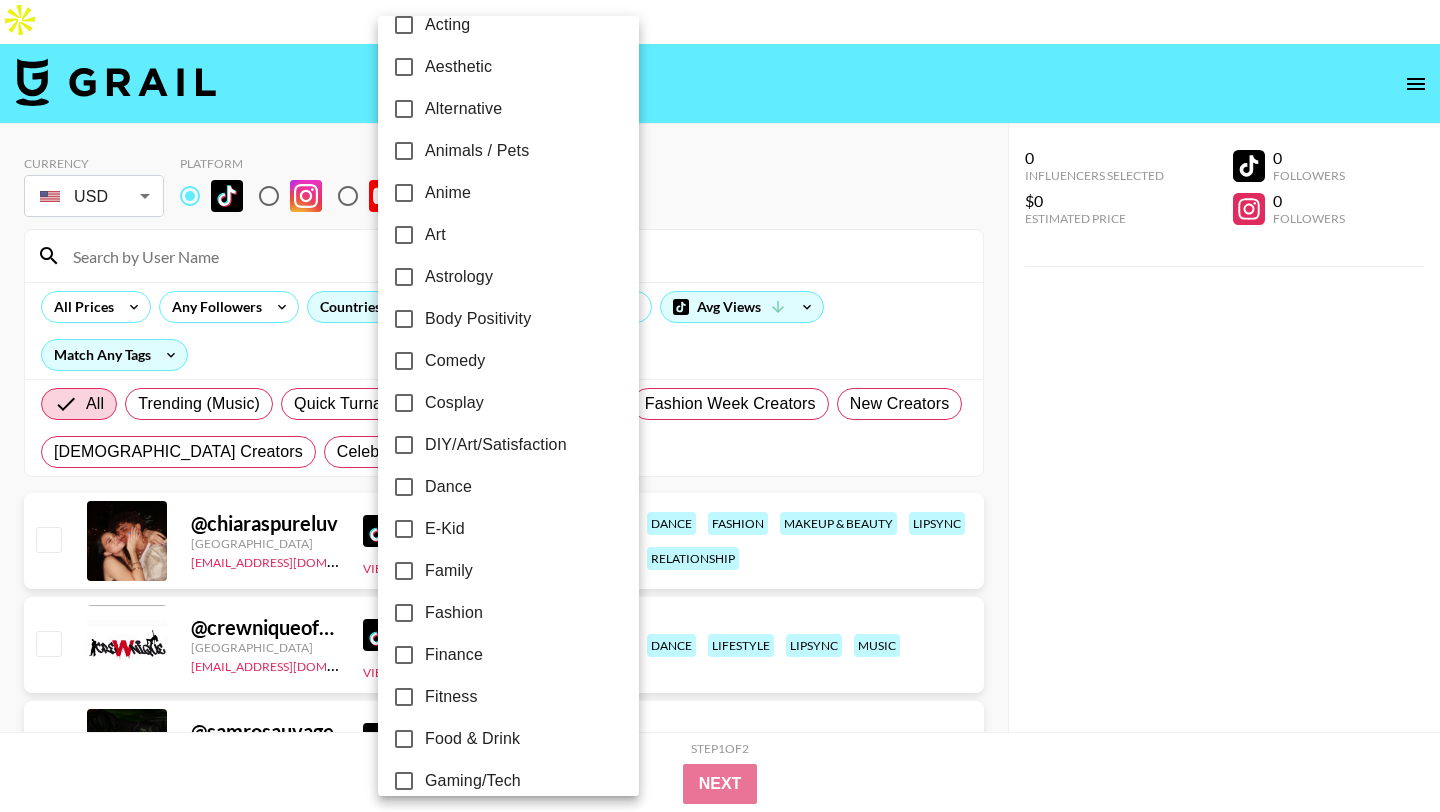 click on "Fashion" at bounding box center [495, 613] 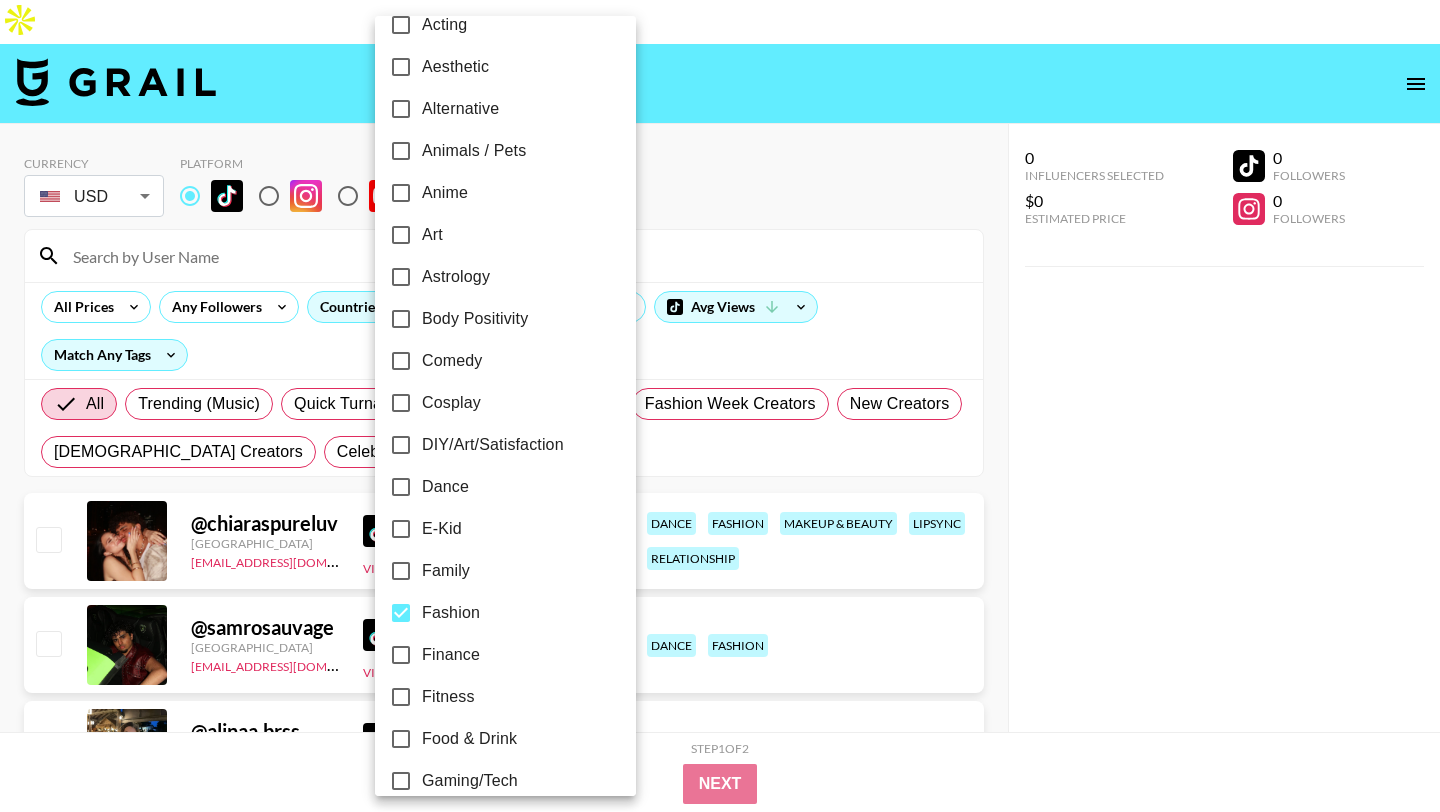 click at bounding box center (720, 406) 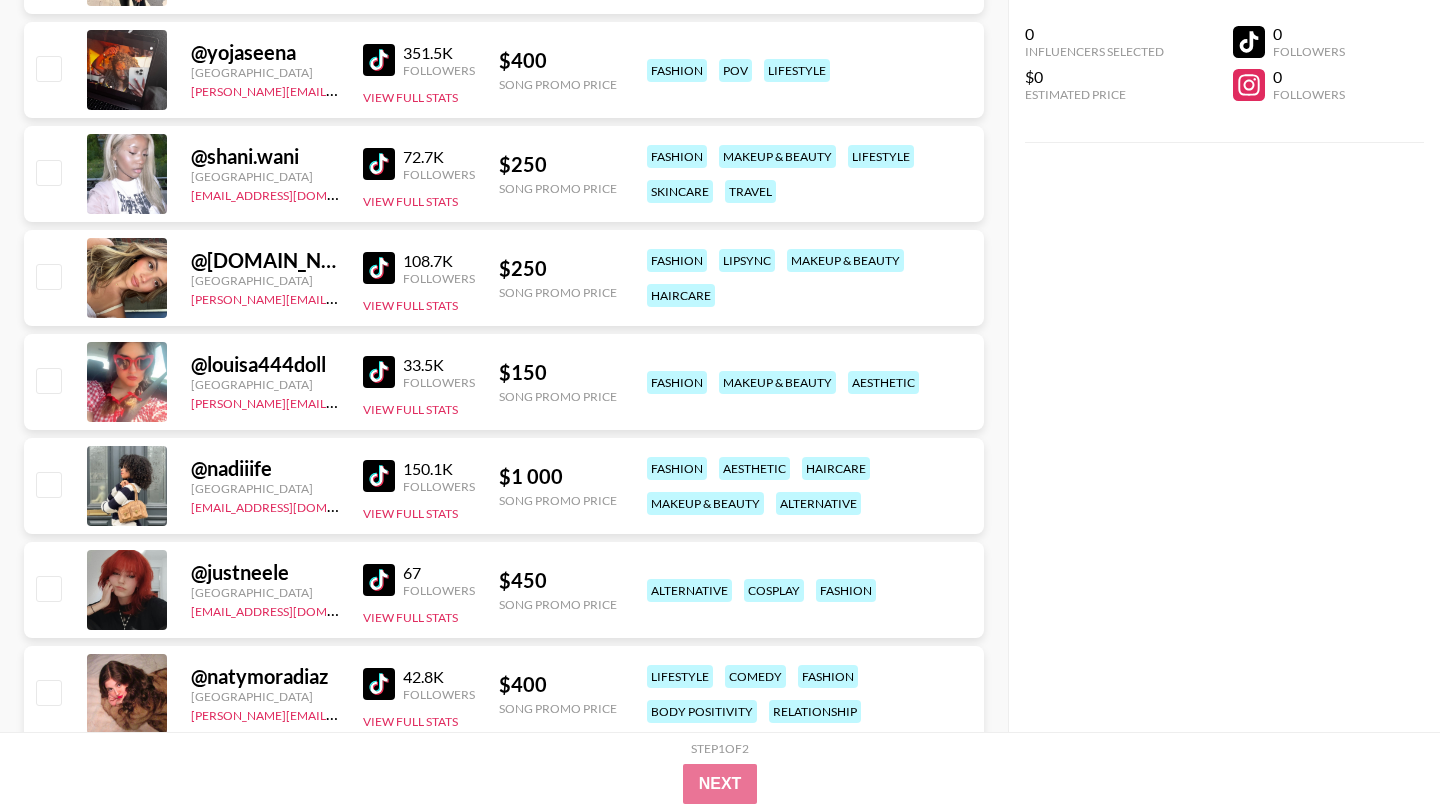 scroll, scrollTop: 4029, scrollLeft: 0, axis: vertical 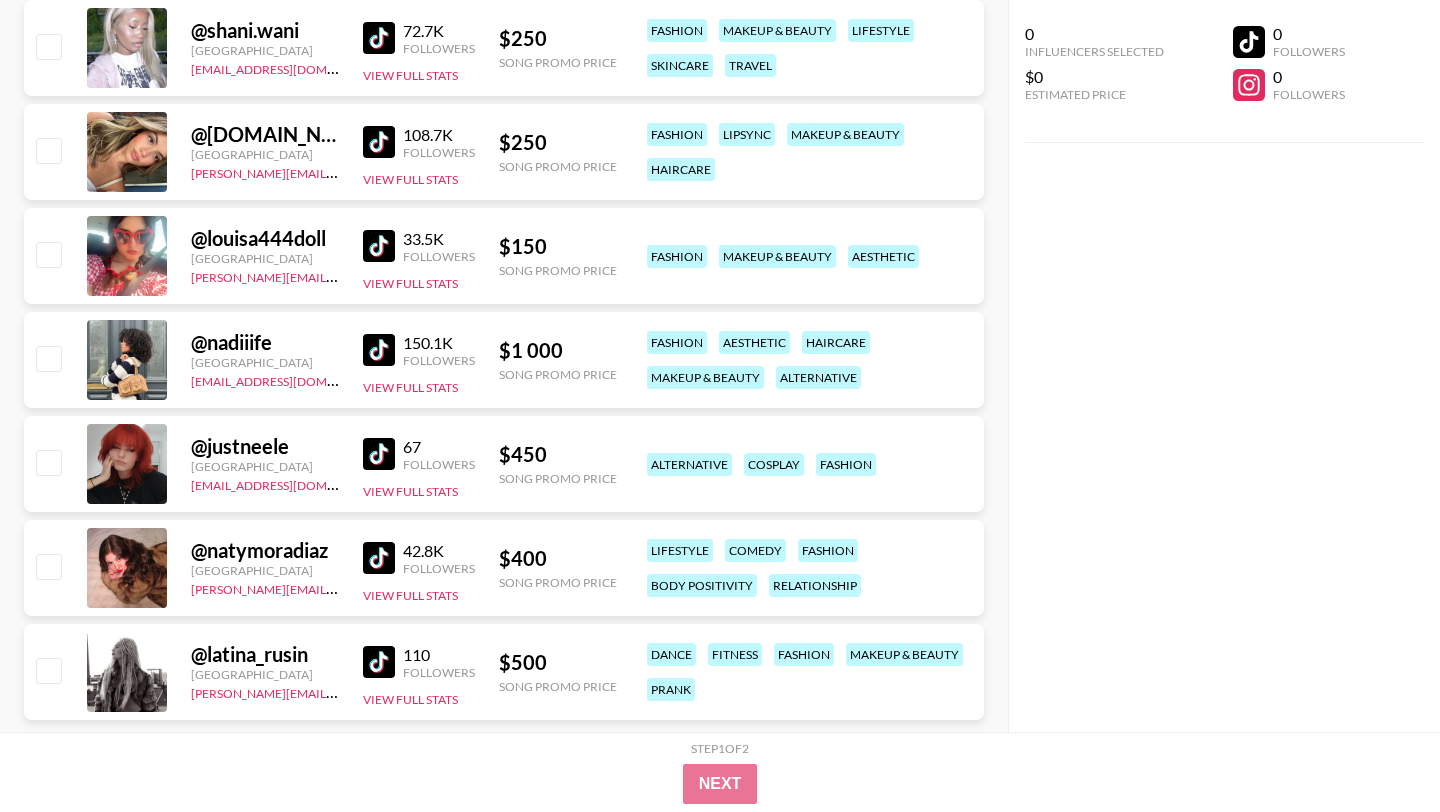 click at bounding box center [379, 558] 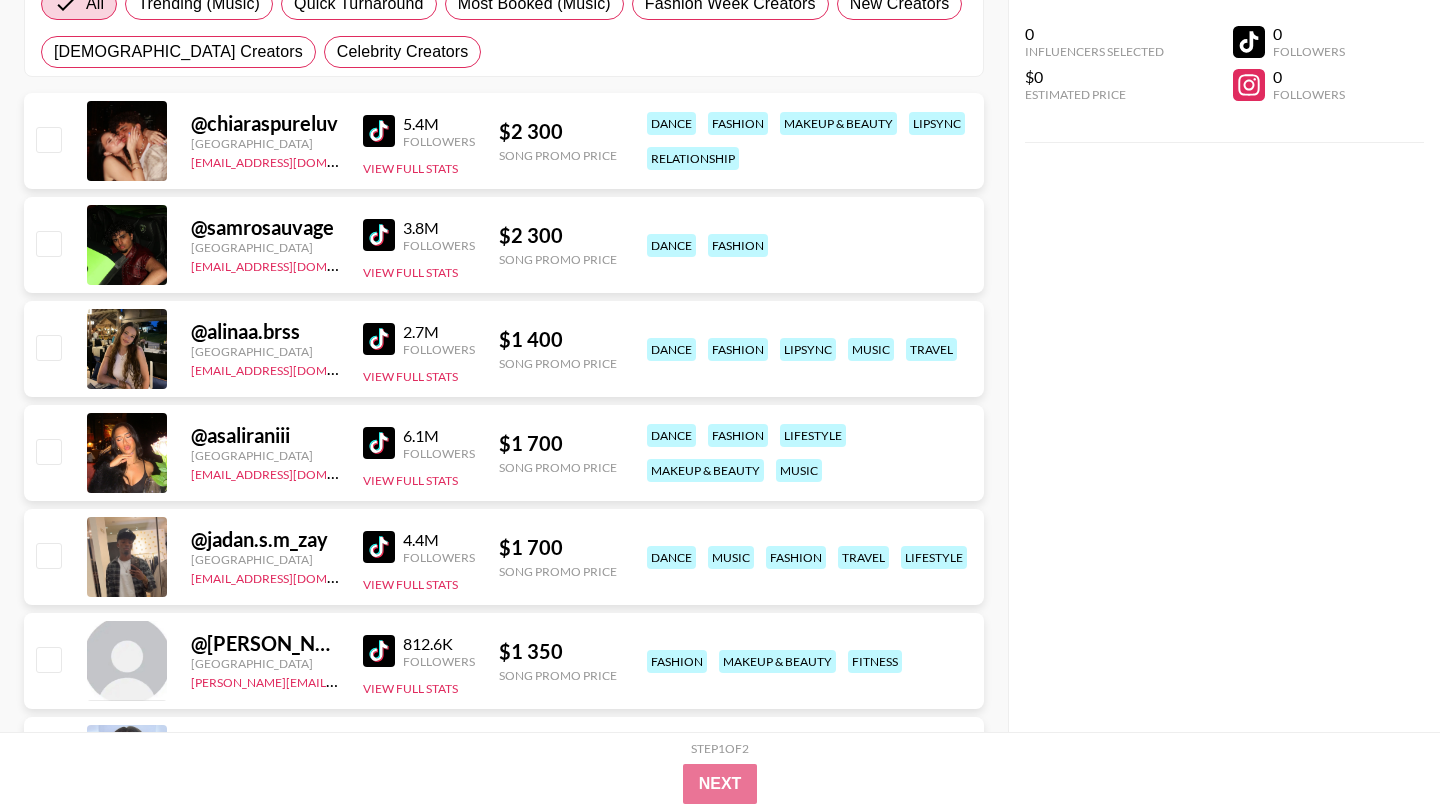 scroll, scrollTop: 0, scrollLeft: 0, axis: both 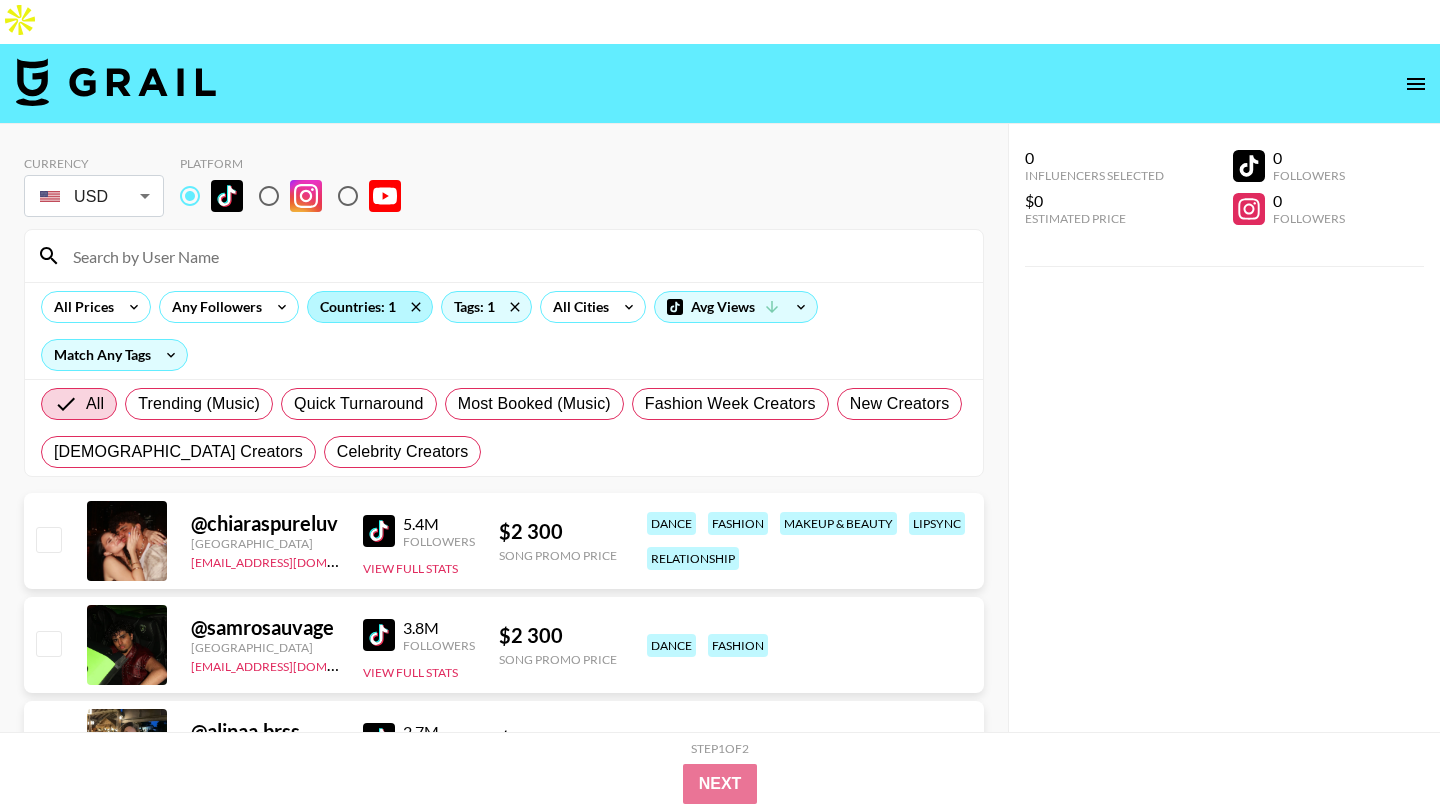 click on "Countries: 1" at bounding box center [370, 307] 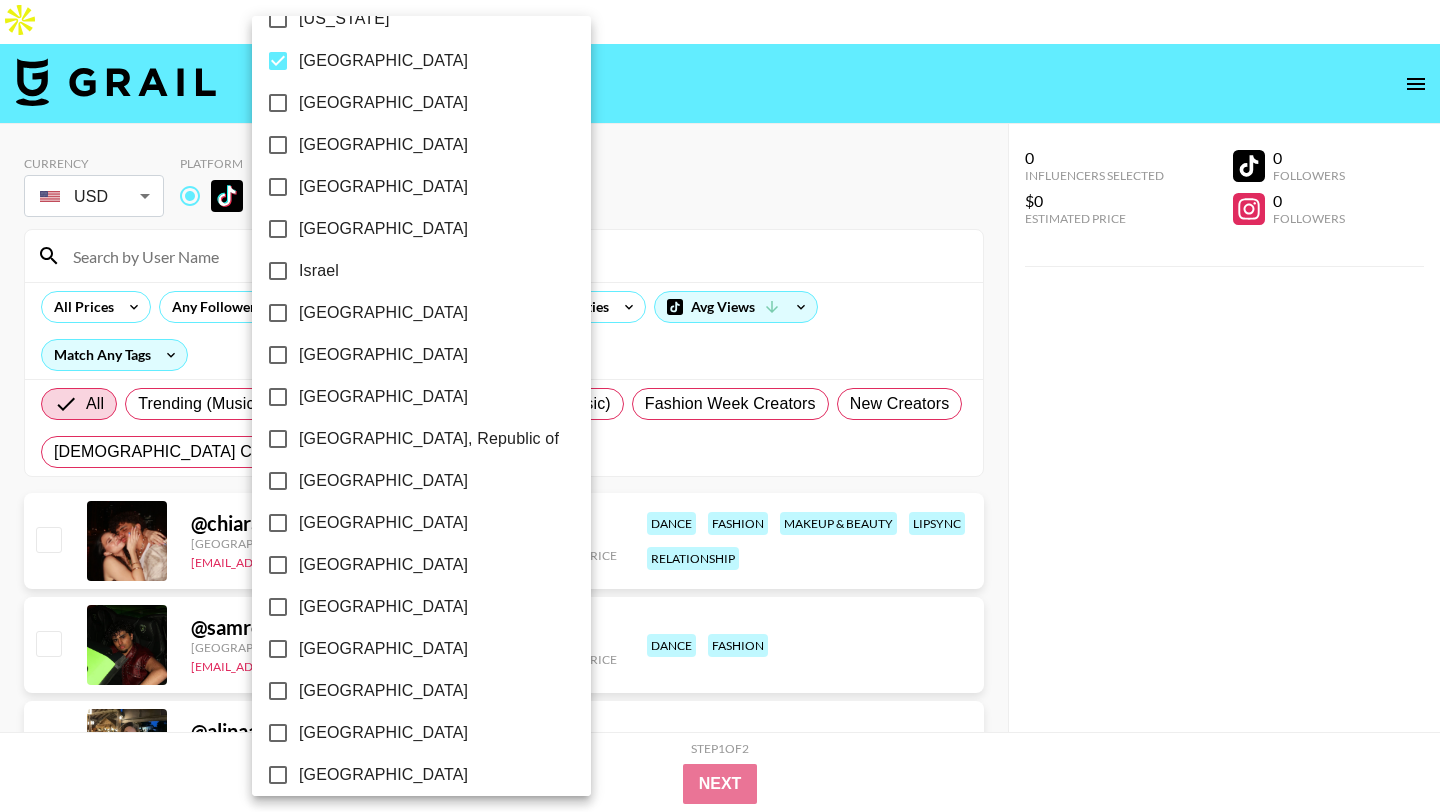 scroll, scrollTop: 741, scrollLeft: 0, axis: vertical 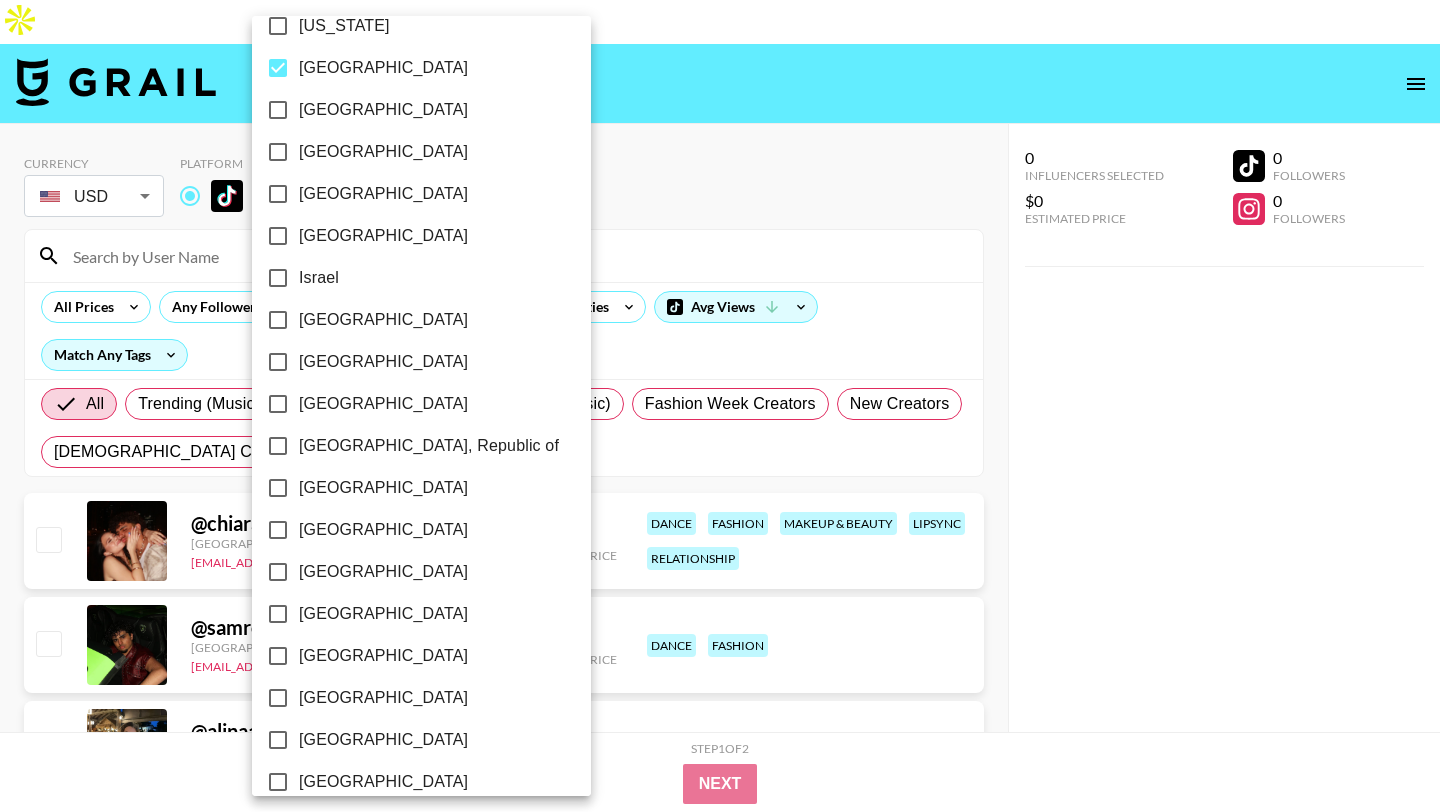 click at bounding box center [720, 406] 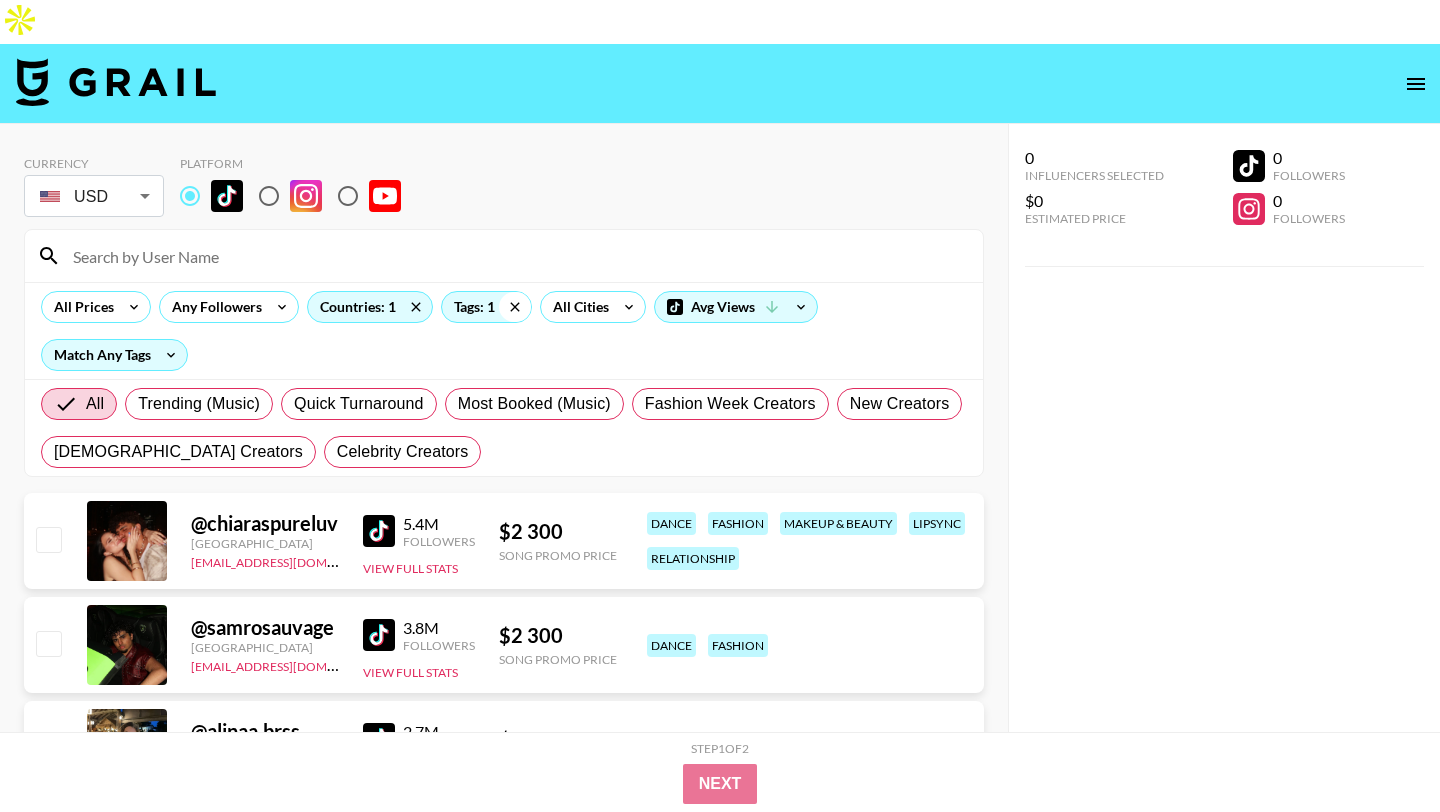 click 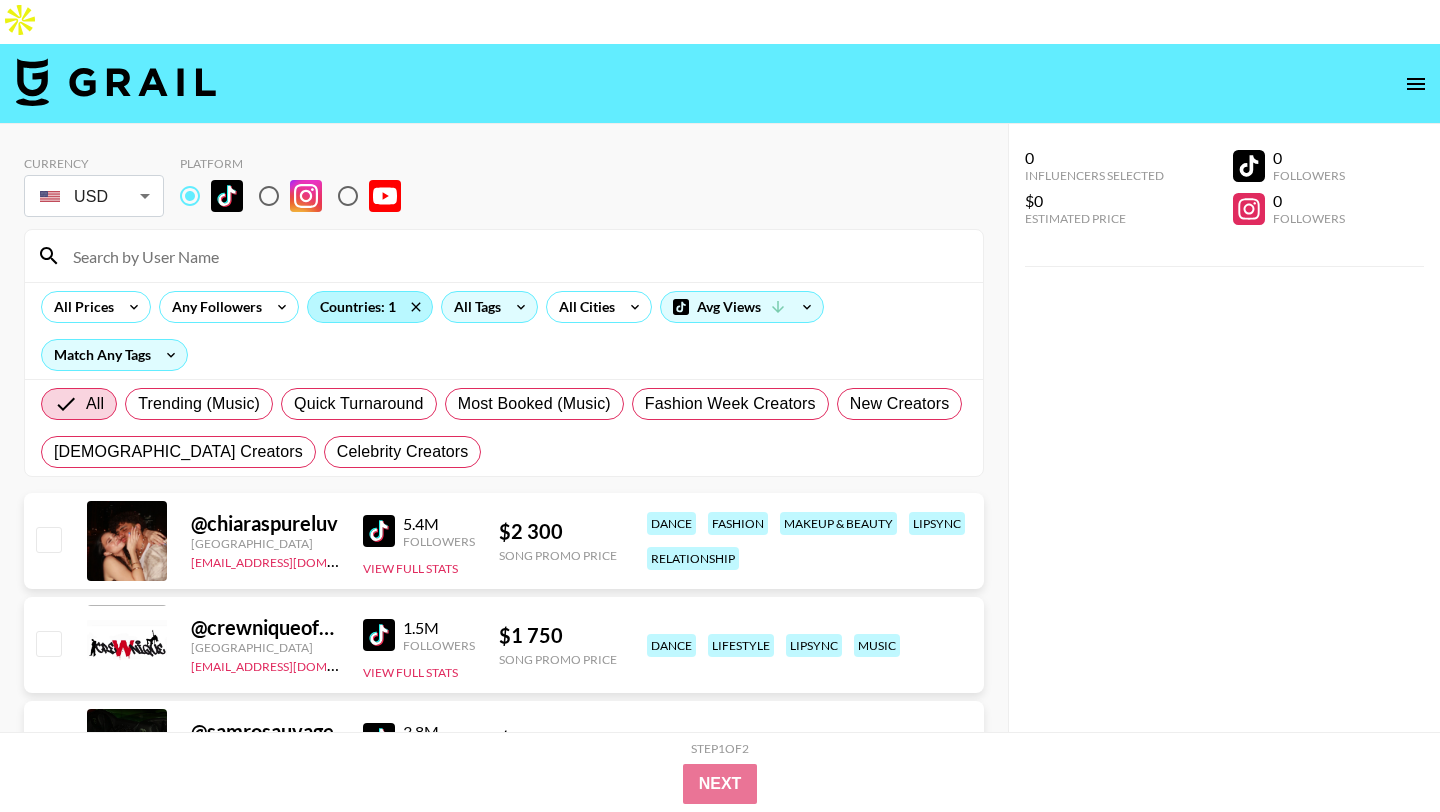 click on "Countries: 1" at bounding box center [370, 307] 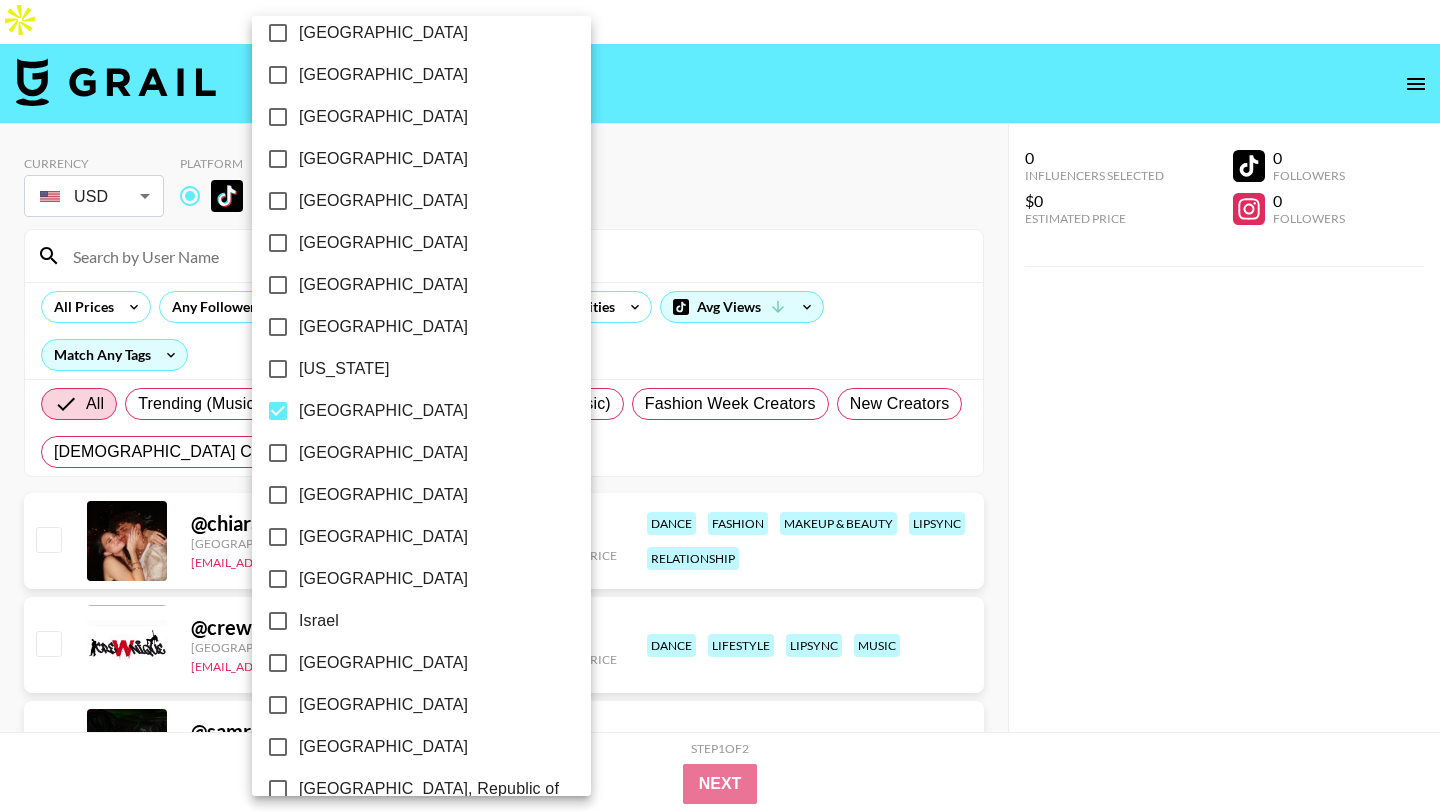 scroll, scrollTop: 395, scrollLeft: 0, axis: vertical 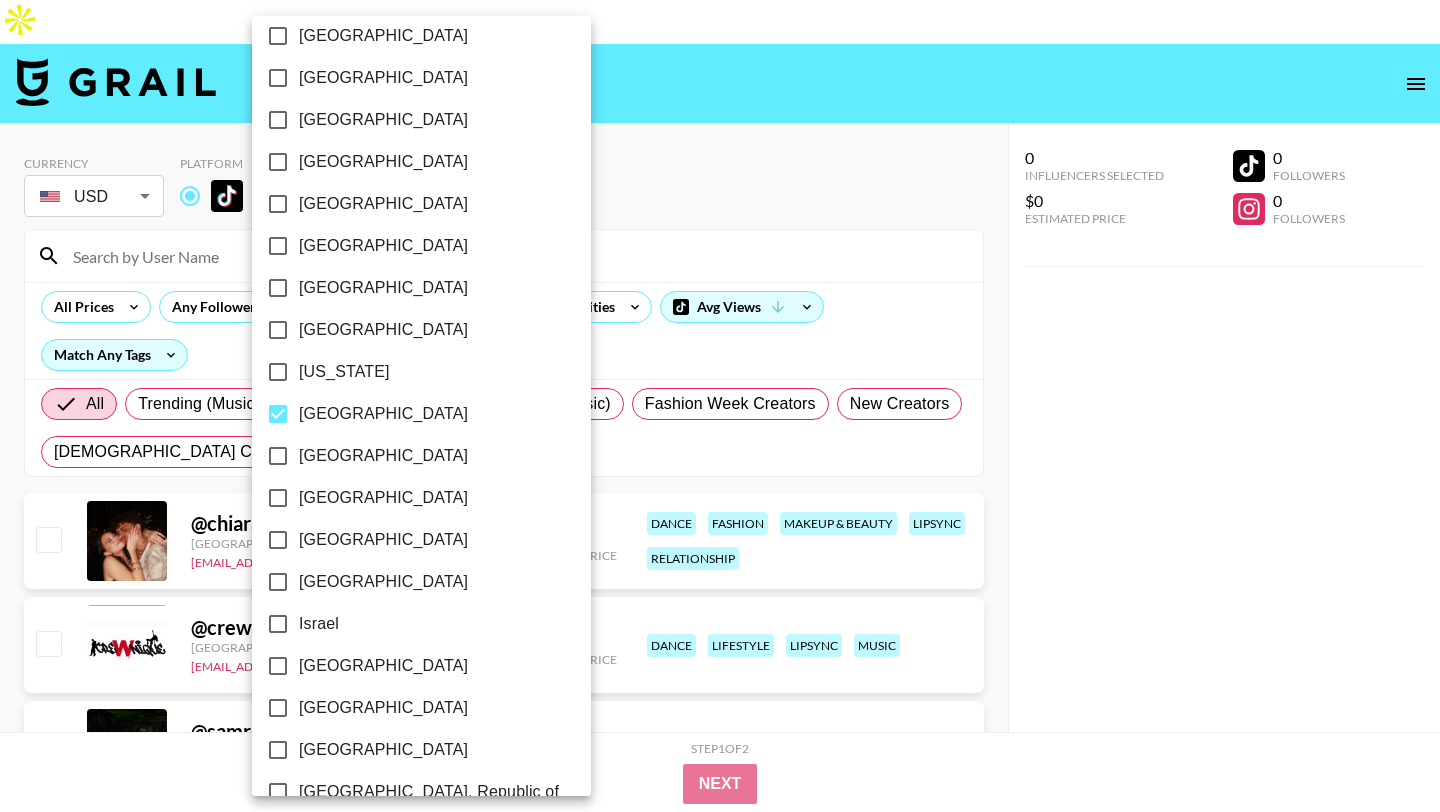click on "[GEOGRAPHIC_DATA]" at bounding box center (408, 414) 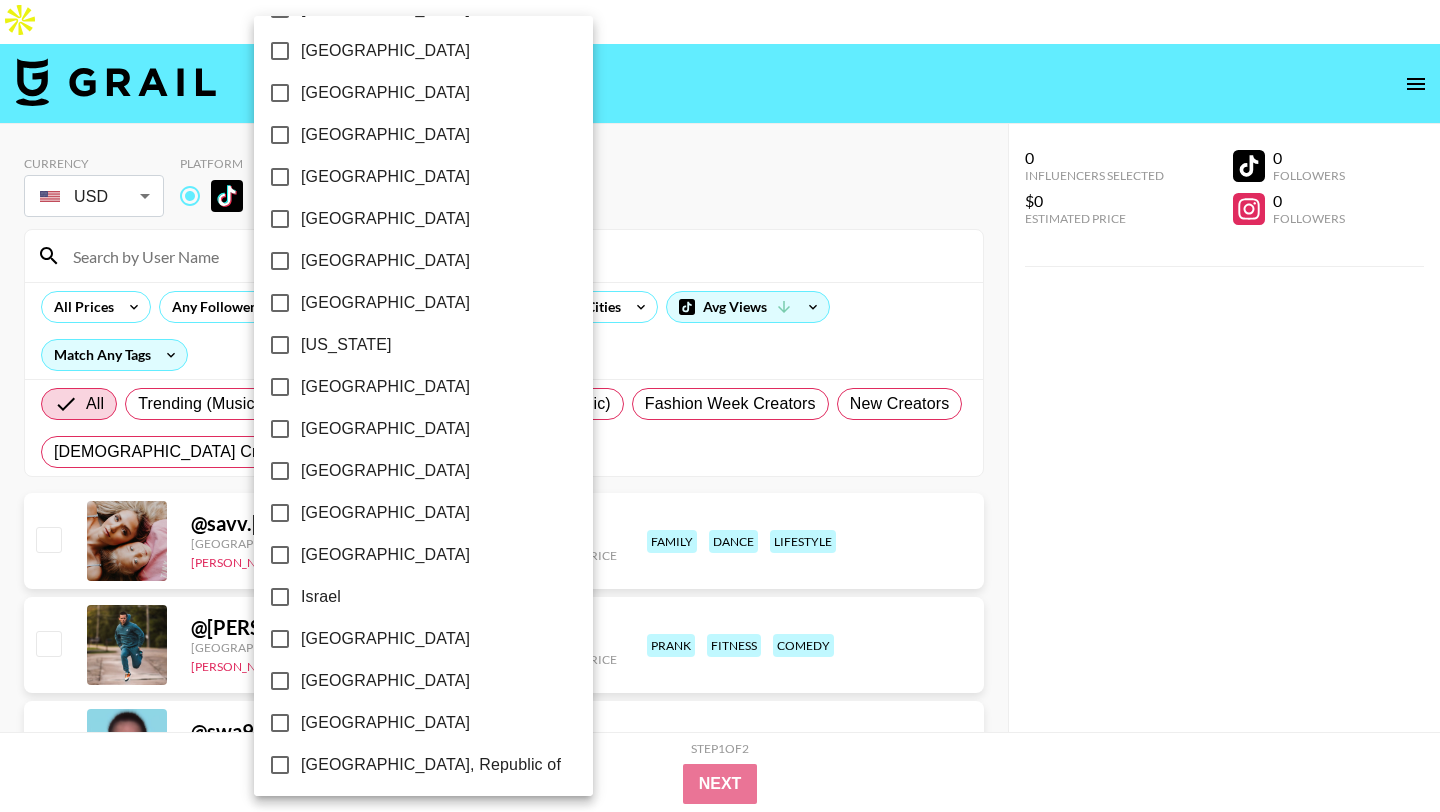 scroll, scrollTop: 389, scrollLeft: 0, axis: vertical 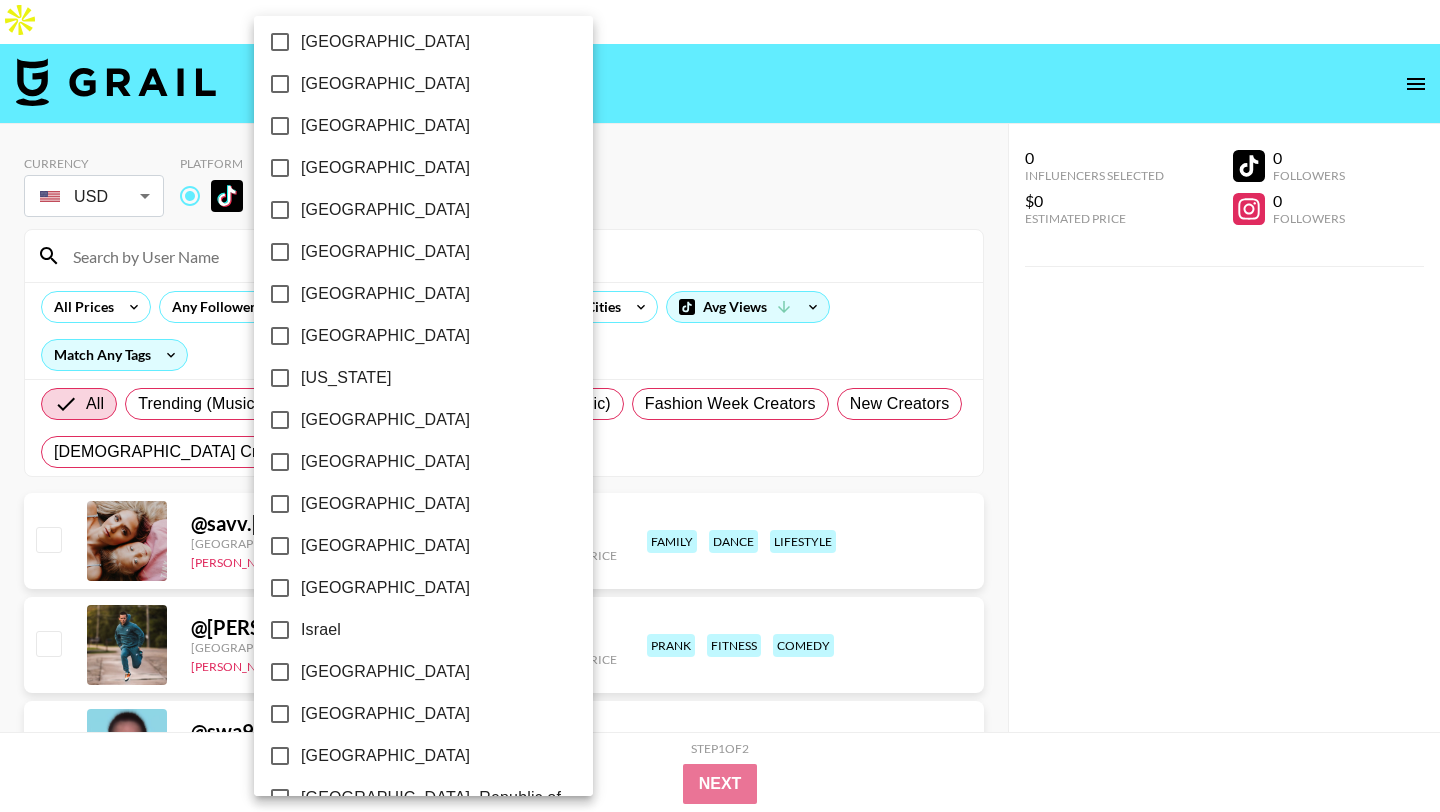 click on "[GEOGRAPHIC_DATA]" at bounding box center (410, 336) 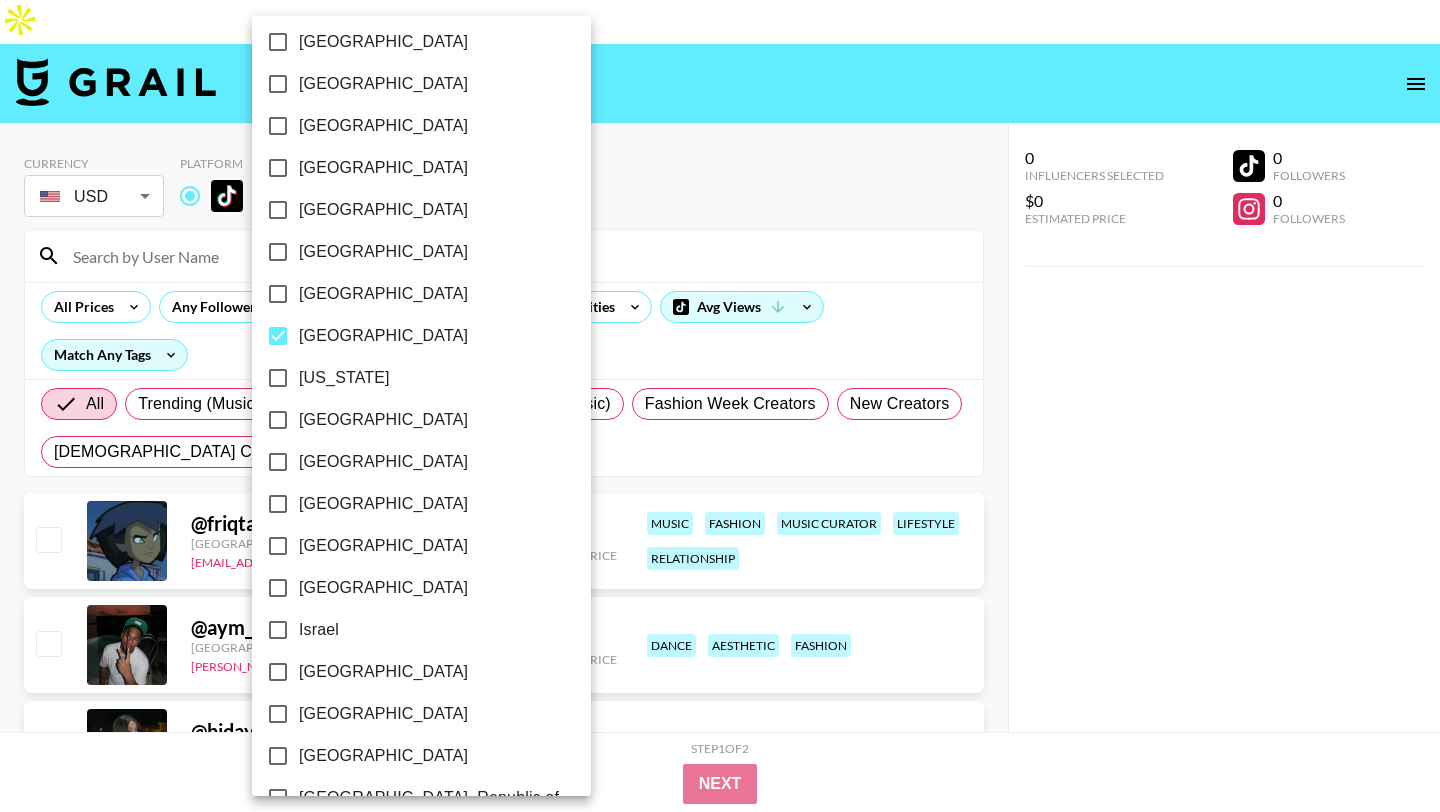 click at bounding box center [720, 406] 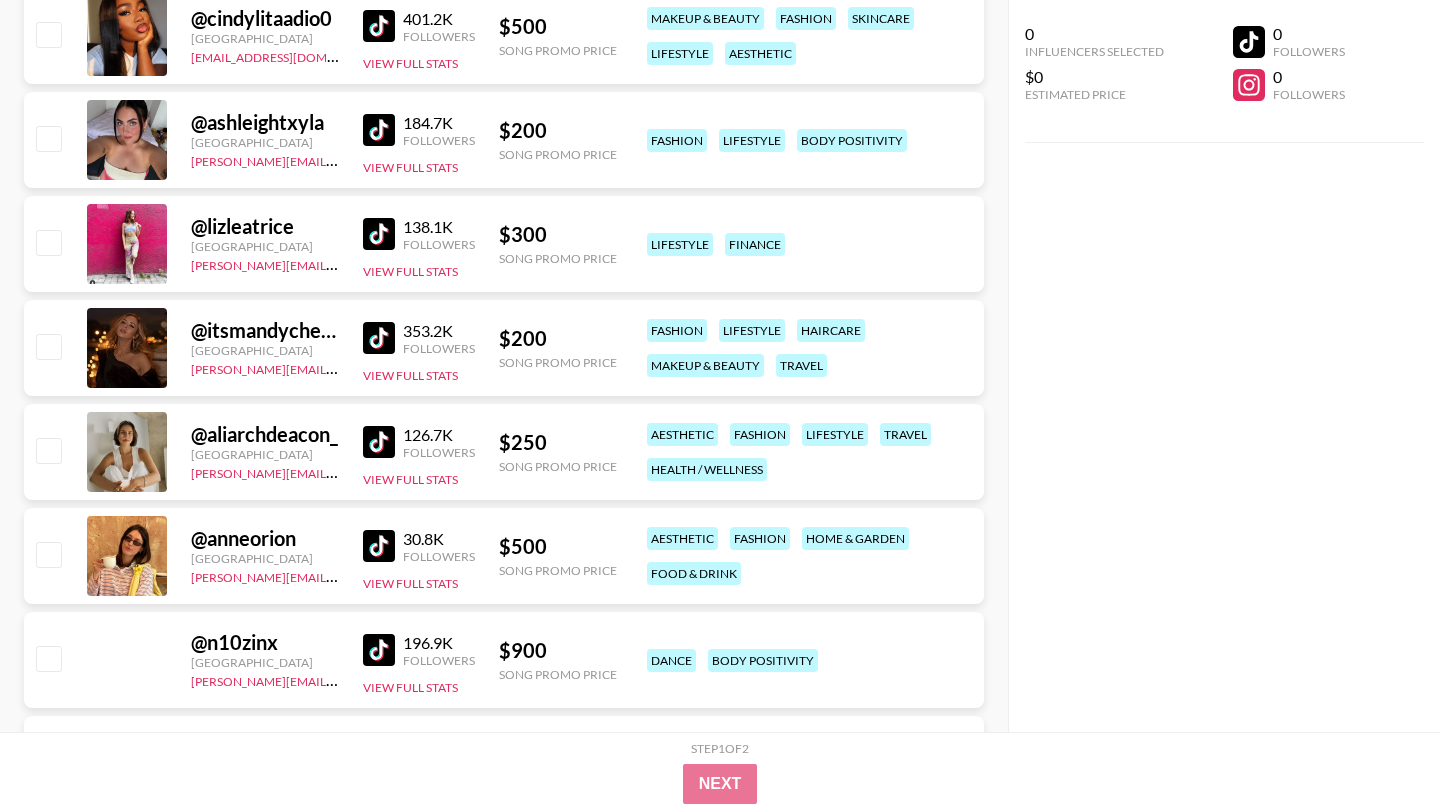 scroll, scrollTop: 3717, scrollLeft: 0, axis: vertical 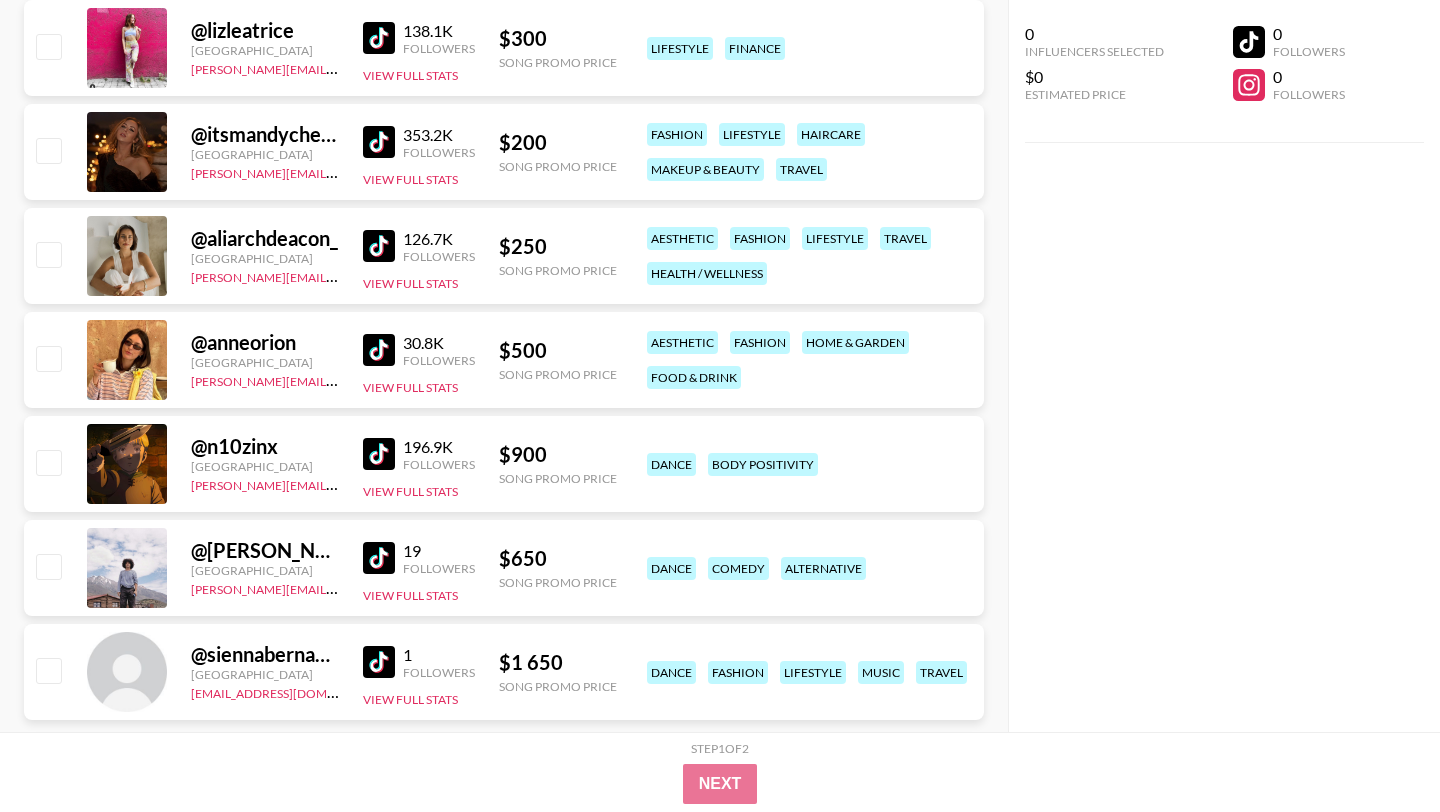 click at bounding box center [379, 454] 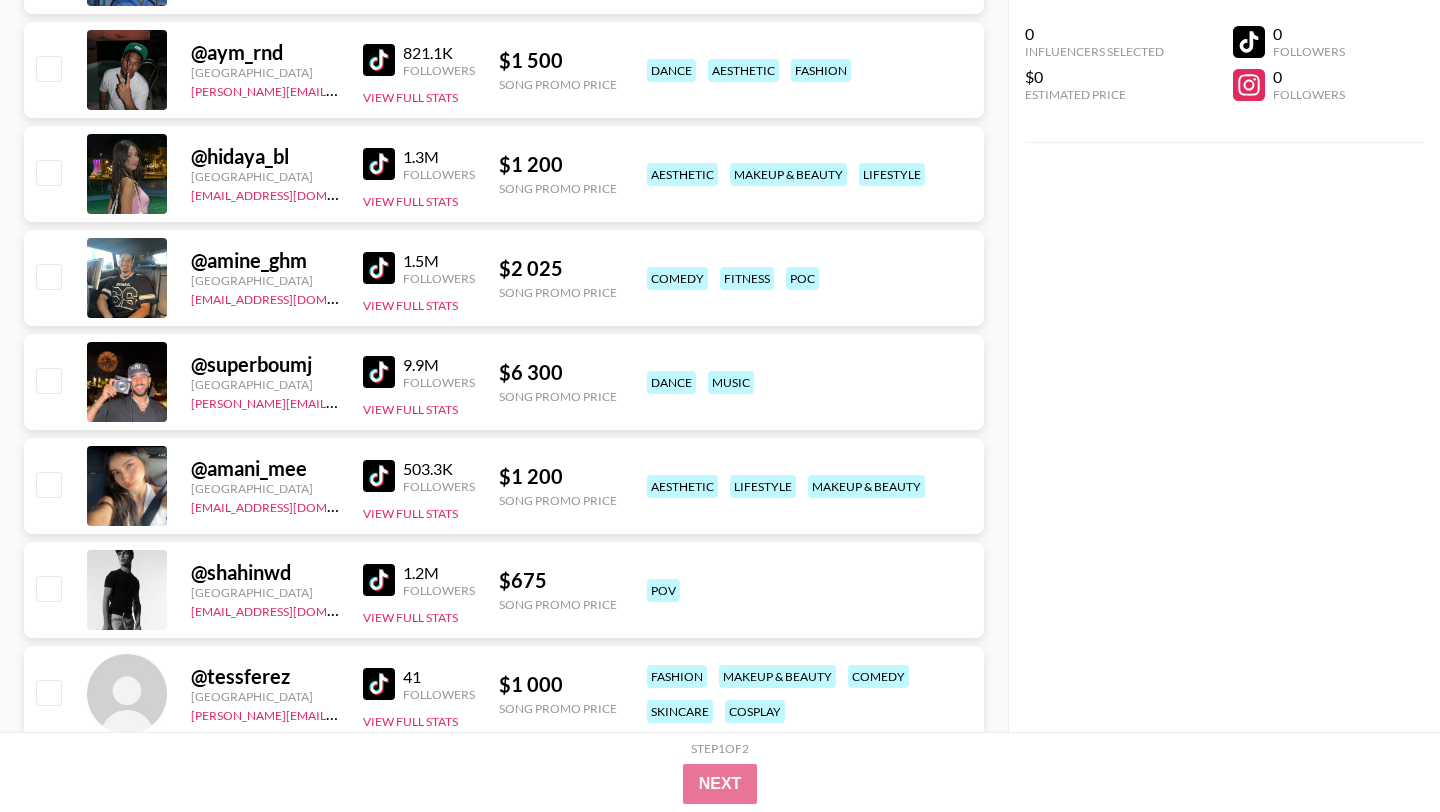 scroll, scrollTop: 0, scrollLeft: 0, axis: both 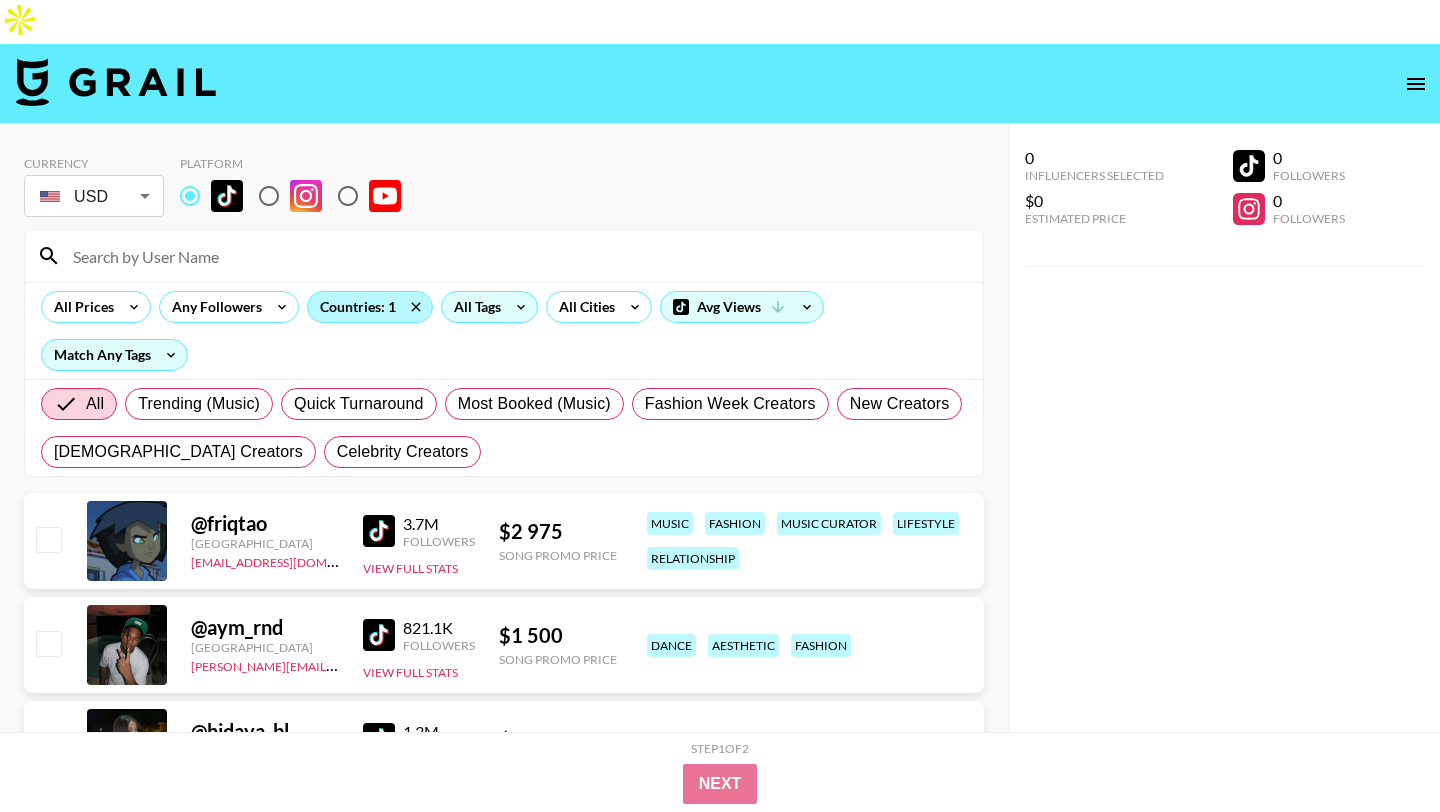 click on "Countries: 1" at bounding box center [370, 307] 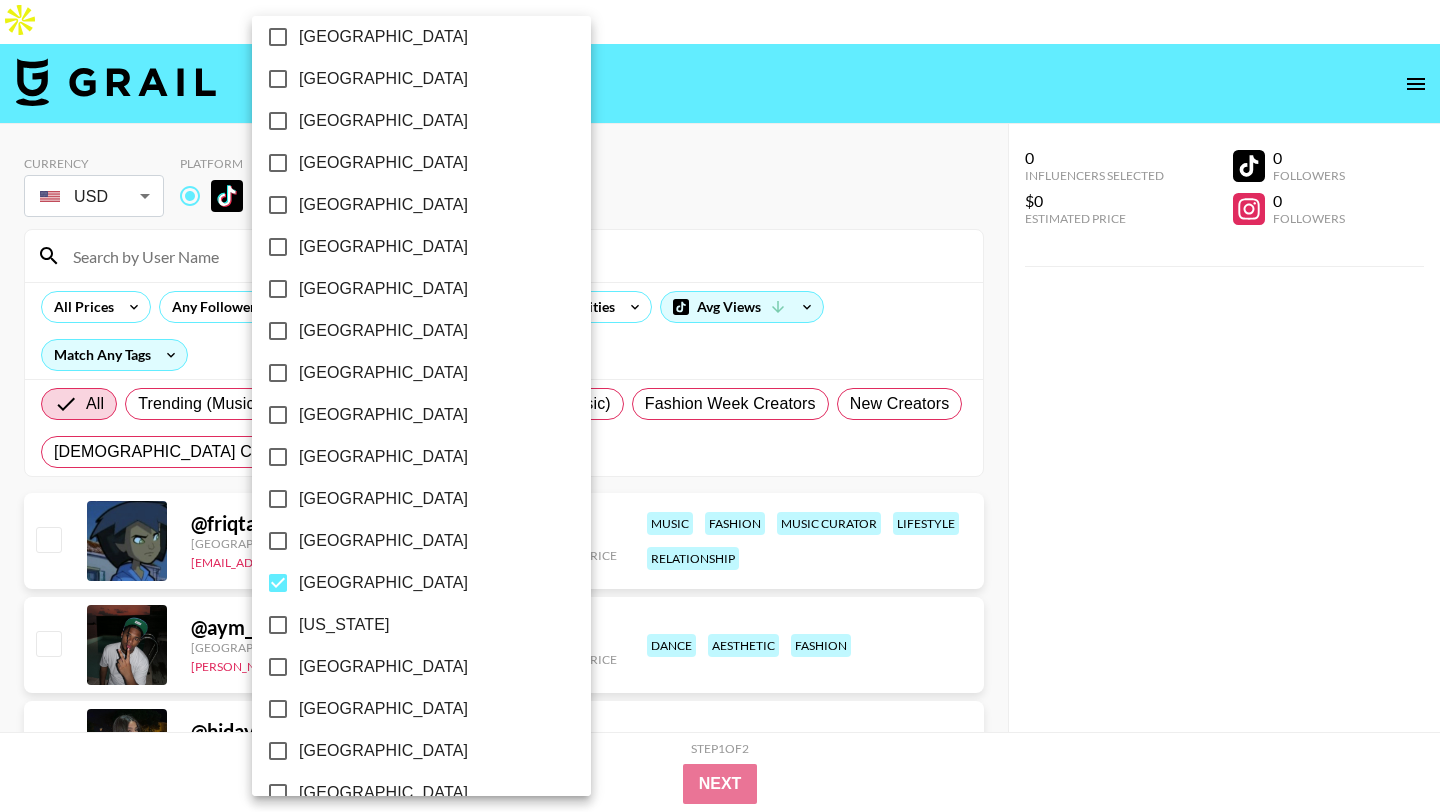 scroll, scrollTop: 185, scrollLeft: 0, axis: vertical 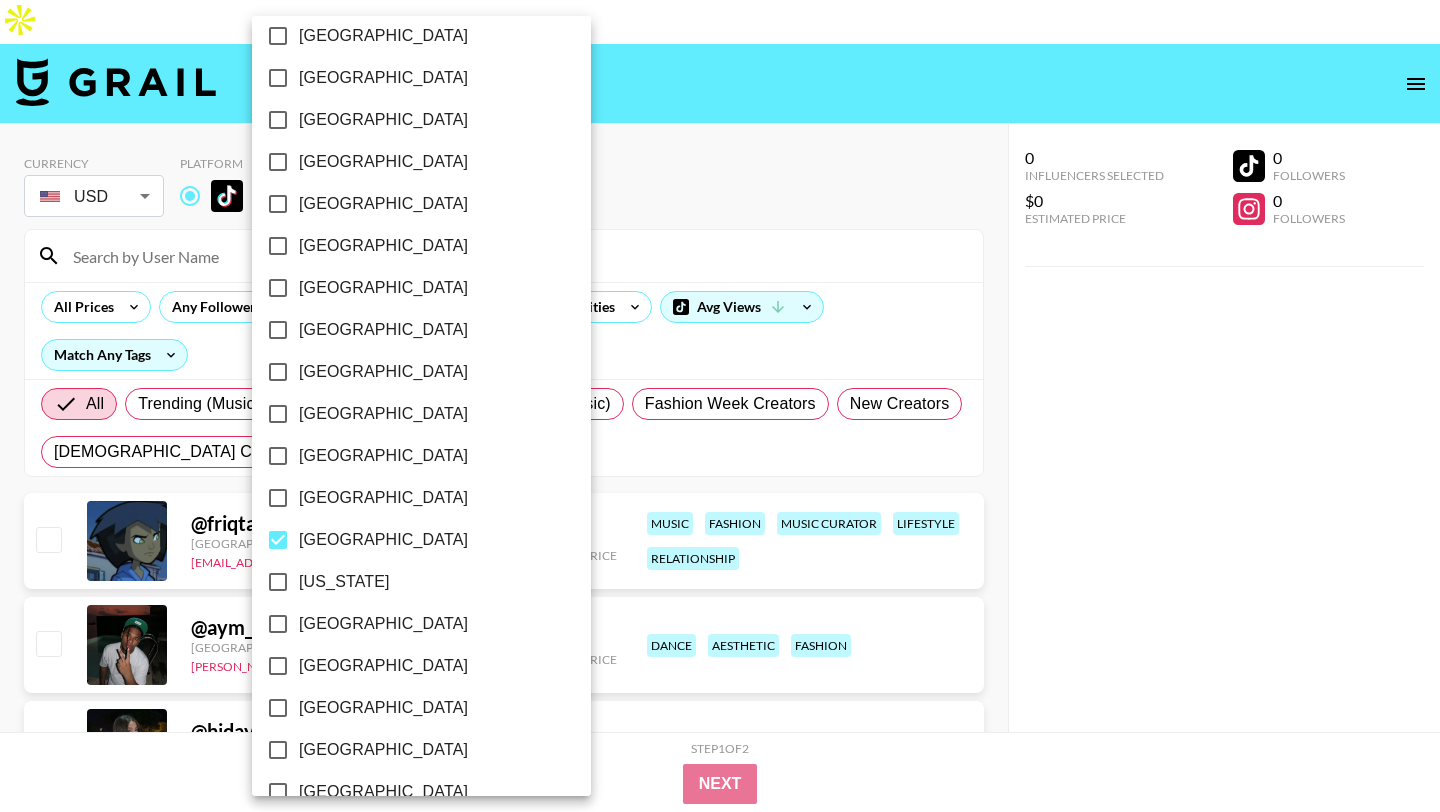 click at bounding box center (720, 406) 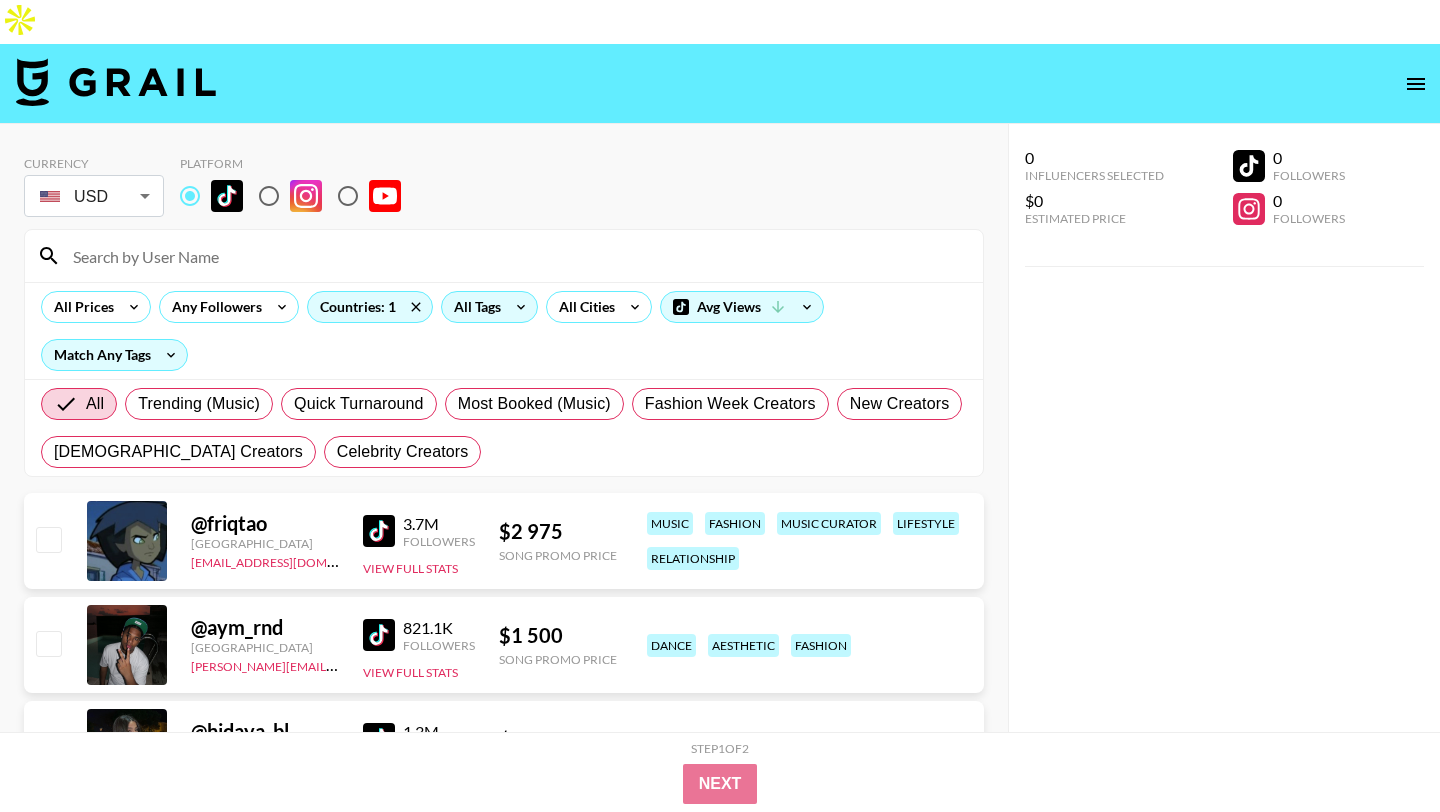 click on "All Tags" at bounding box center [473, 307] 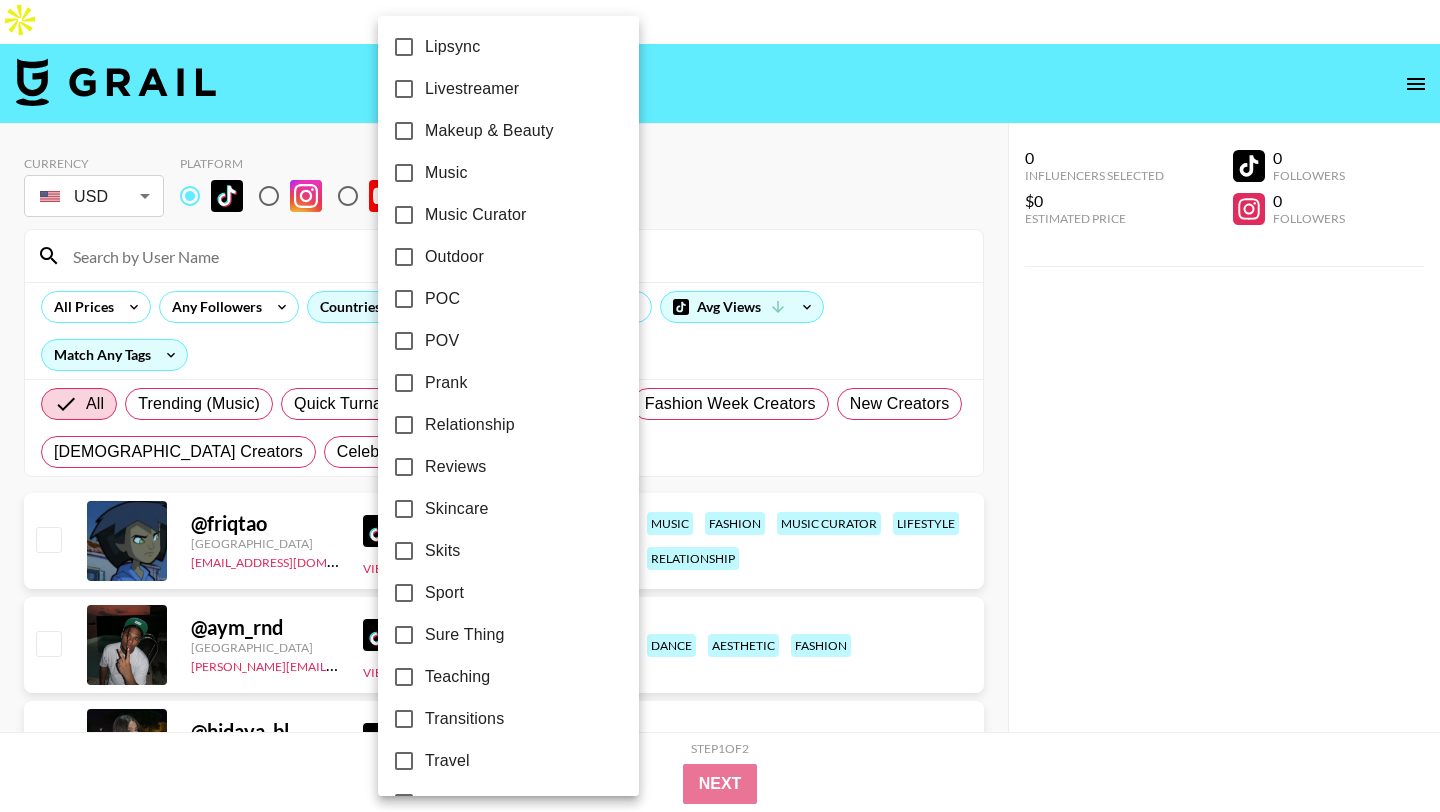 scroll, scrollTop: 1072, scrollLeft: 0, axis: vertical 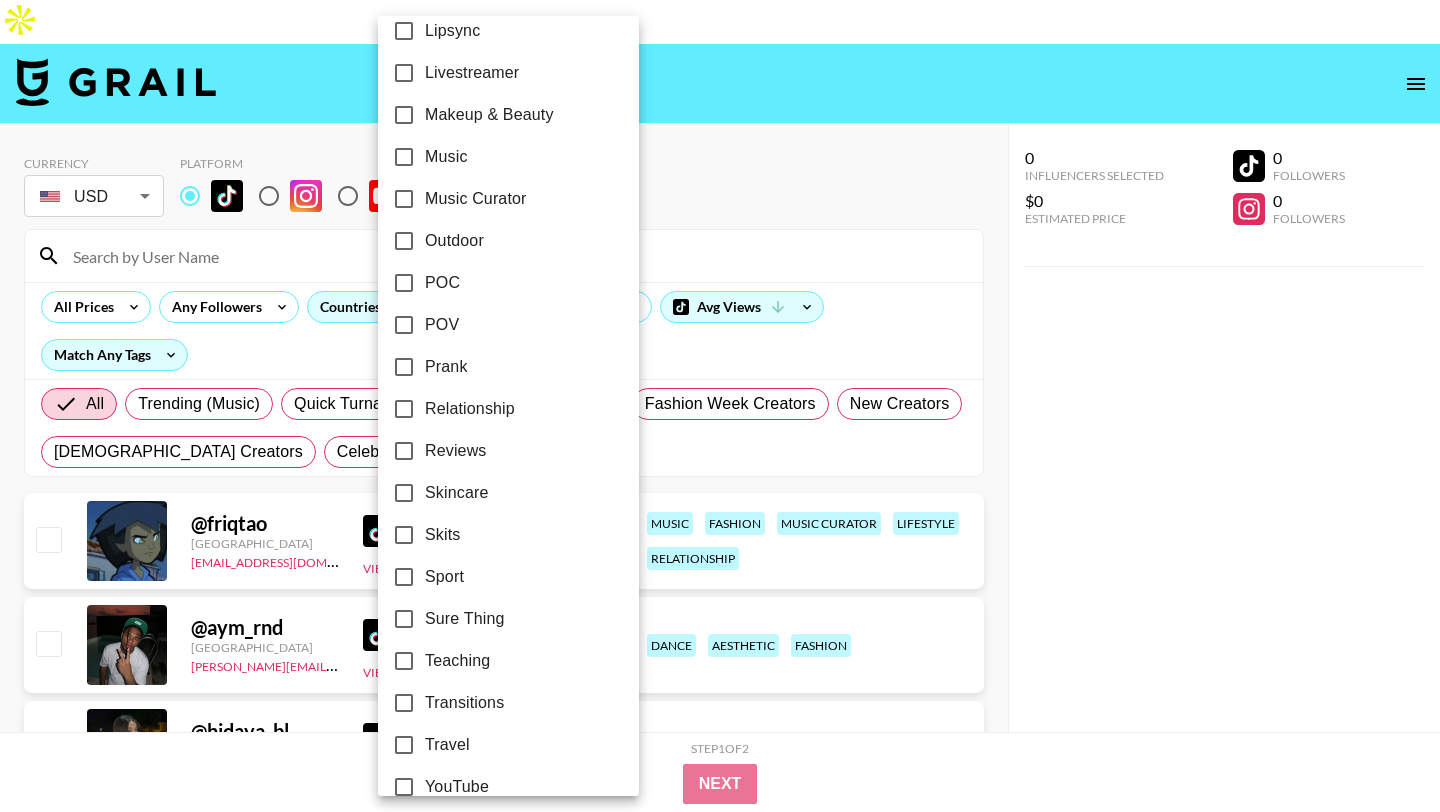 click on "Sport" at bounding box center (444, 577) 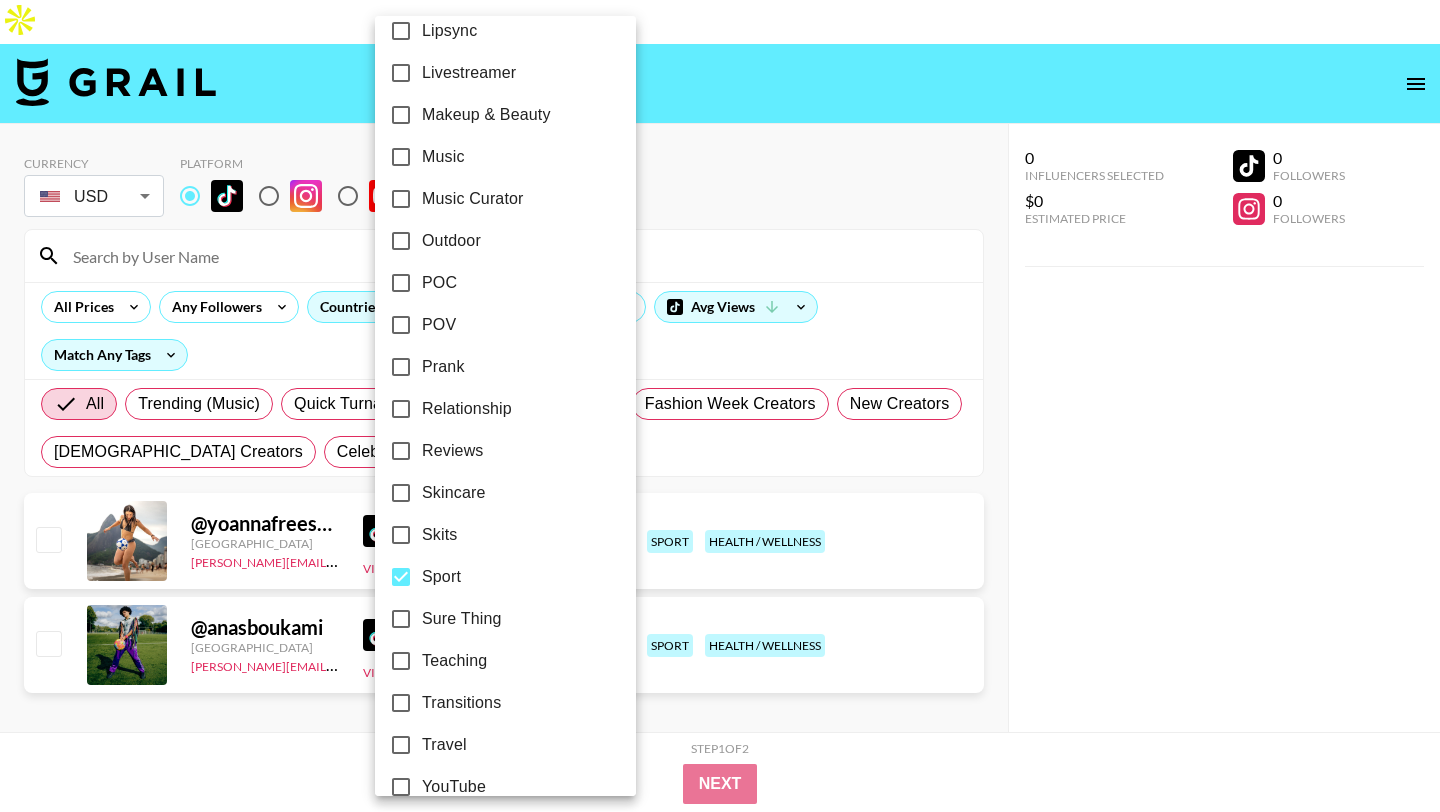 click at bounding box center (720, 406) 